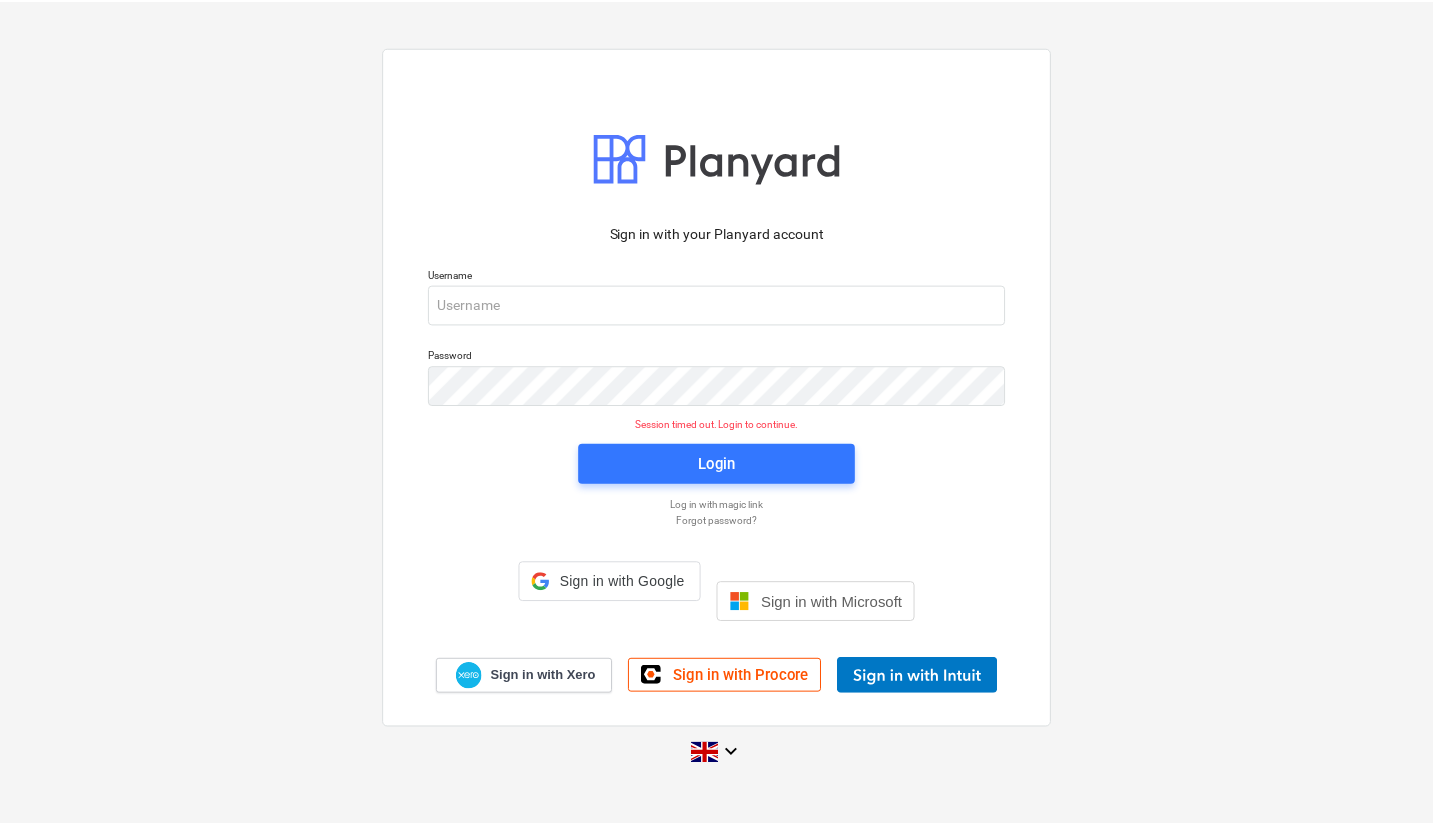 scroll, scrollTop: 0, scrollLeft: 0, axis: both 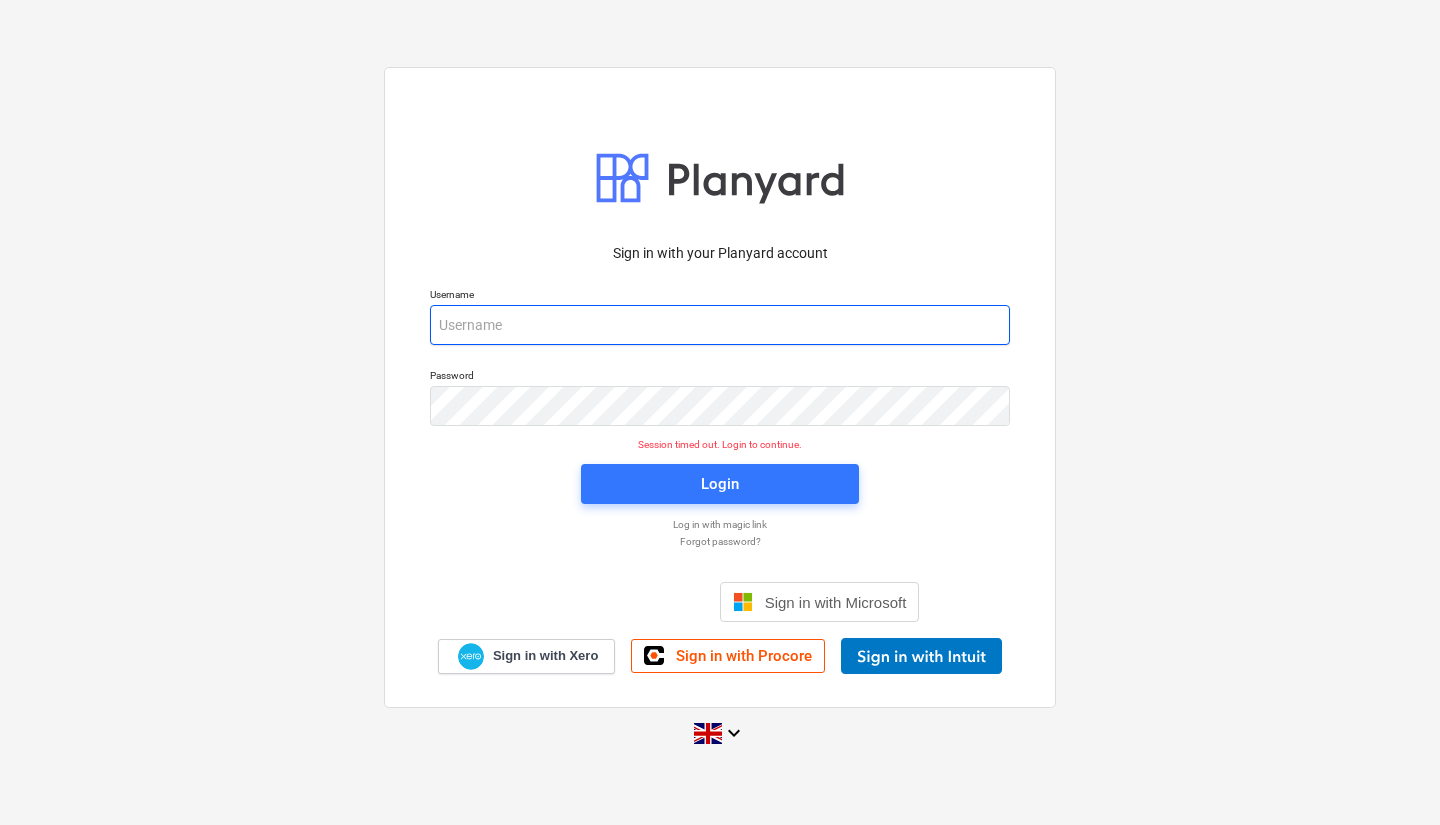 click at bounding box center [720, 325] 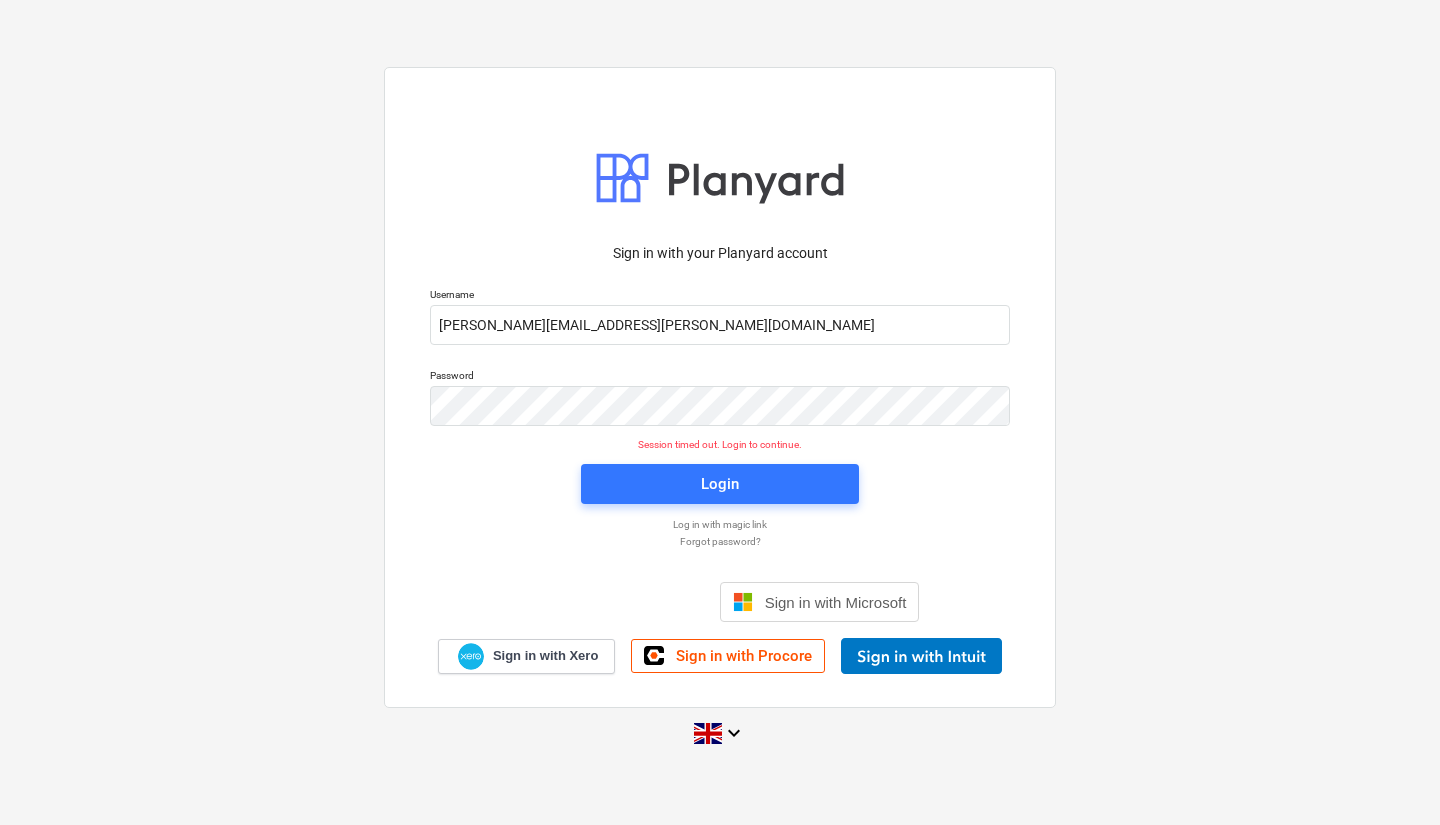 click on "Login" at bounding box center (720, 484) 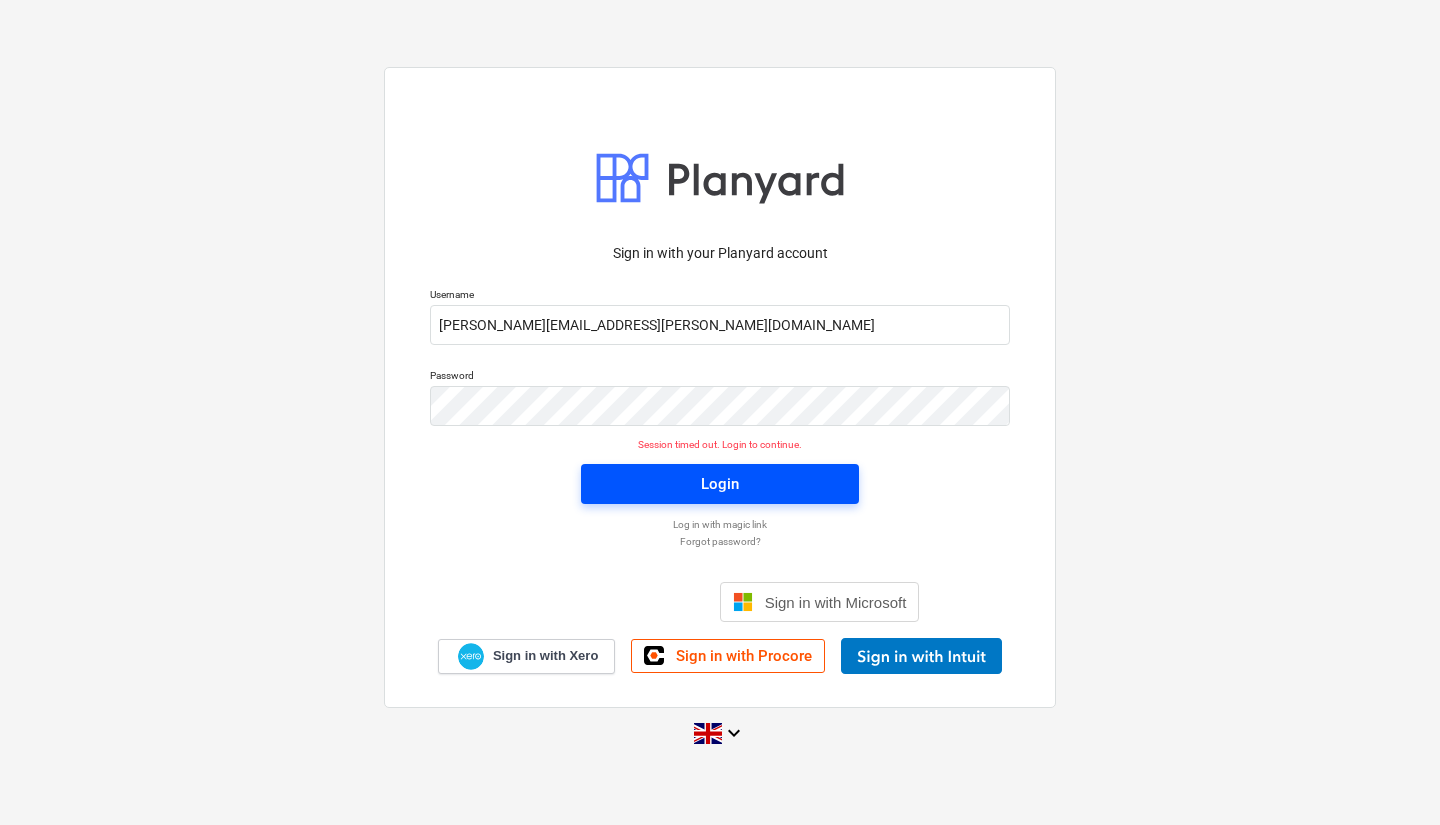 click on "Login" at bounding box center [720, 484] 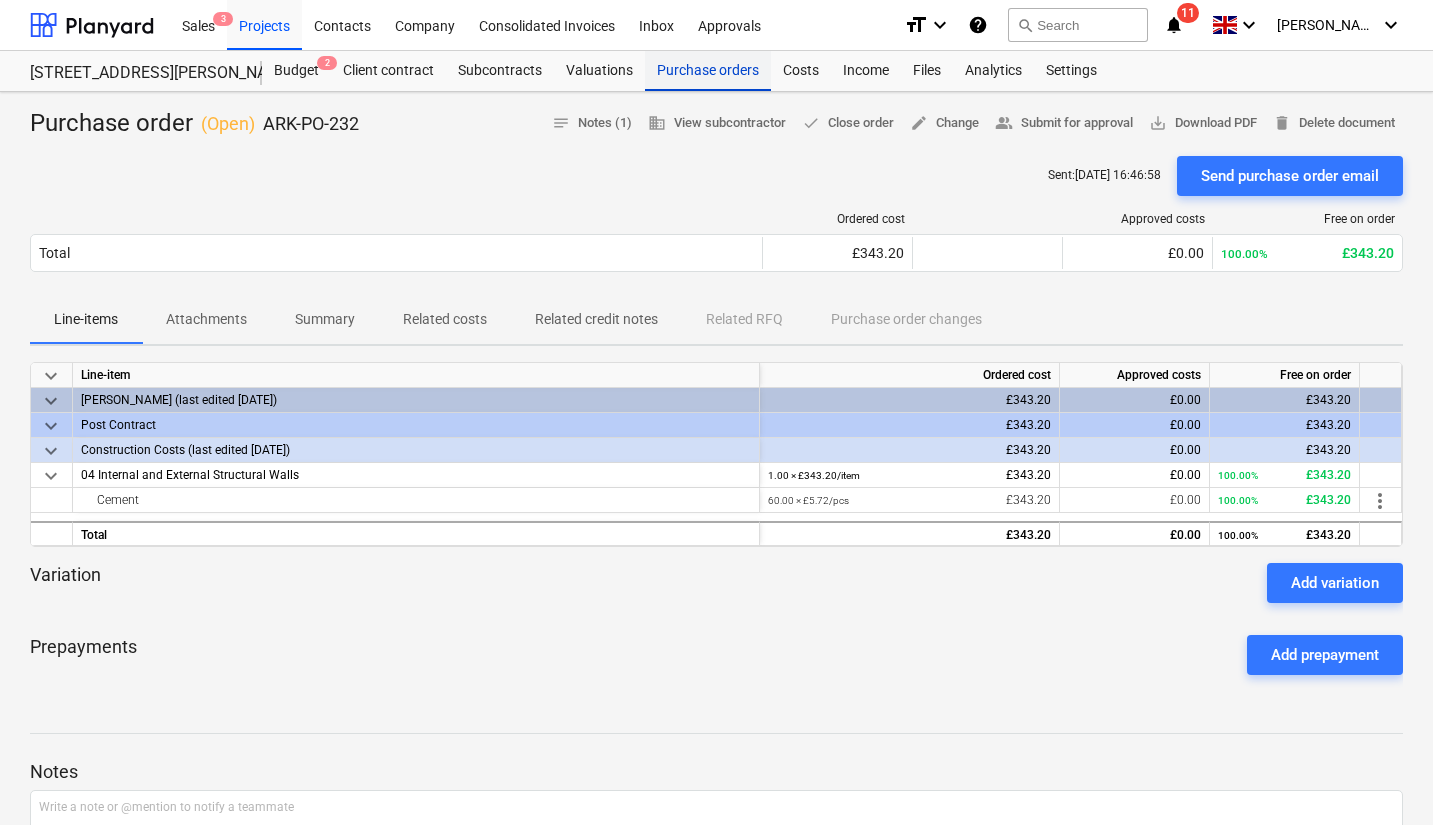 click on "Purchase orders" at bounding box center [708, 71] 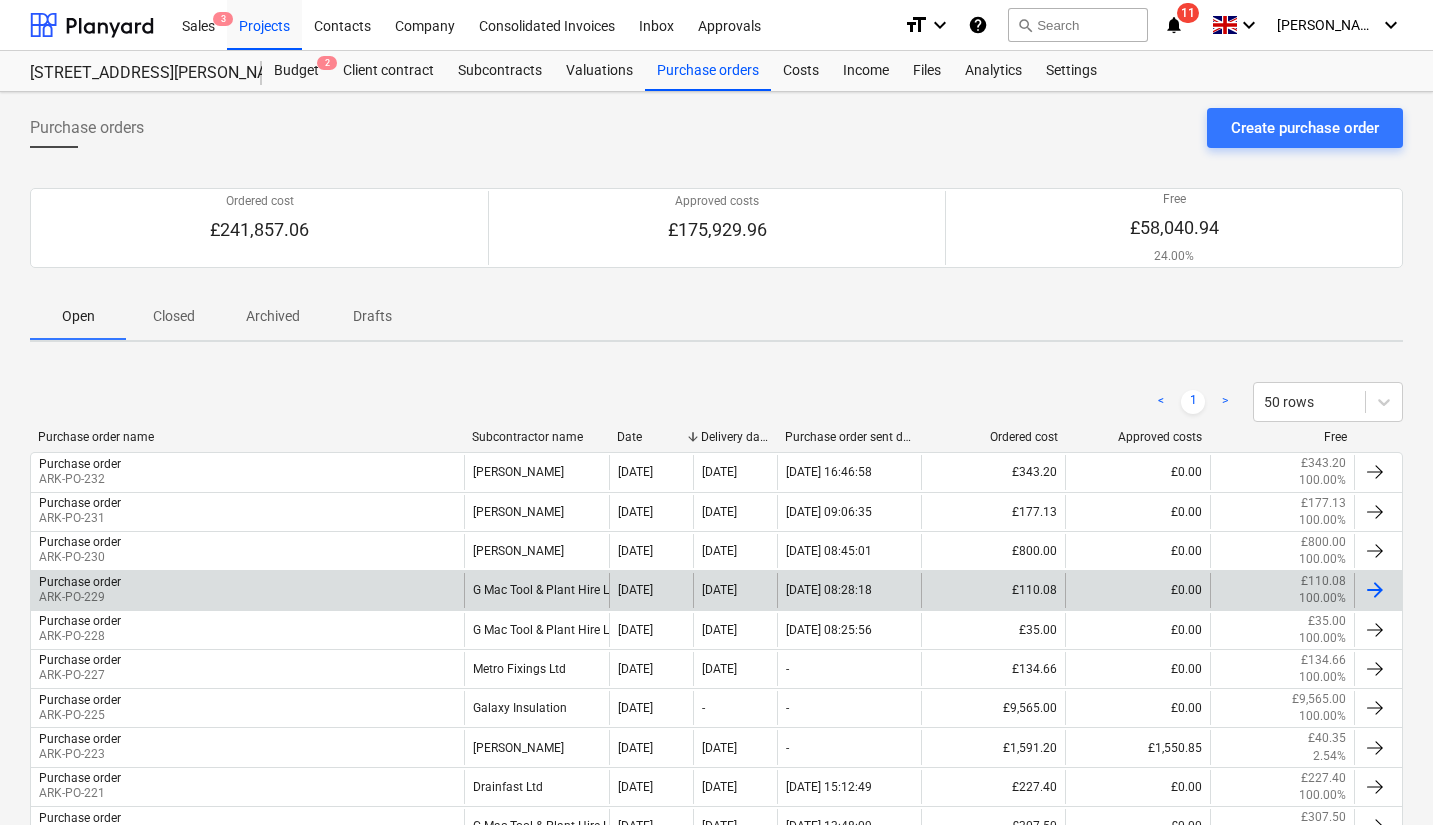 click on "G Mac Tool & Plant Hire Ltd" at bounding box center (536, 590) 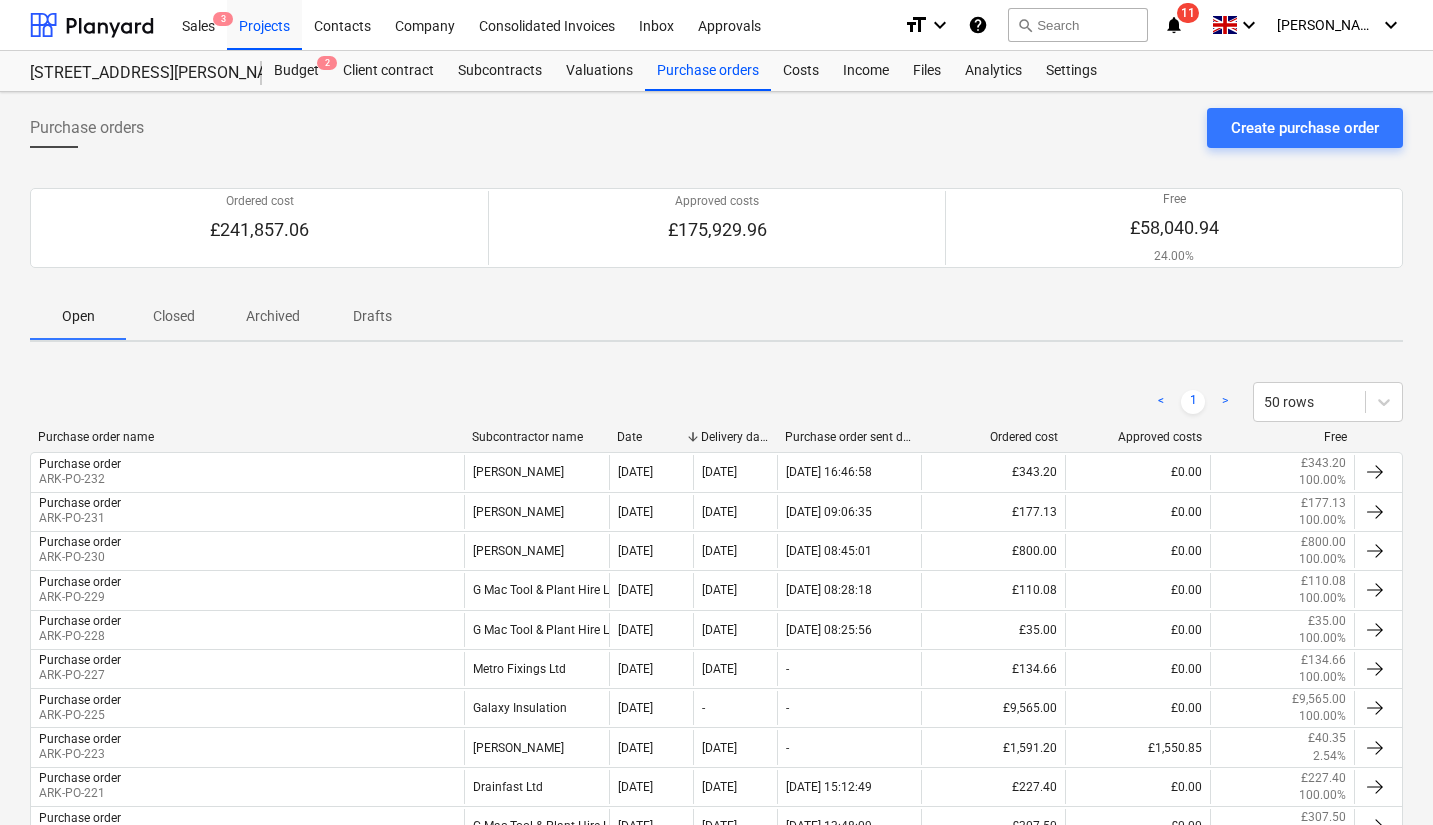 click on "Closed" at bounding box center [174, 316] 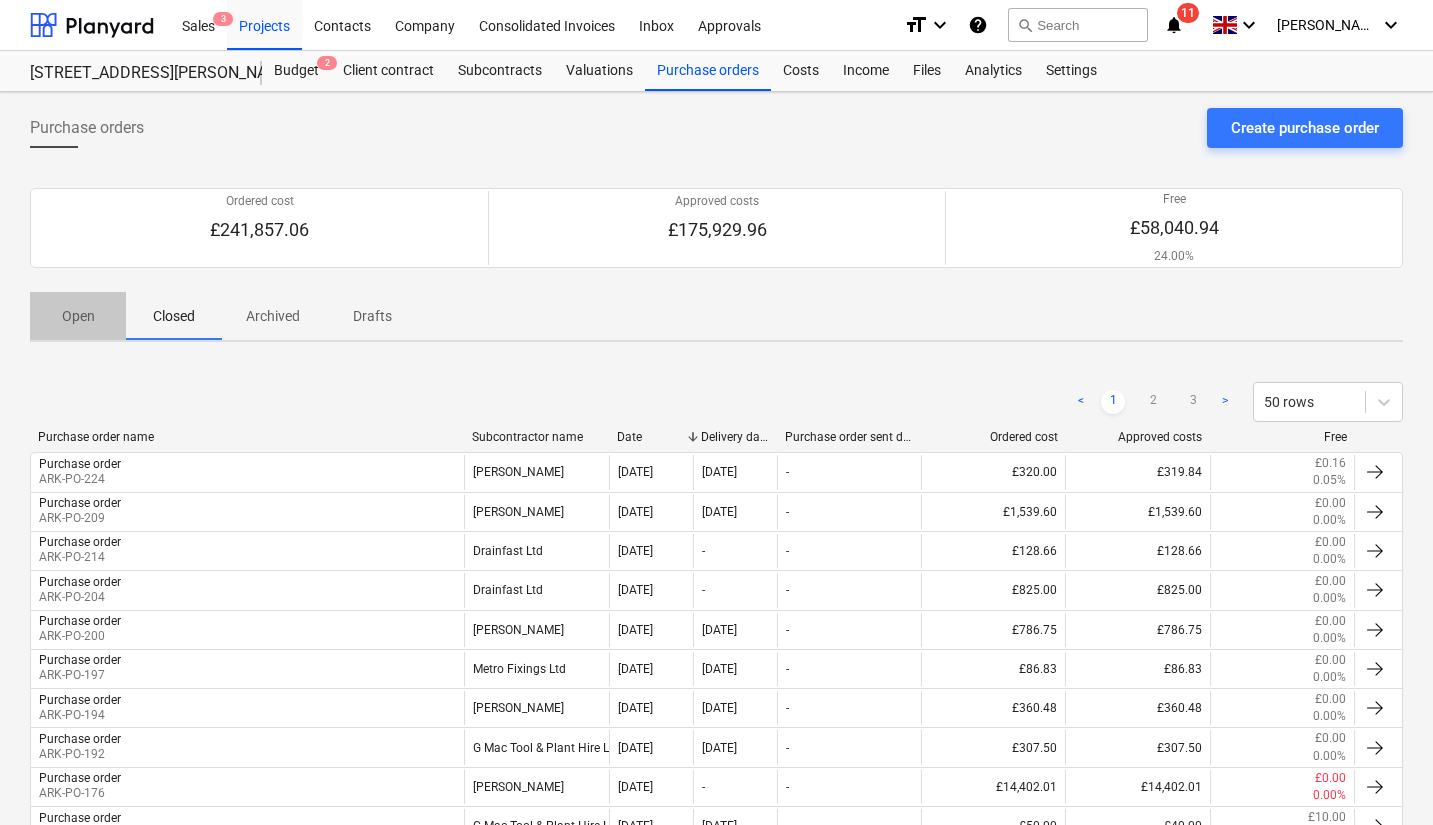 click on "Open" at bounding box center [78, 316] 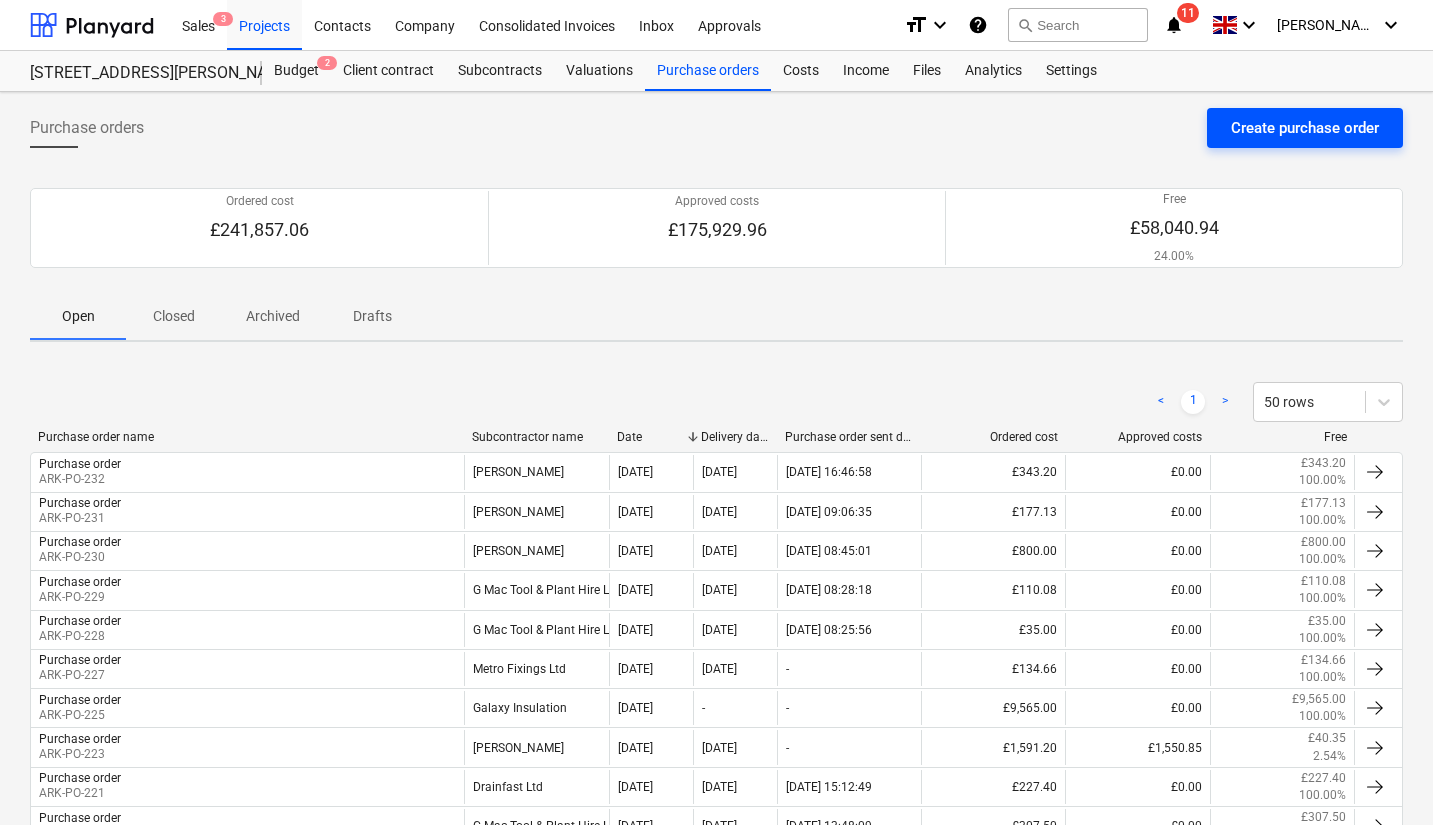 click on "Create purchase order" at bounding box center (1305, 128) 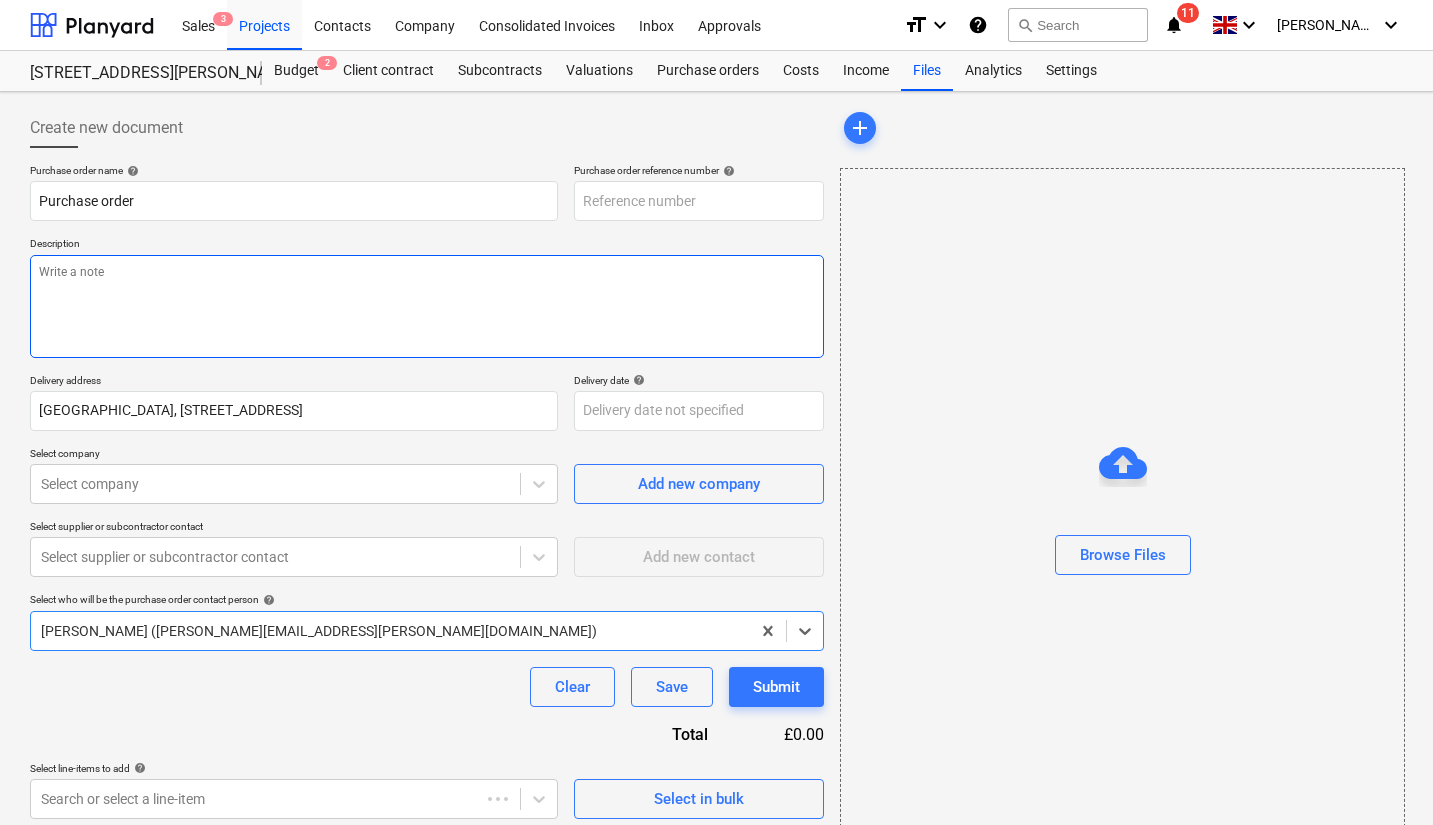 type on "x" 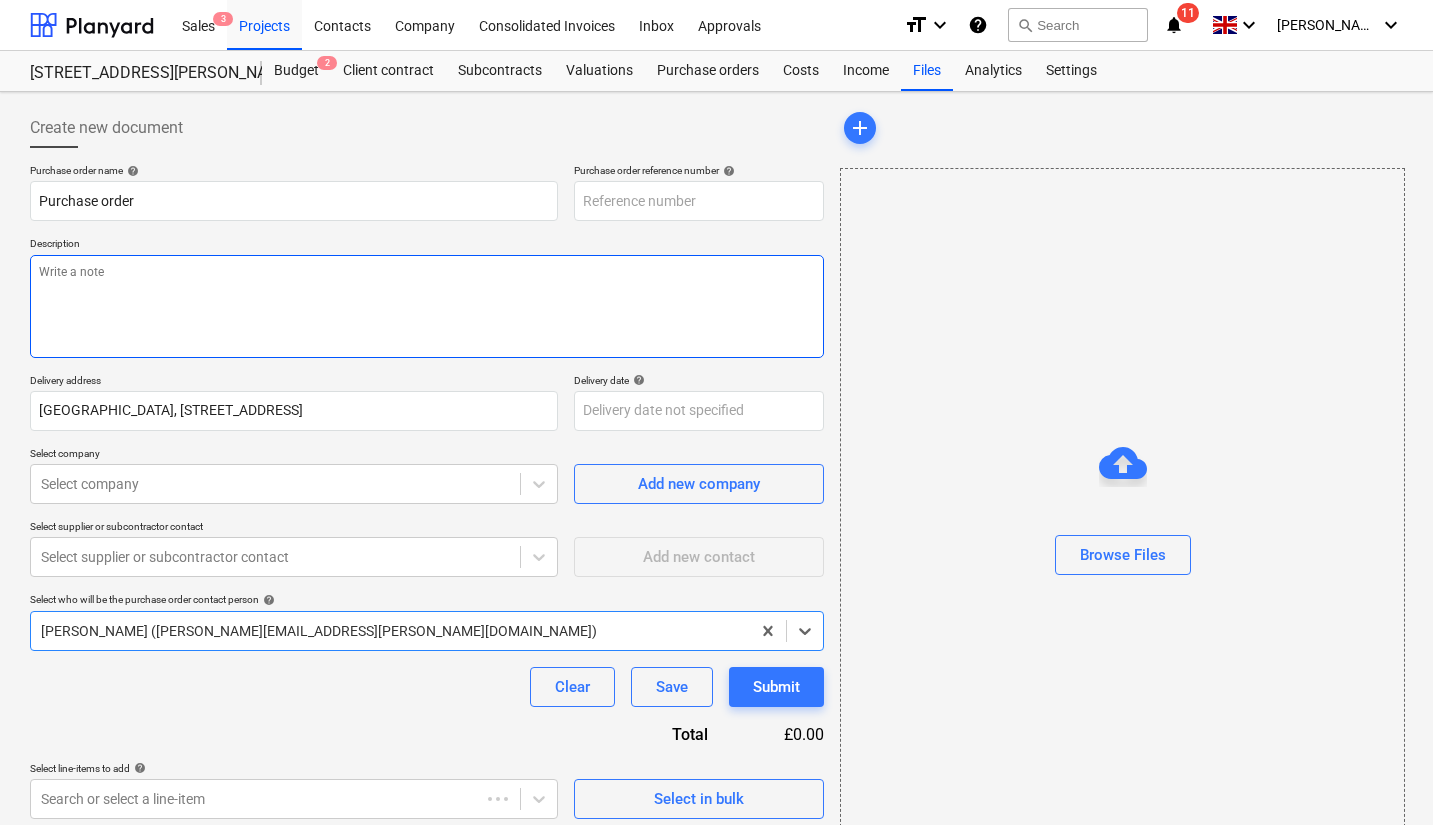 type on "ARK-PO-233" 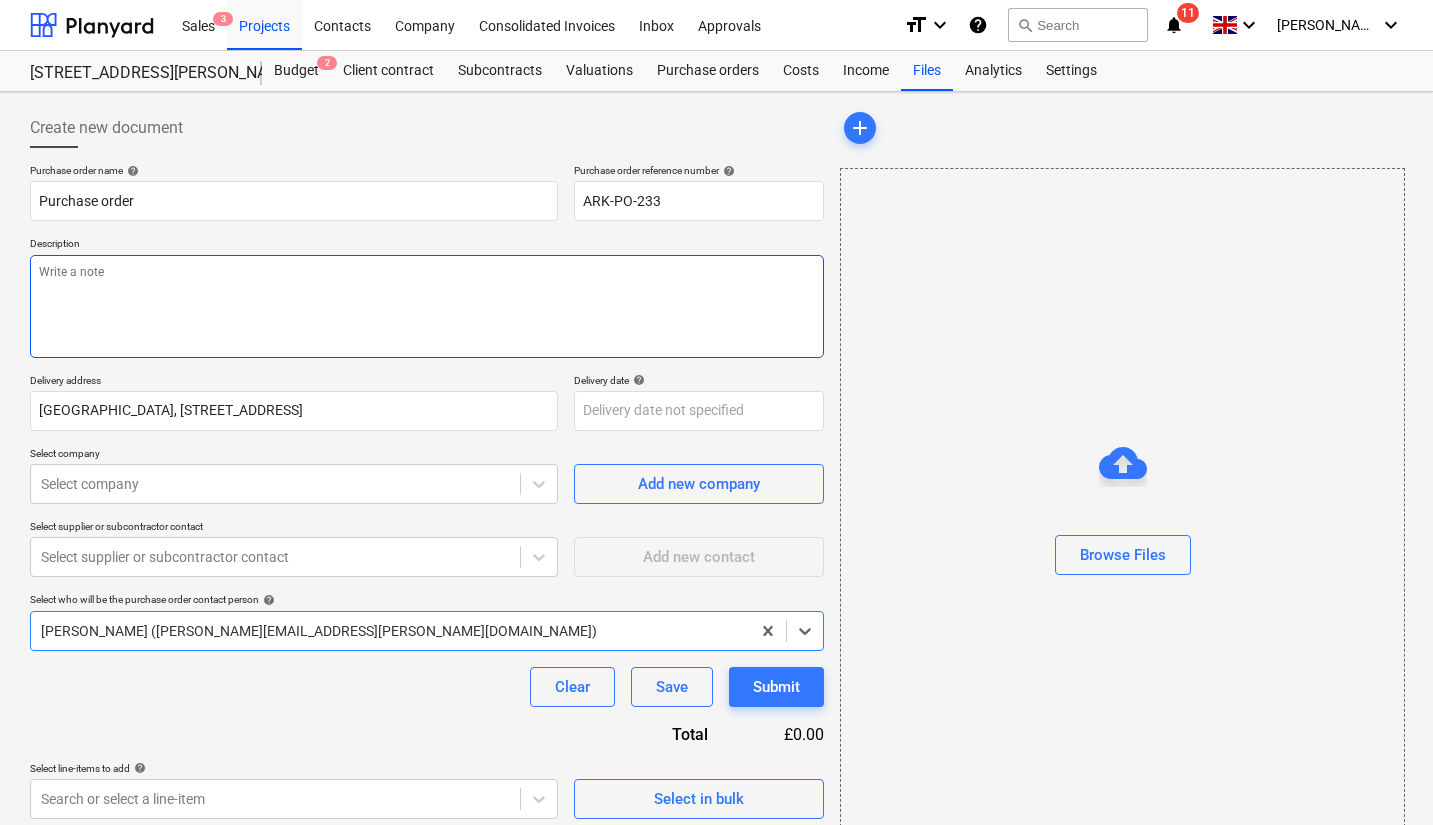 click at bounding box center (427, 306) 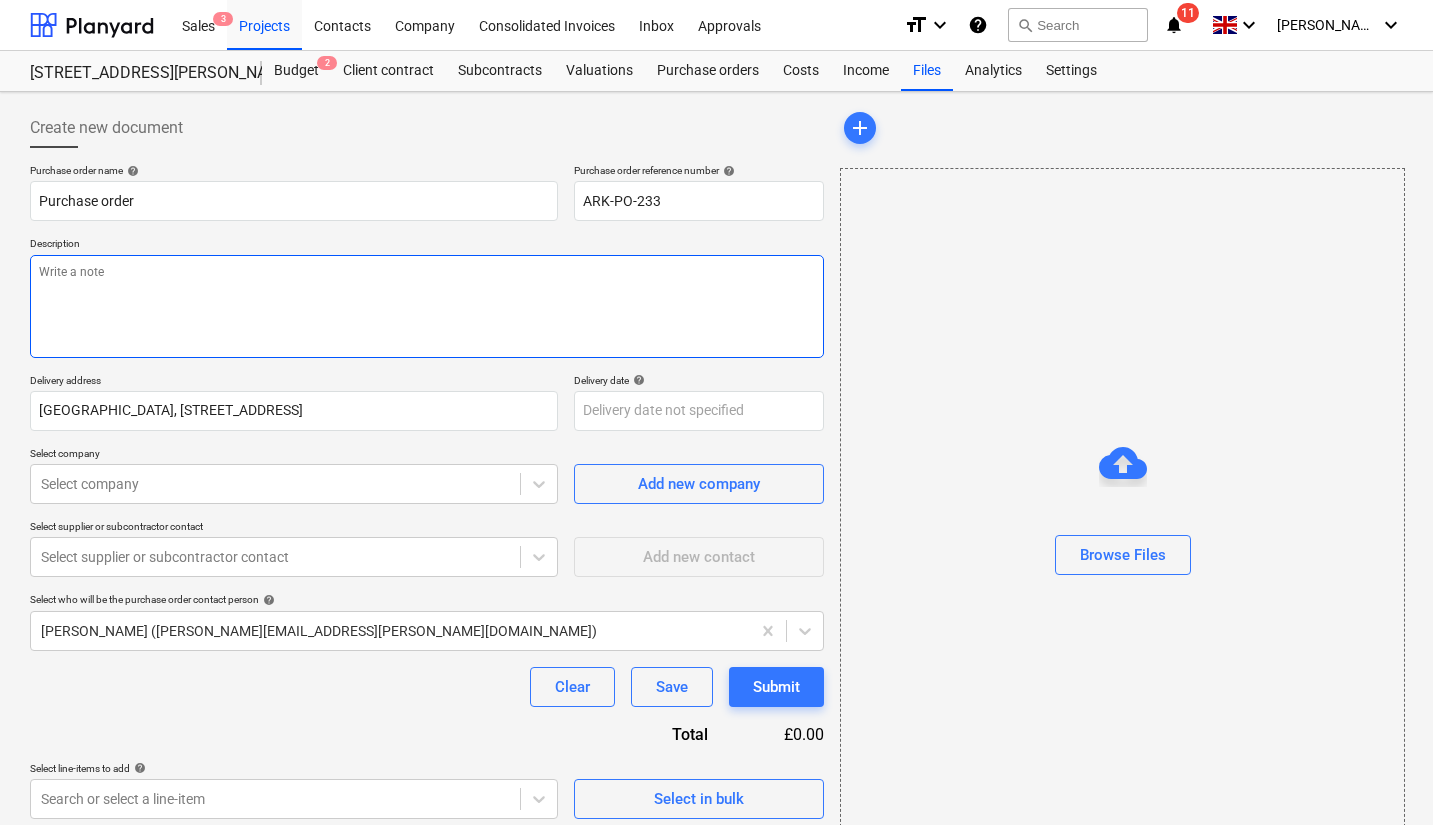 type on "x" 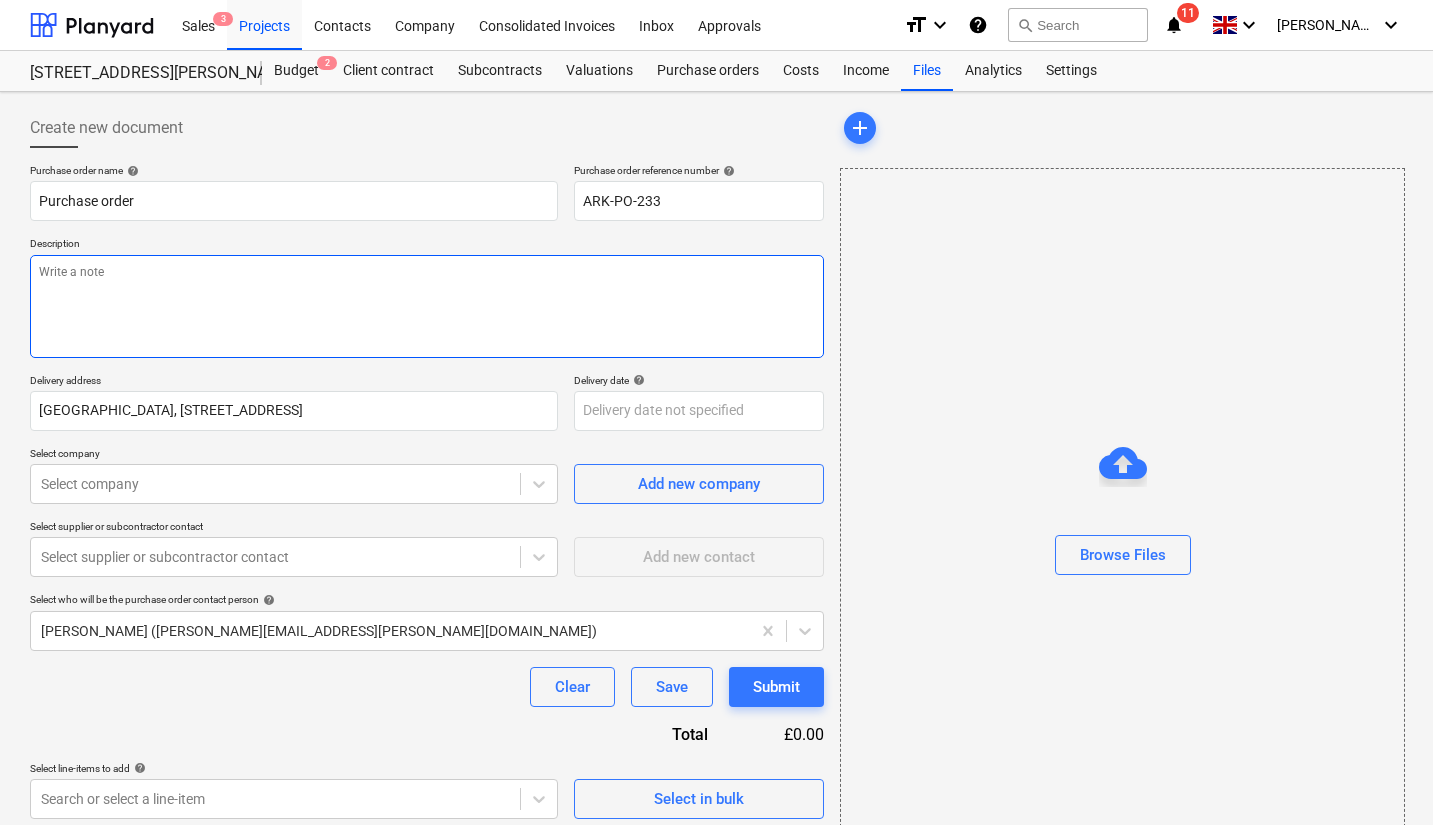type on "3" 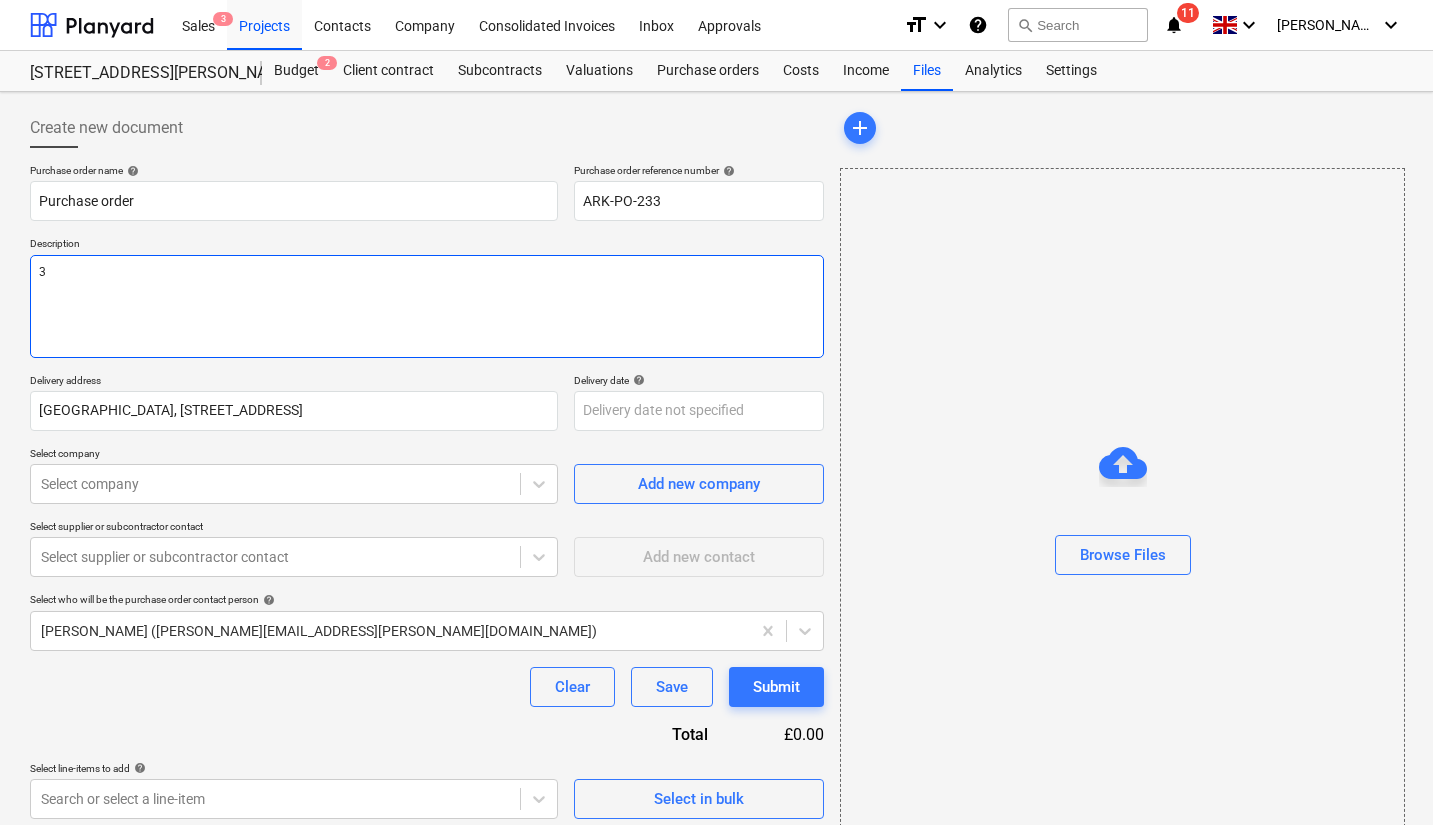 type on "x" 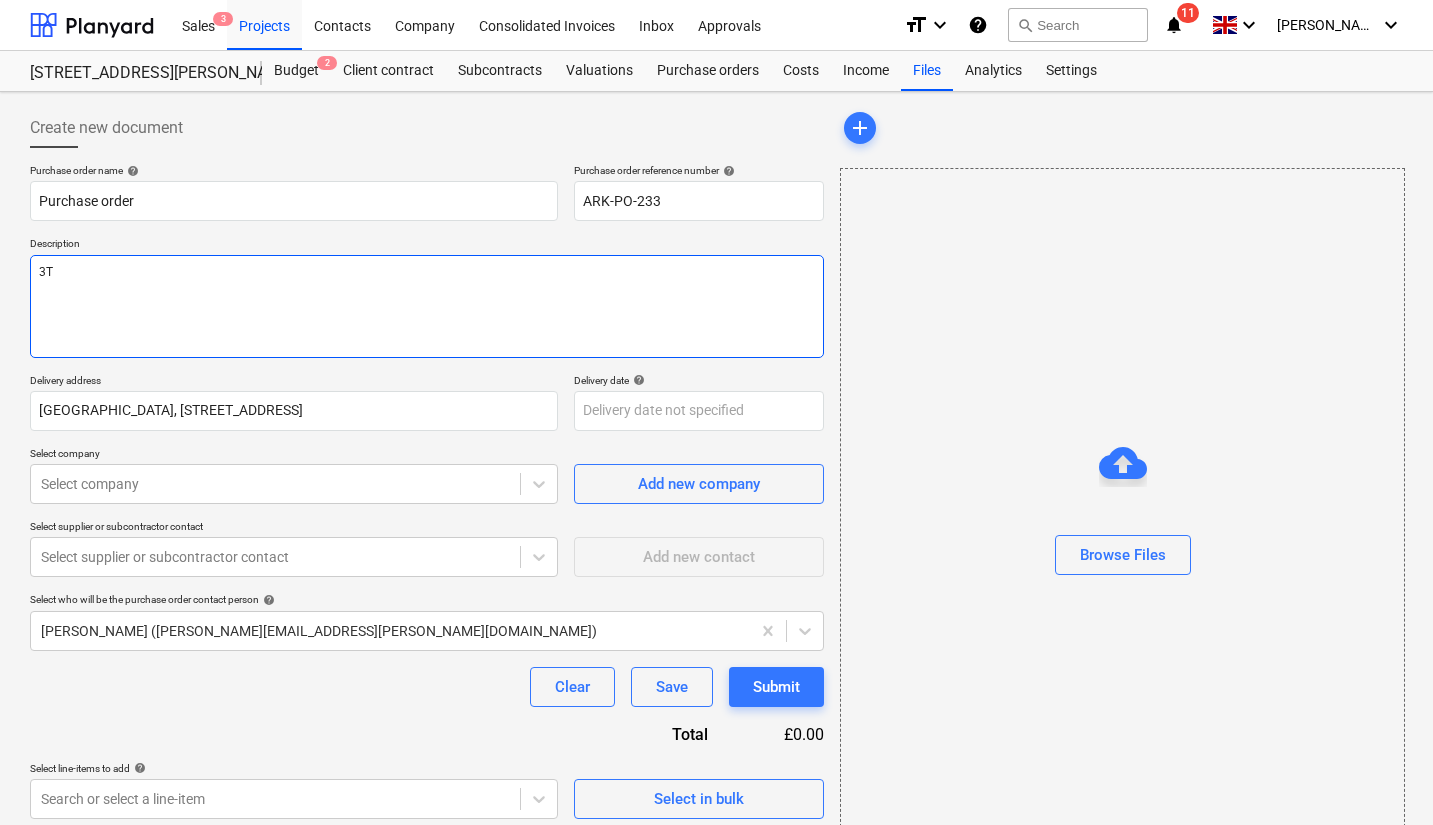 type on "x" 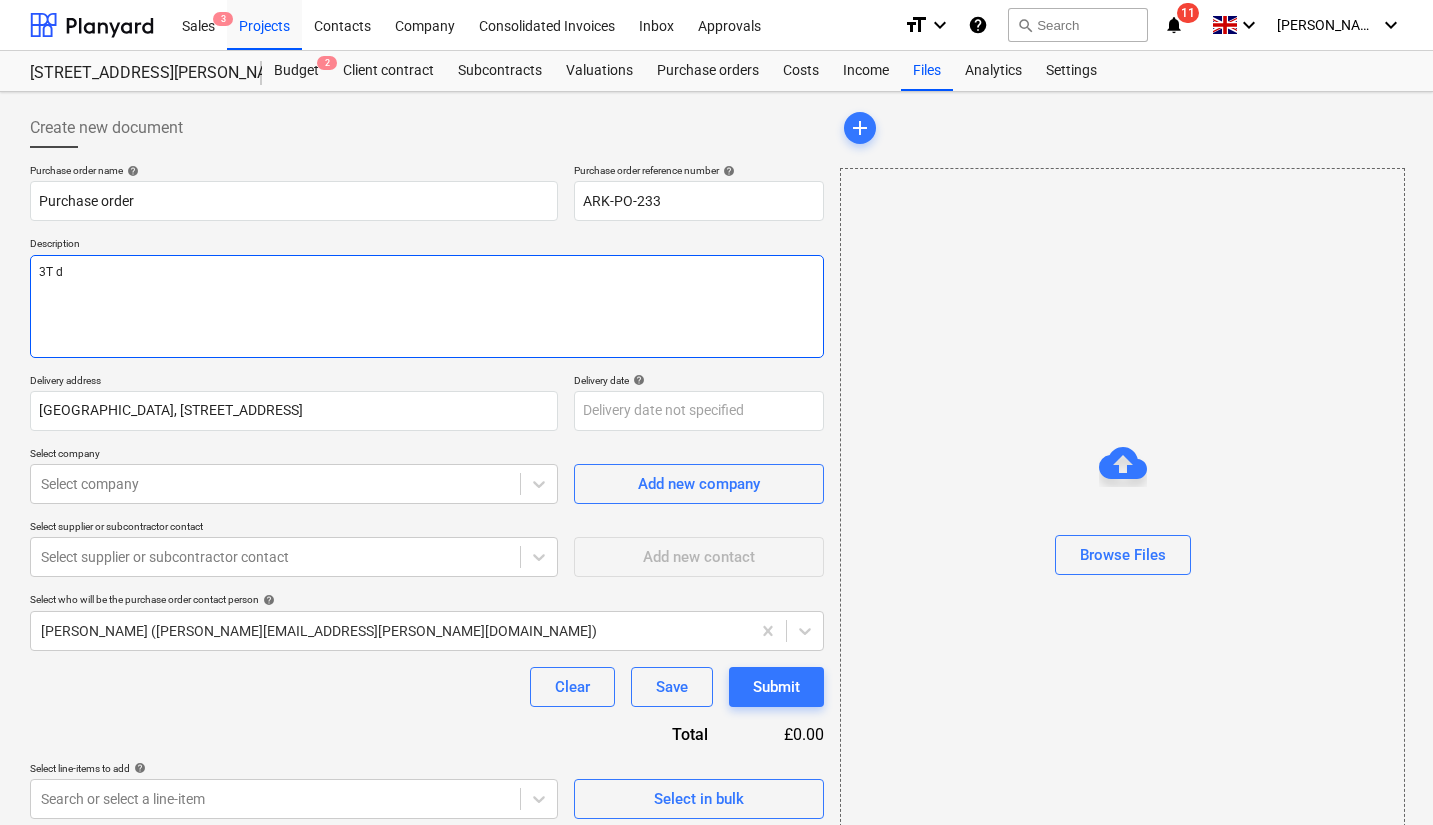 type on "x" 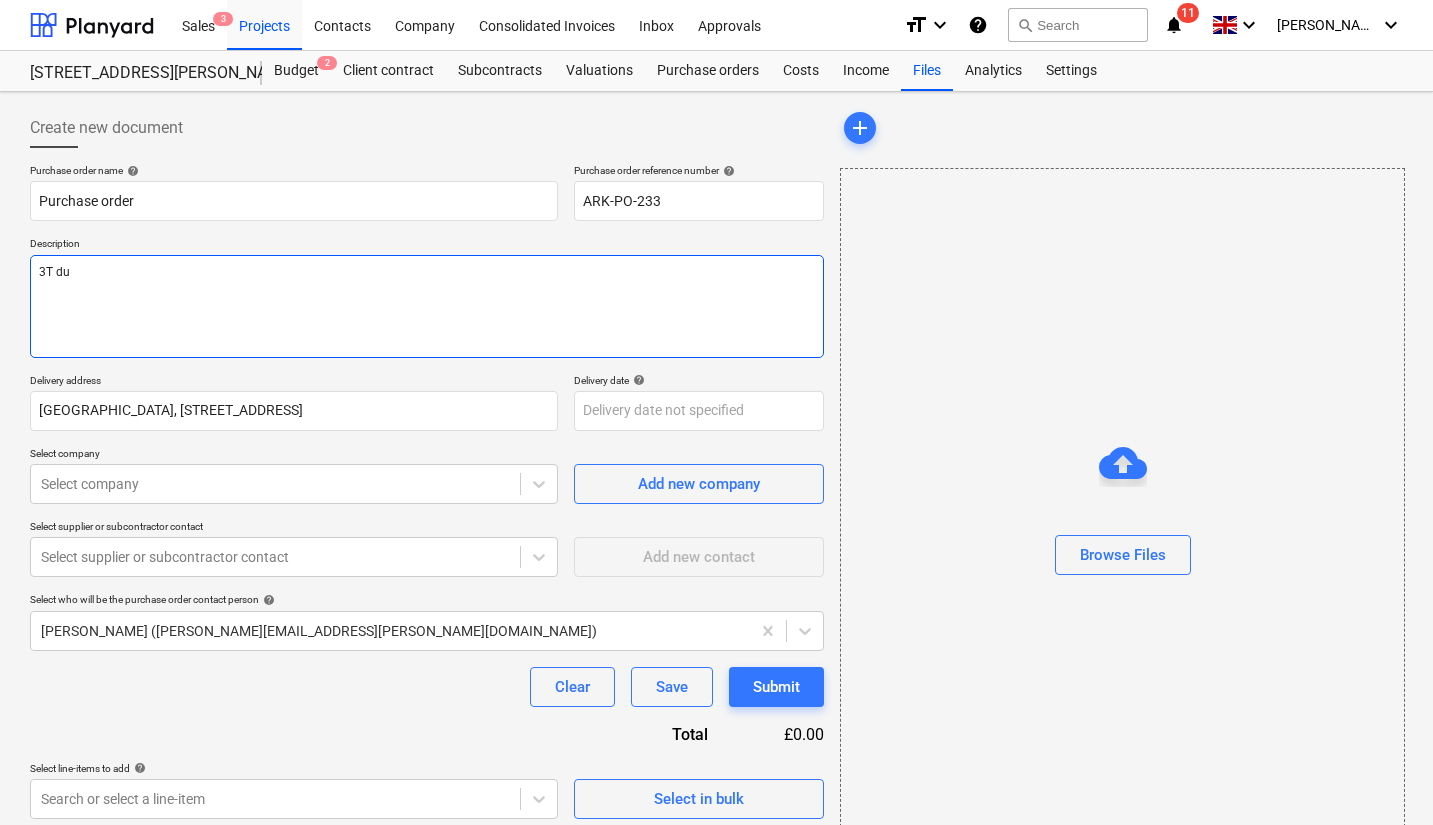 type on "x" 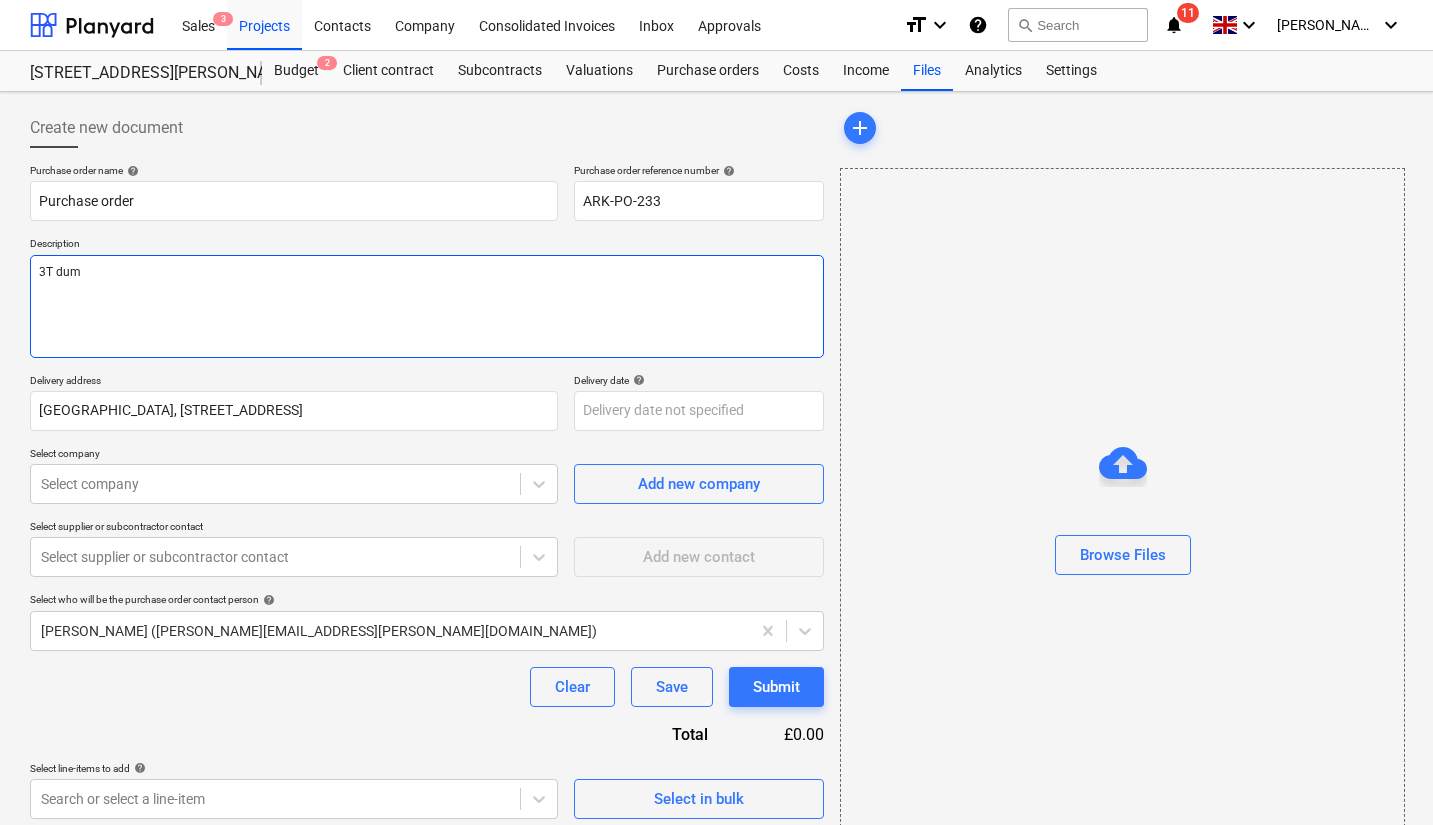 type on "x" 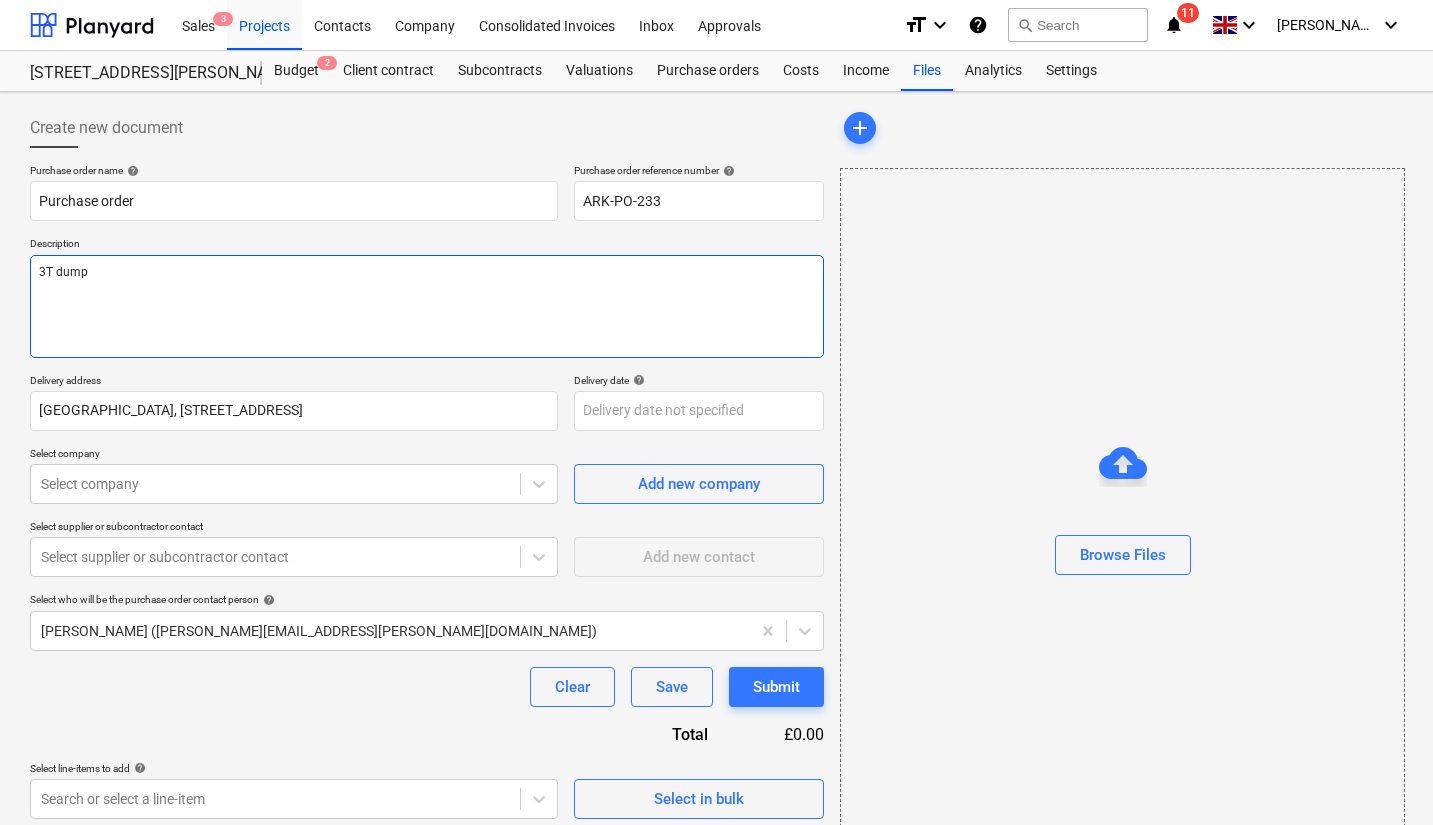 type on "x" 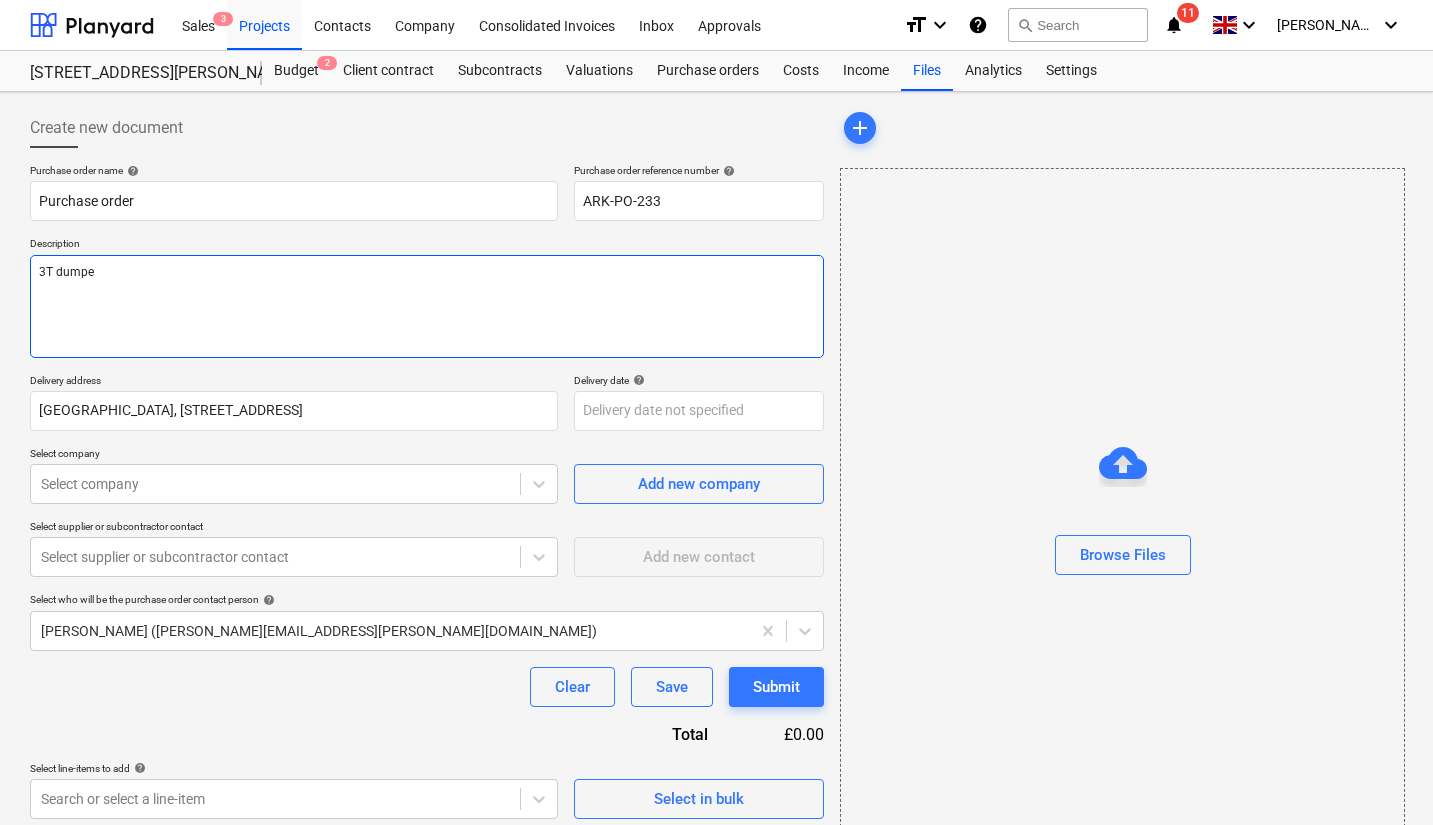 type on "x" 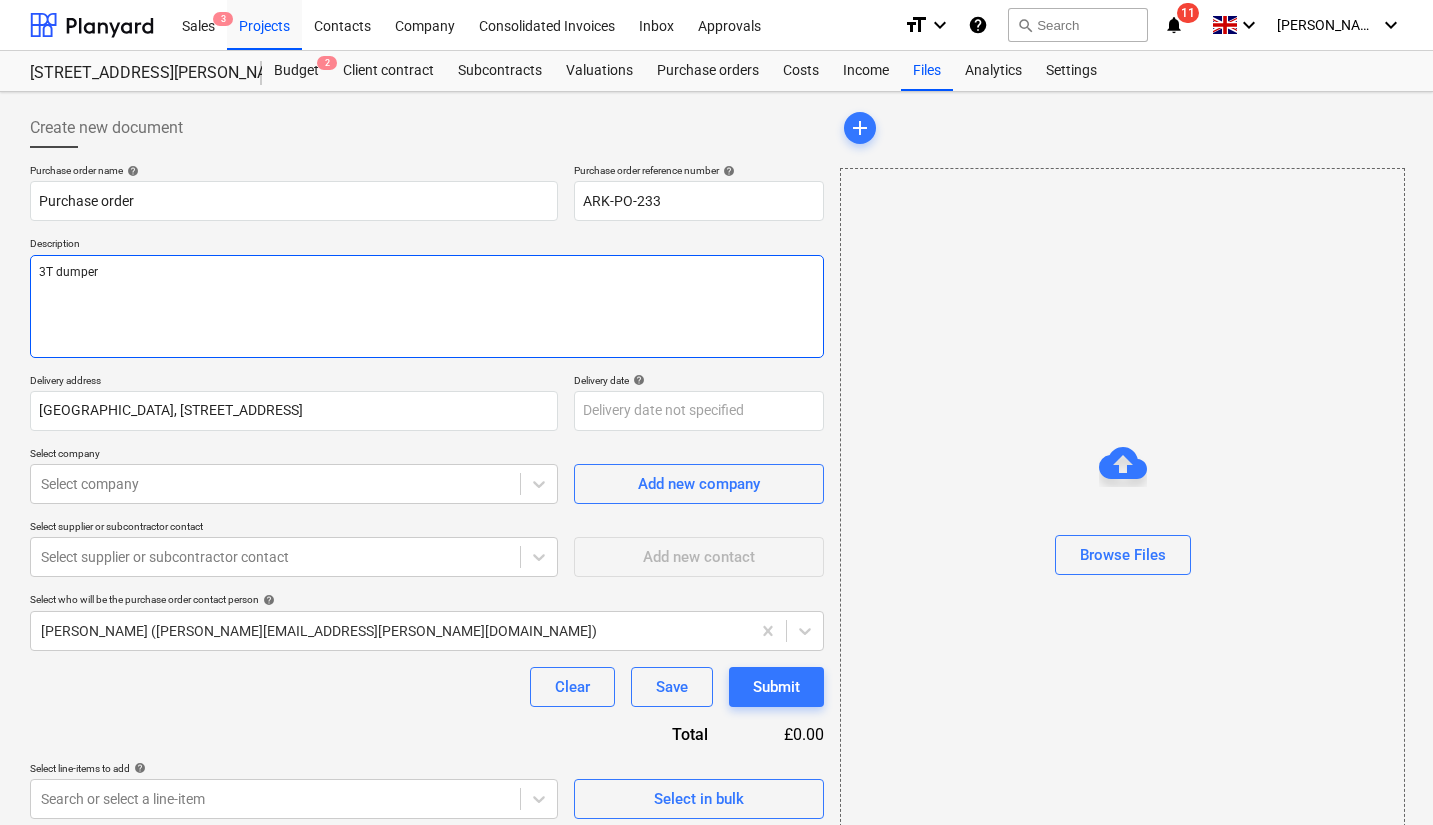 type on "3T dumper" 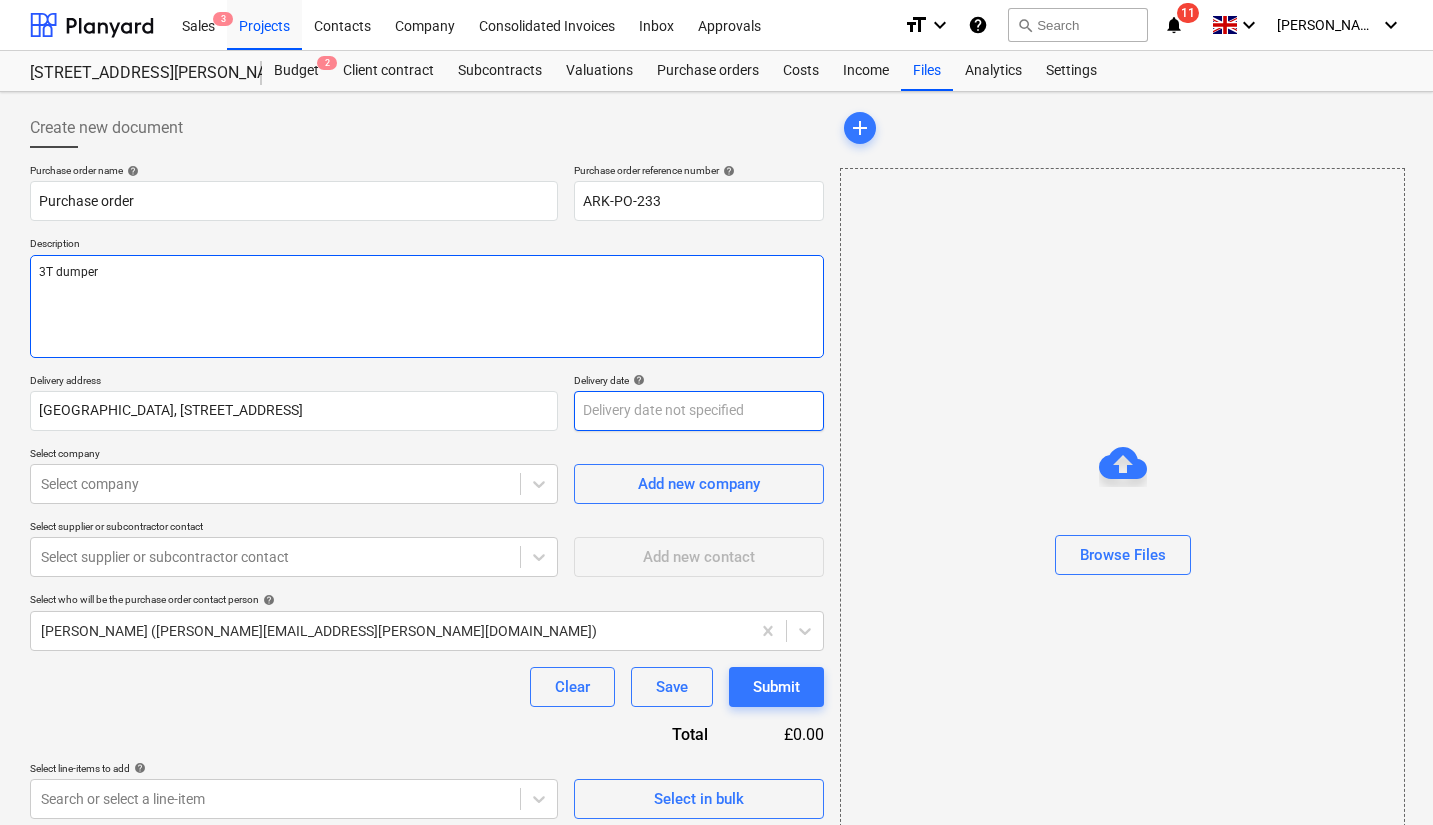 type on "3T dumper" 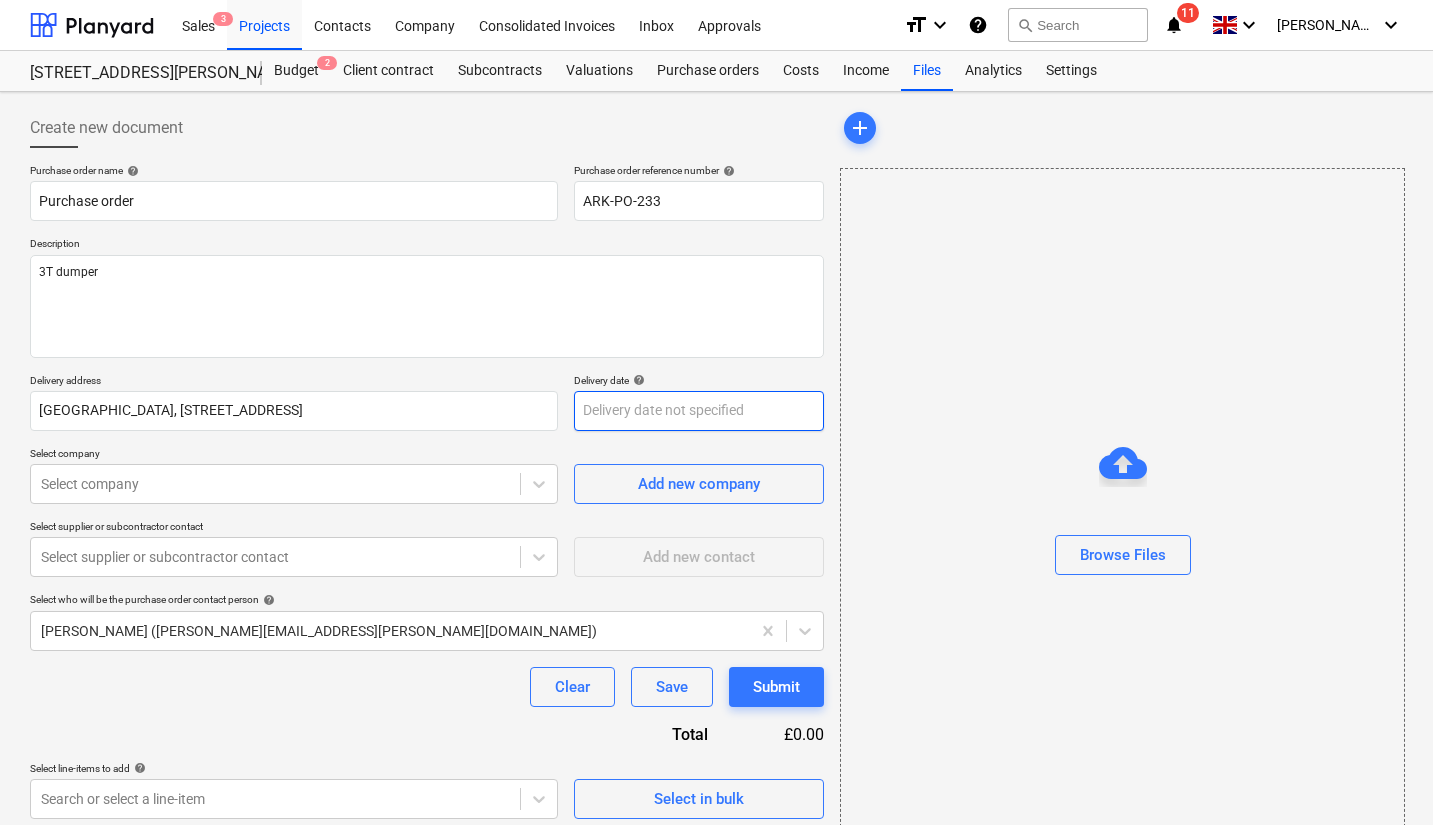 click on "Sales 3 Projects Contacts Company Consolidated Invoices Inbox Approvals format_size keyboard_arrow_down help search Search notifications 11 keyboard_arrow_down [PERSON_NAME] keyboard_arrow_down 2 Galley [PERSON_NAME] Budget 2 Client contract Subcontracts Valuations Purchase orders Costs Income Files Analytics Settings Create new document Purchase order name help Purchase order Purchase order reference number help ARK-PO-233 Description 3T dumper  Delivery address [GEOGRAPHIC_DATA][STREET_ADDRESS] Delivery date help Press the down arrow key to interact with the calendar and
select a date. Press the question mark key to get the keyboard shortcuts for changing dates. Select company Select company Add new company Select supplier or subcontractor contact Select supplier or subcontractor contact Add new contact Select who will be the purchase order contact person help [PERSON_NAME] ([PERSON_NAME][EMAIL_ADDRESS][PERSON_NAME][DOMAIN_NAME]) Clear Save Submit Total £0.00 Select line-items to add help Search or select a line-item add x" at bounding box center (716, 412) 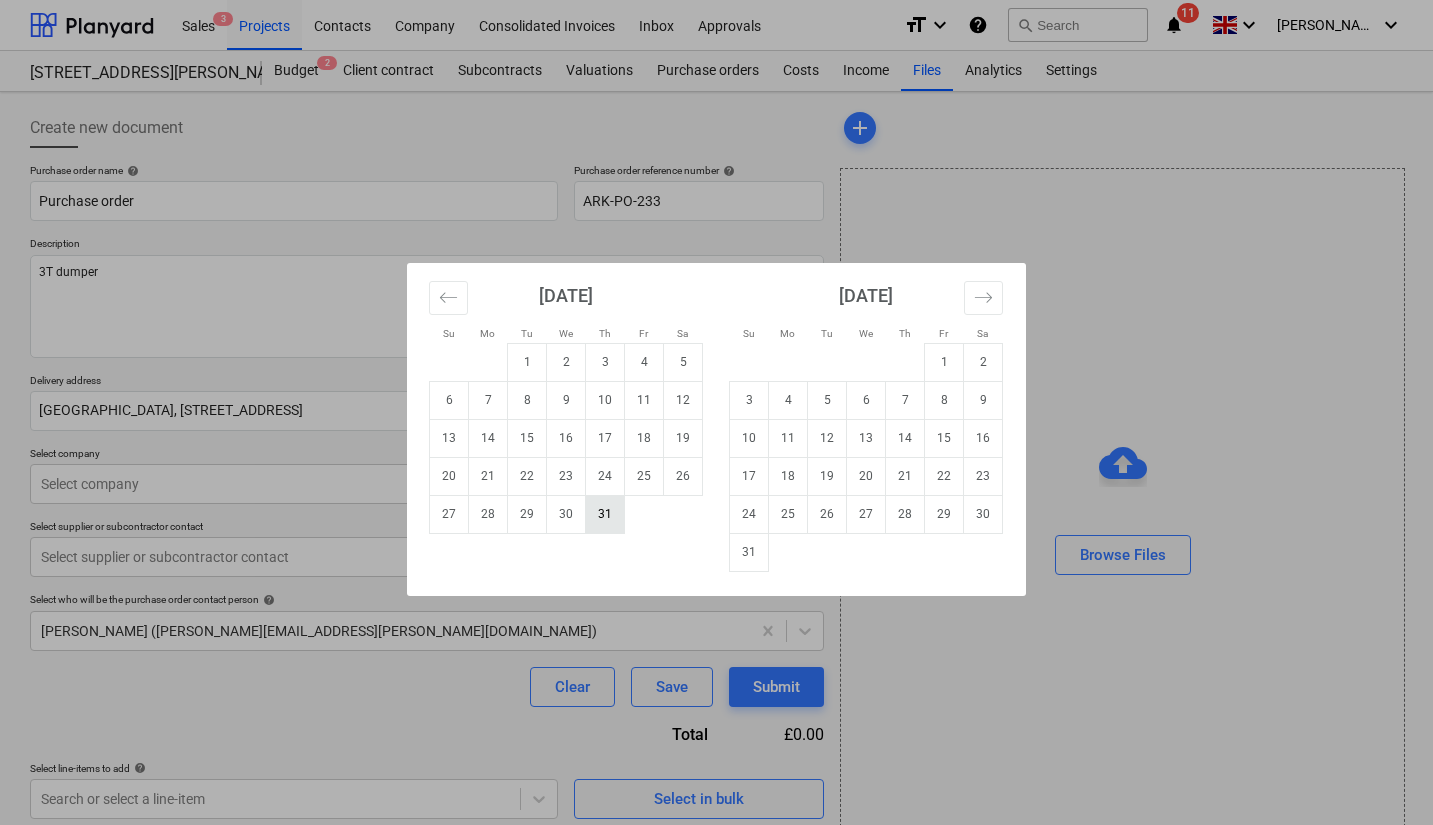 click on "31" at bounding box center (605, 514) 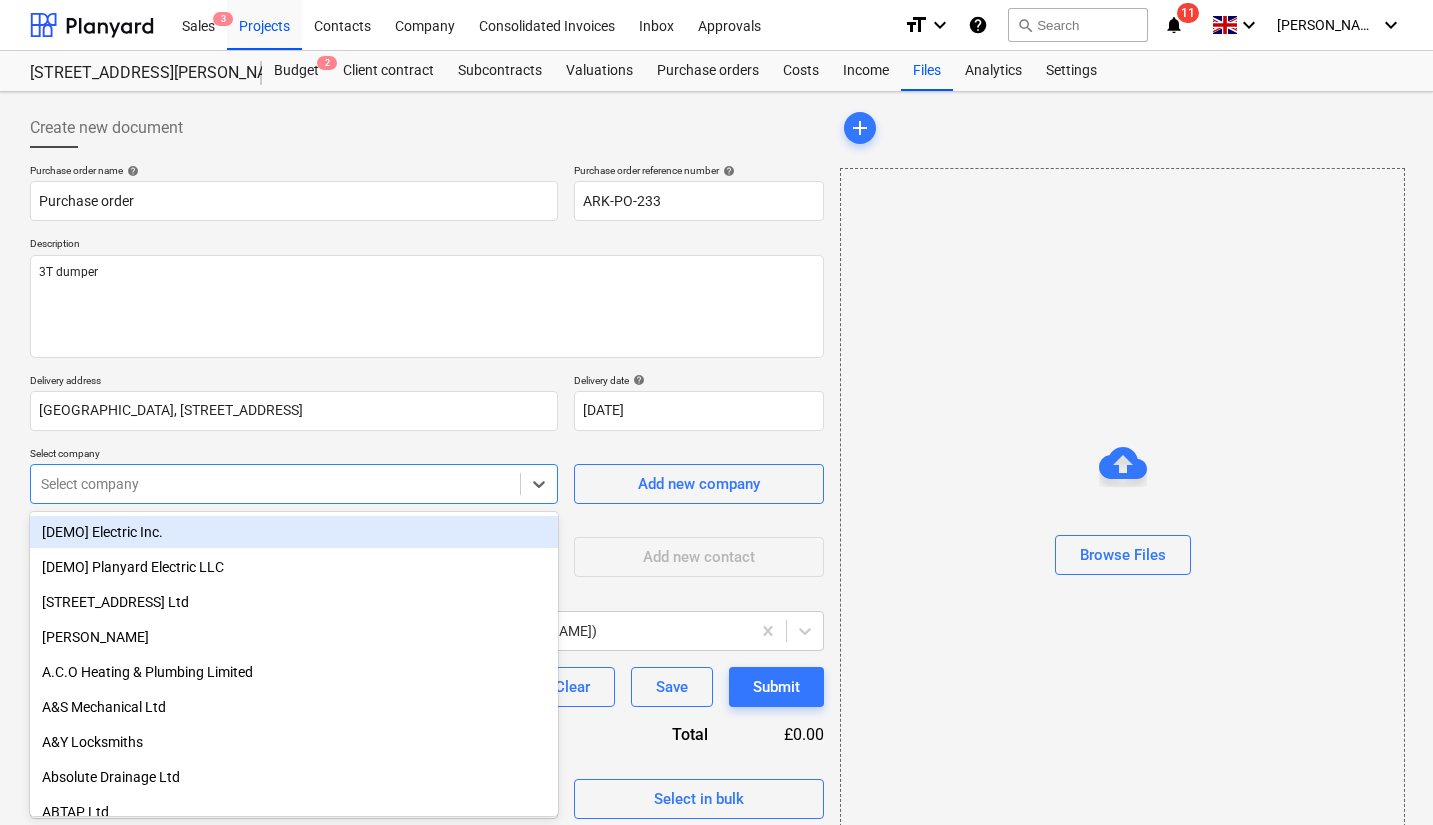 click at bounding box center [275, 484] 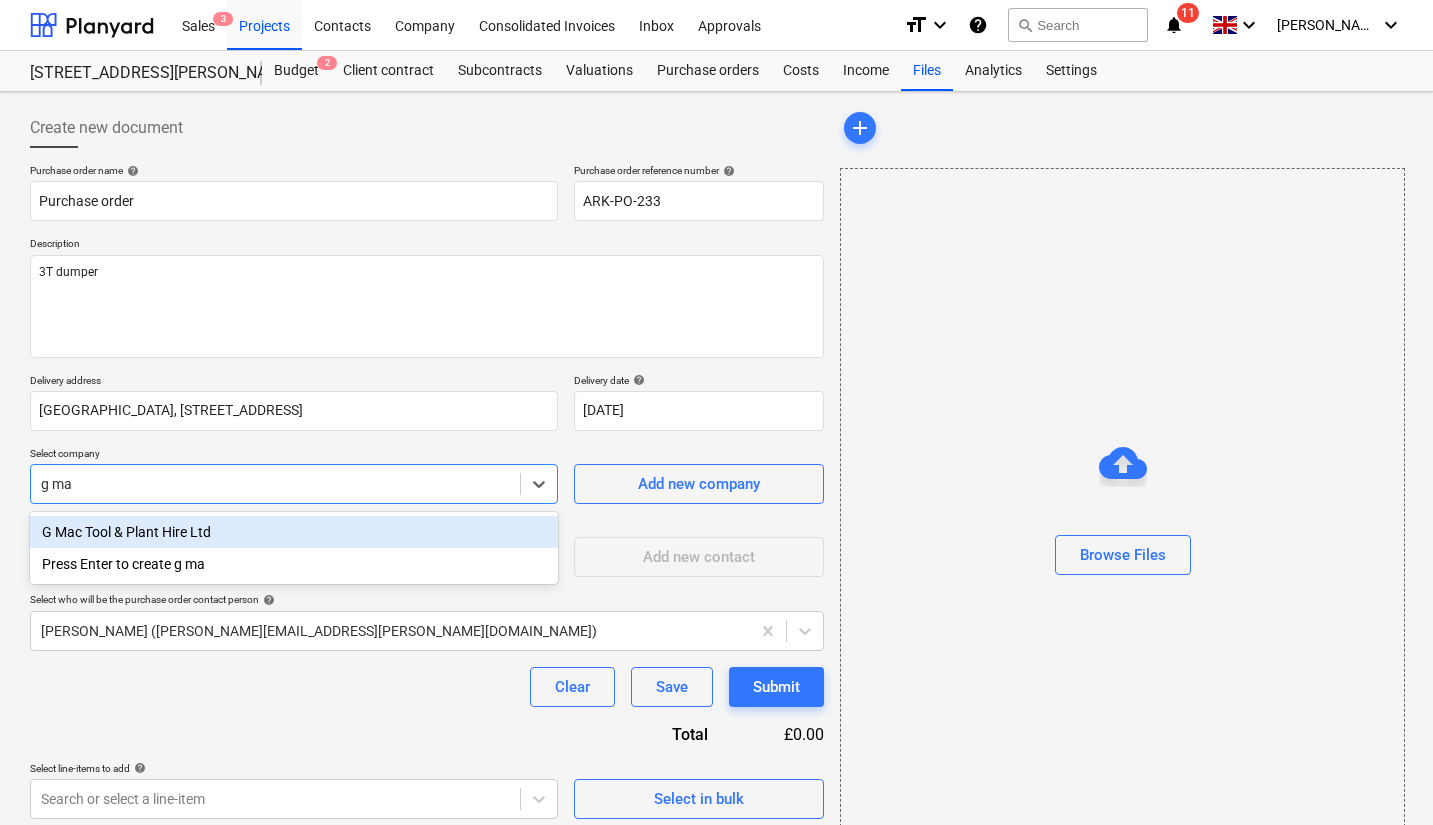 type on "g mac" 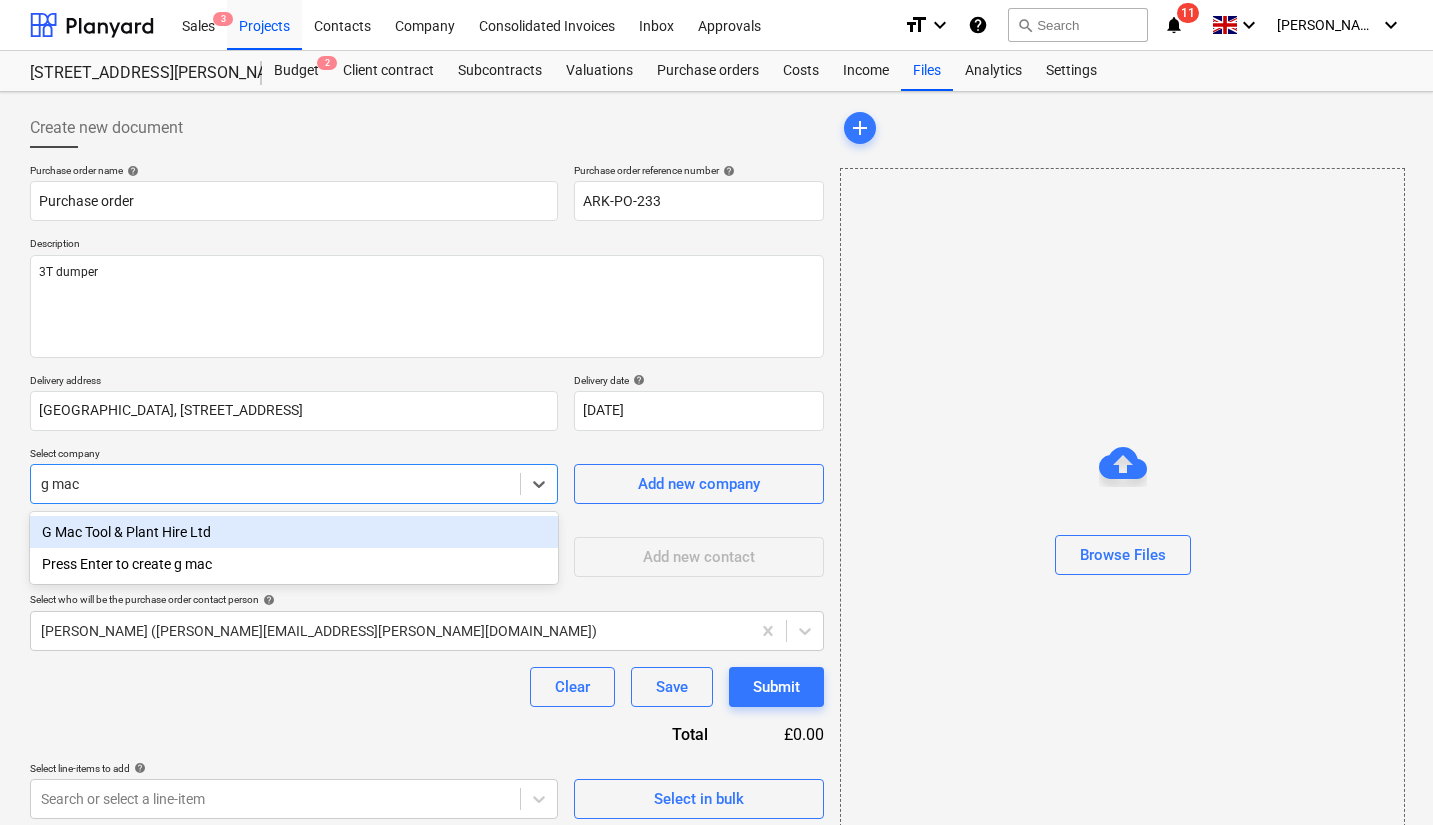 click on "G Mac Tool & Plant Hire Ltd" at bounding box center [294, 532] 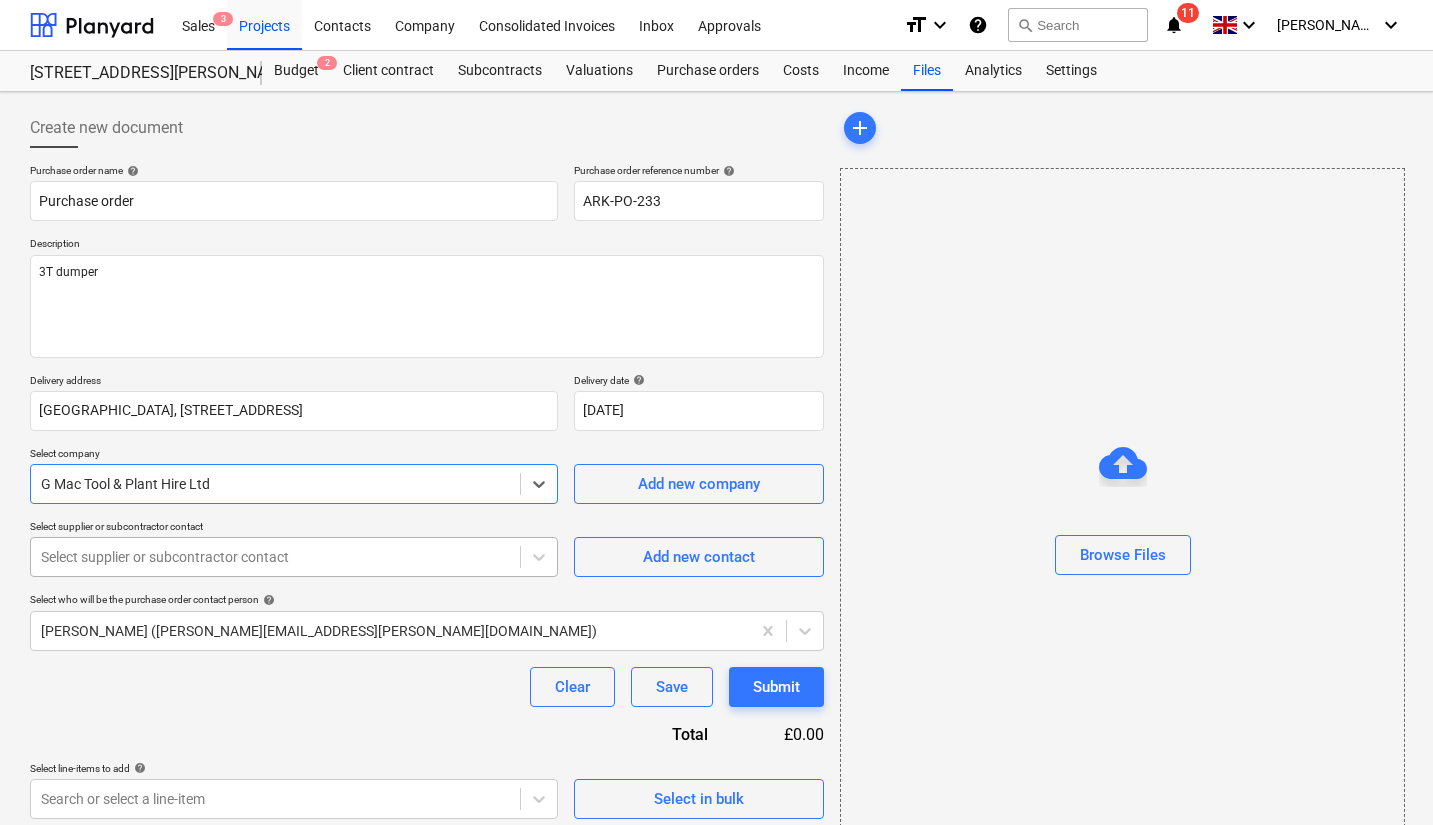 click at bounding box center [275, 557] 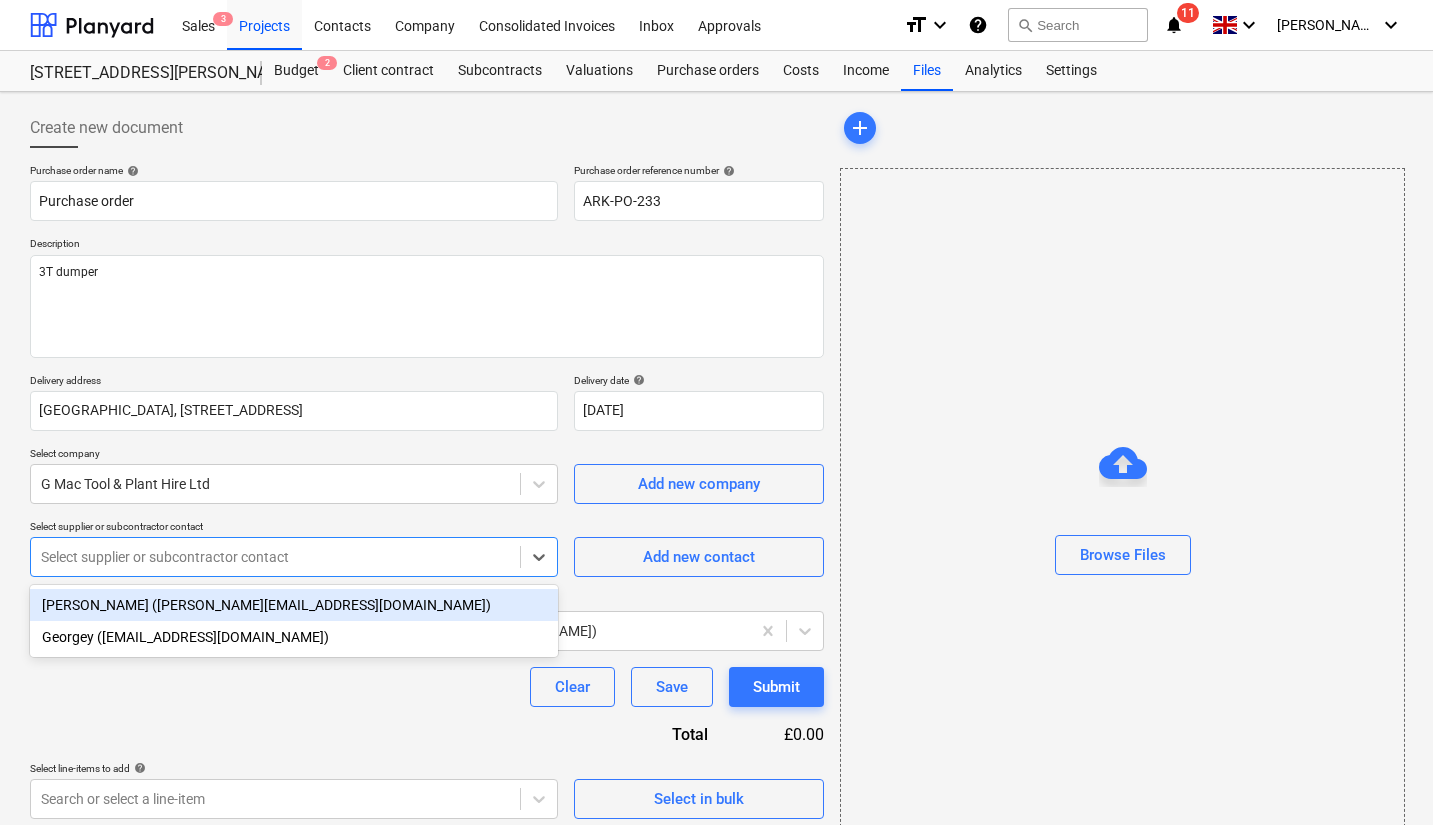 click on "[PERSON_NAME] ([PERSON_NAME][EMAIL_ADDRESS][DOMAIN_NAME])" at bounding box center (294, 605) 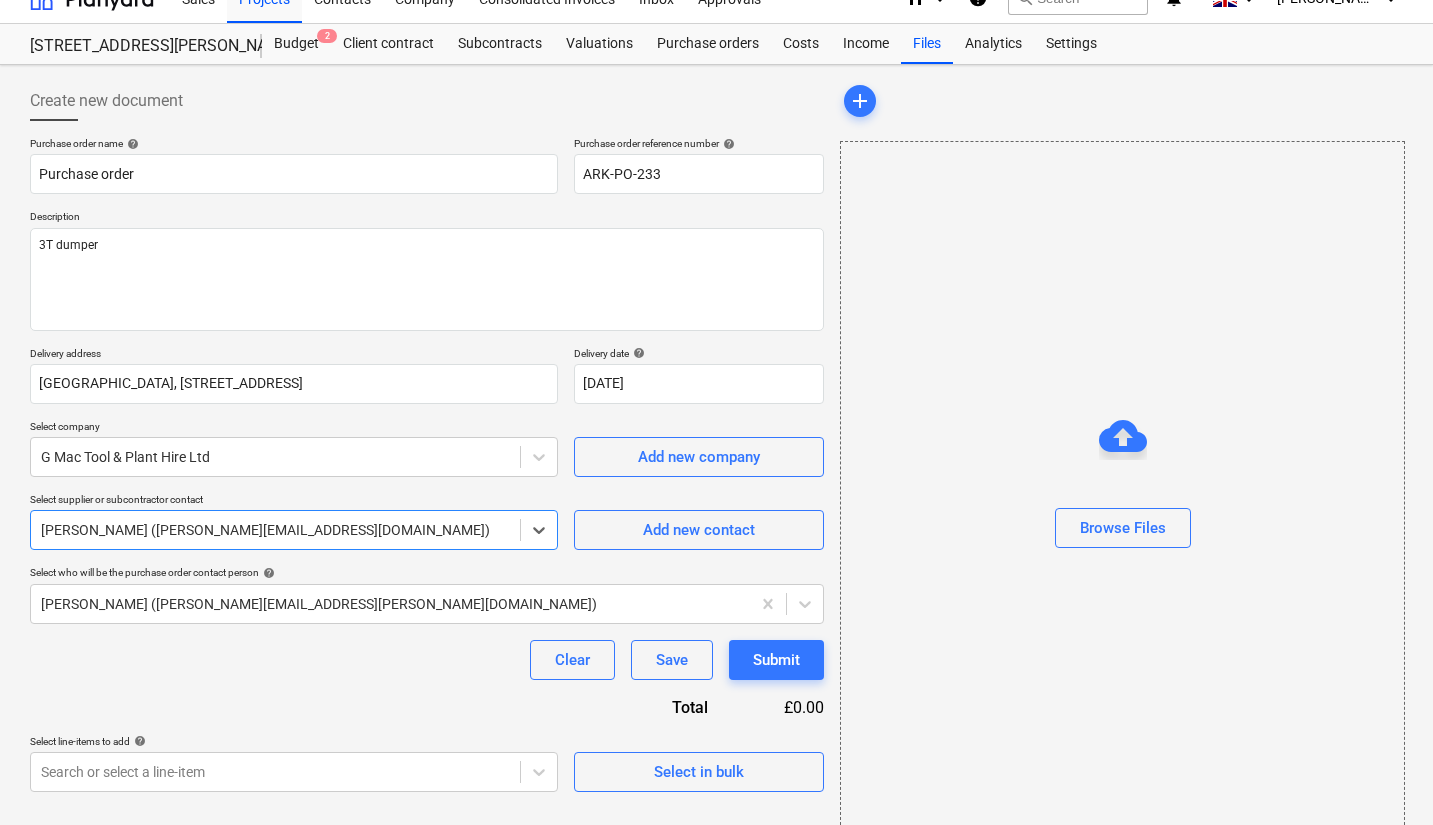 scroll, scrollTop: 53, scrollLeft: 0, axis: vertical 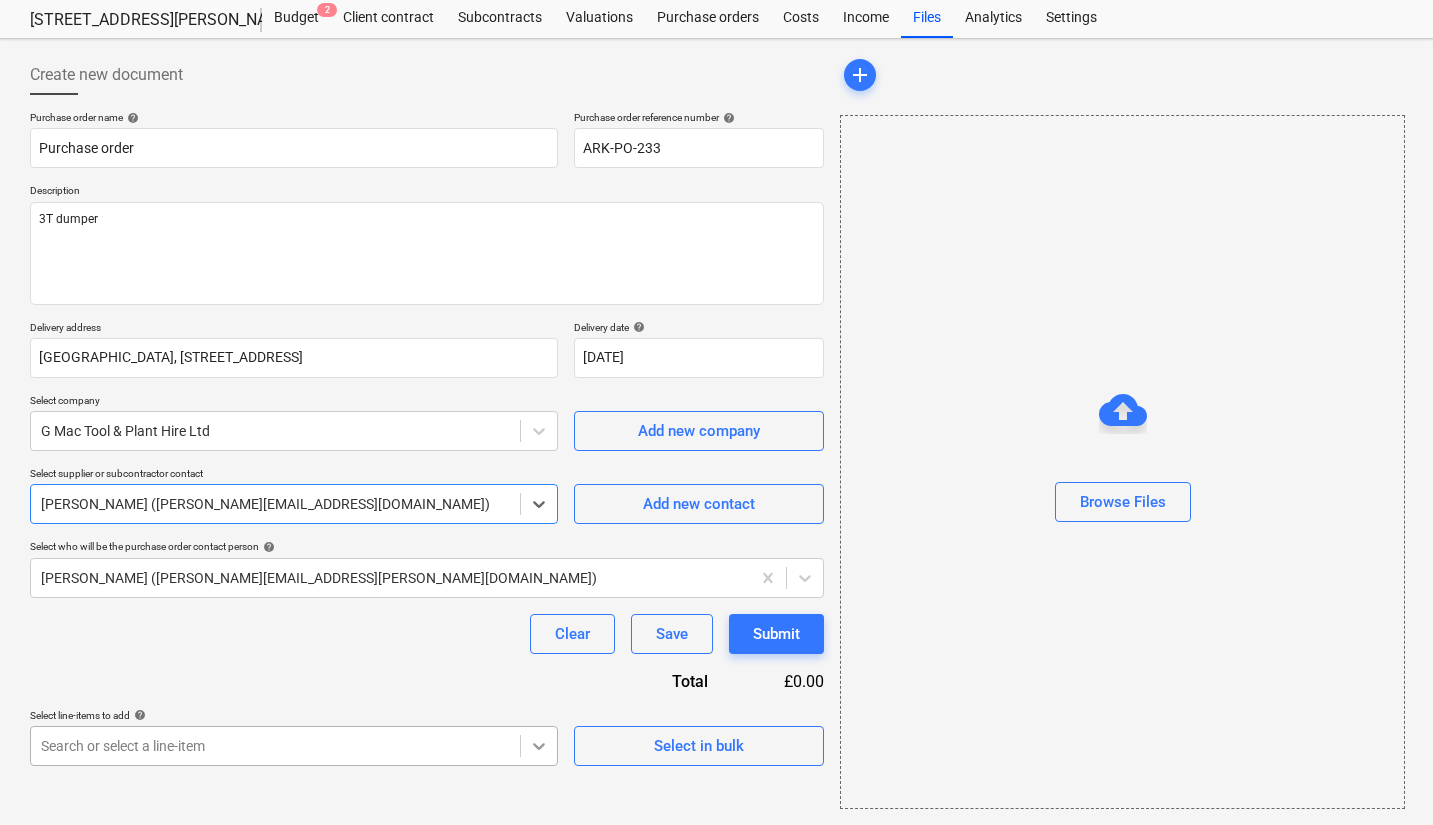 type on "x" 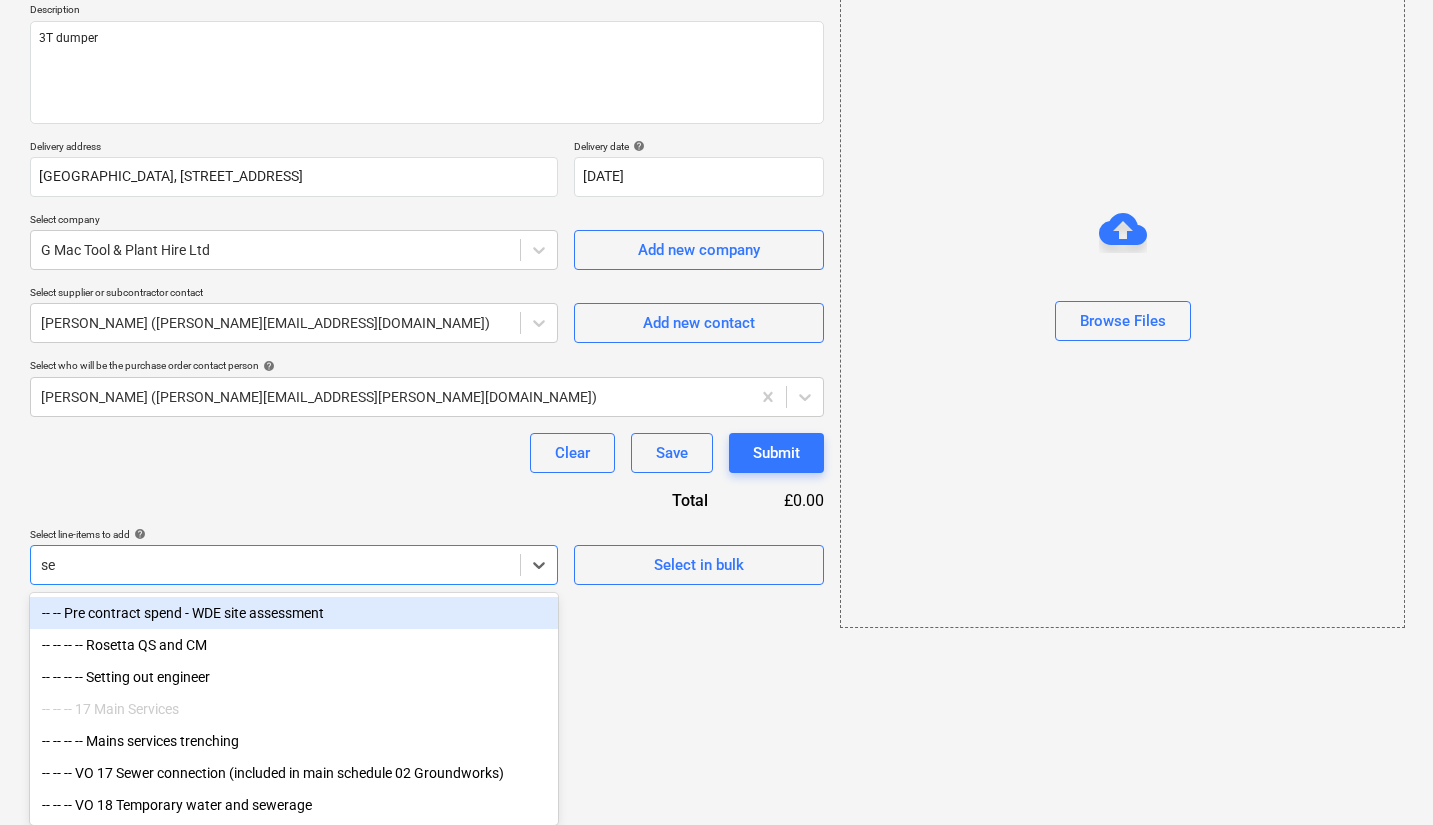 type on "ser" 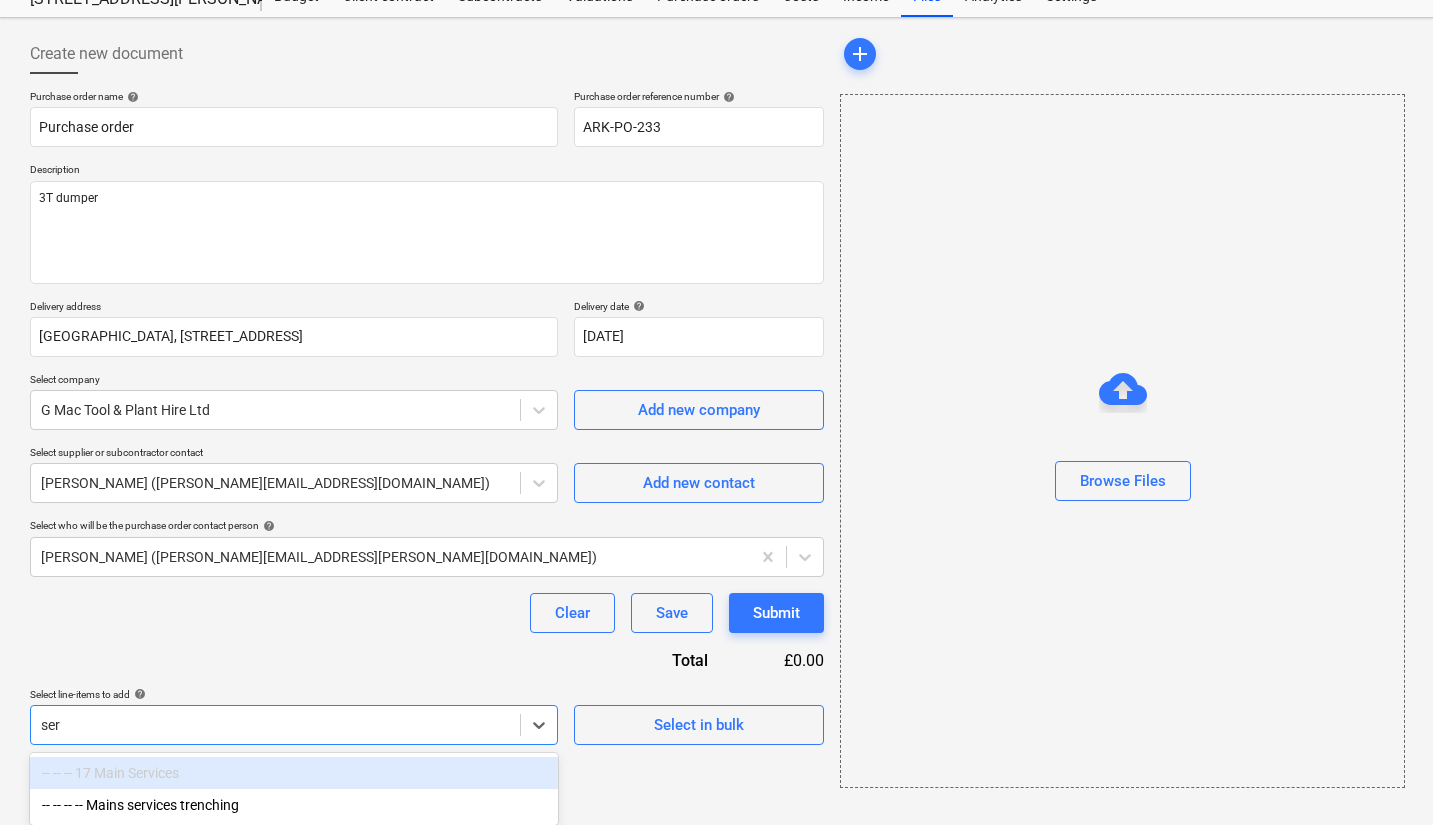 scroll, scrollTop: 76, scrollLeft: 0, axis: vertical 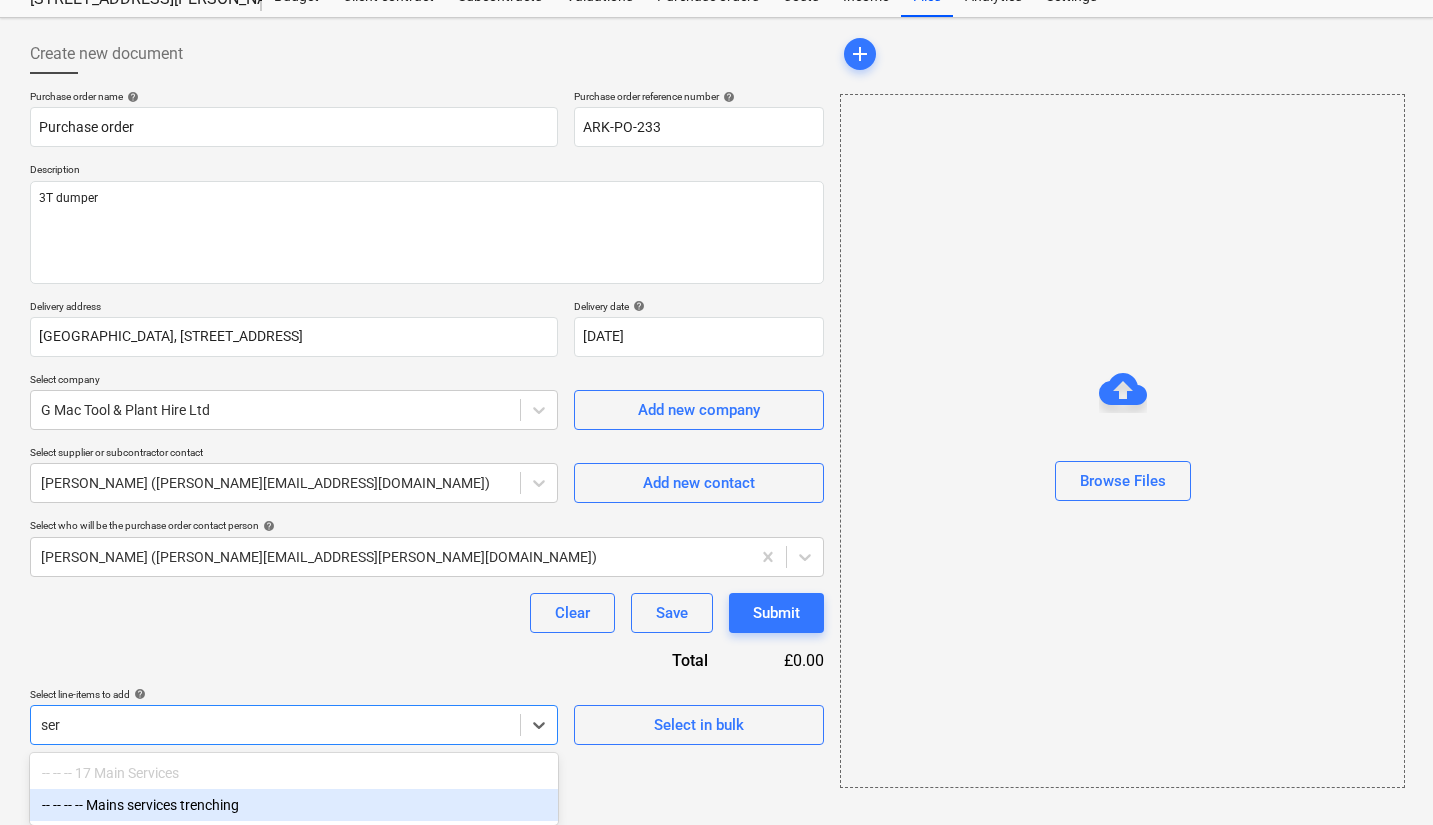 click on "-- -- -- --   Mains services trenching" at bounding box center (294, 805) 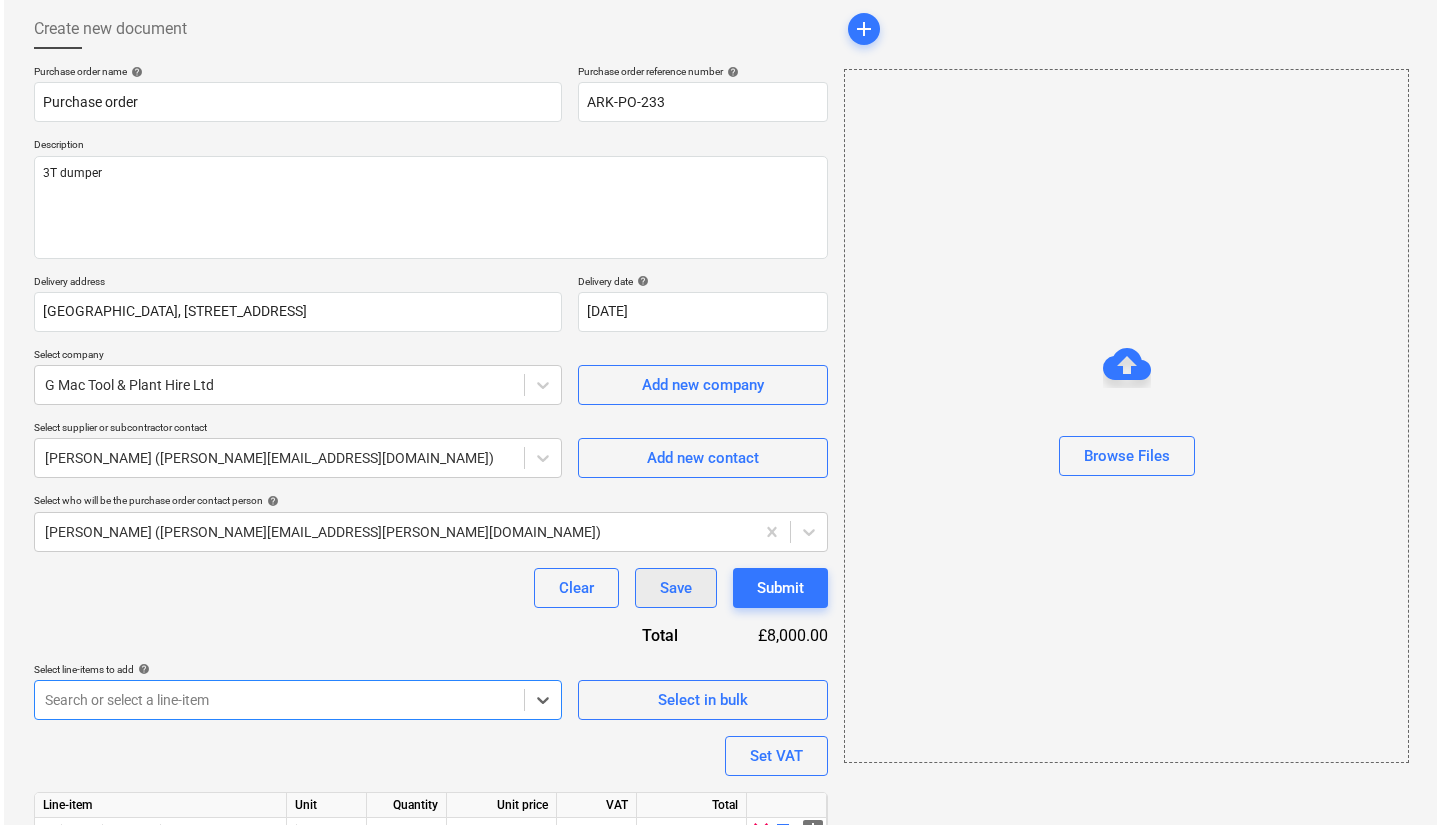 scroll, scrollTop: 198, scrollLeft: 0, axis: vertical 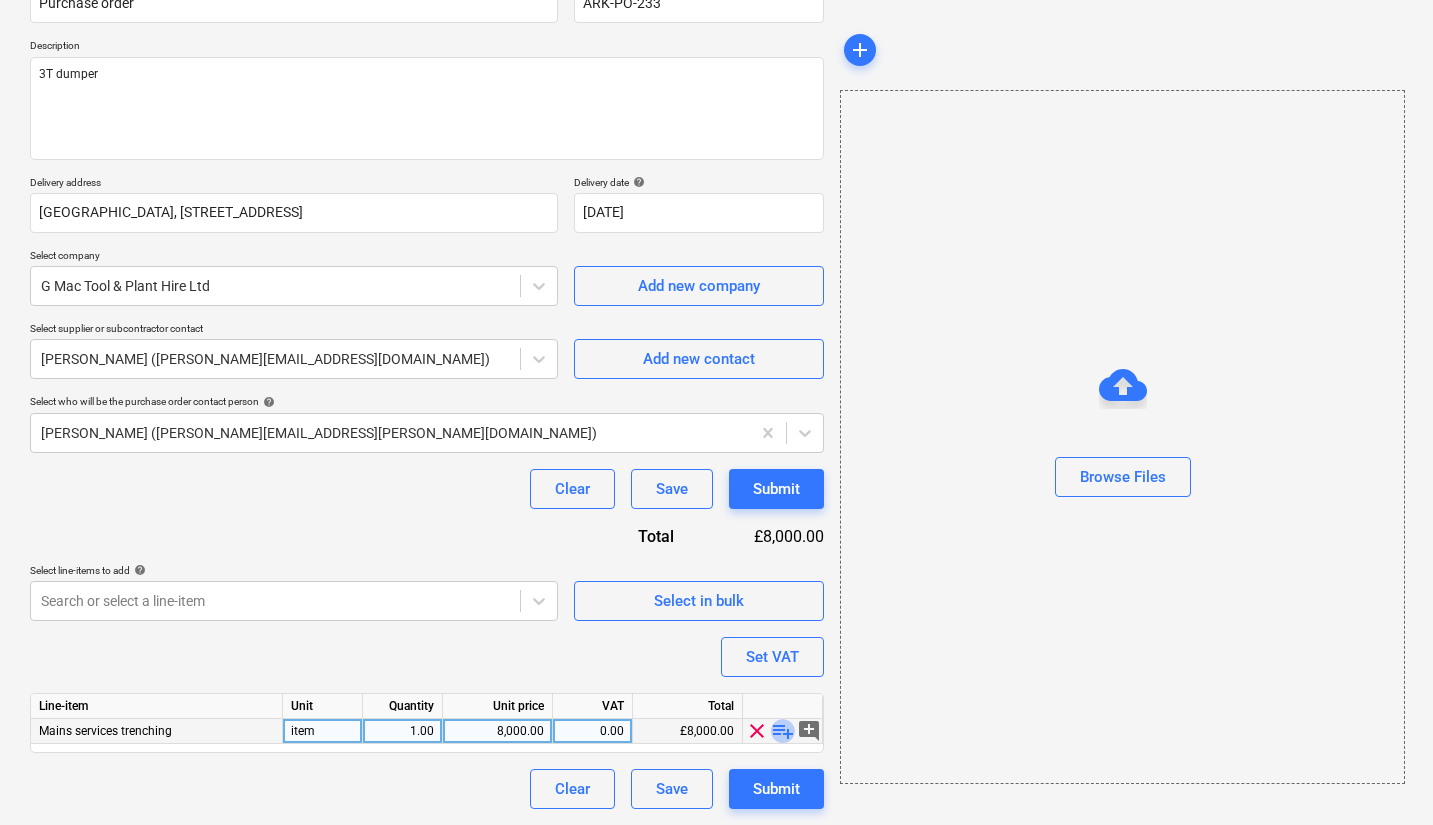click on "playlist_add" at bounding box center [783, 731] 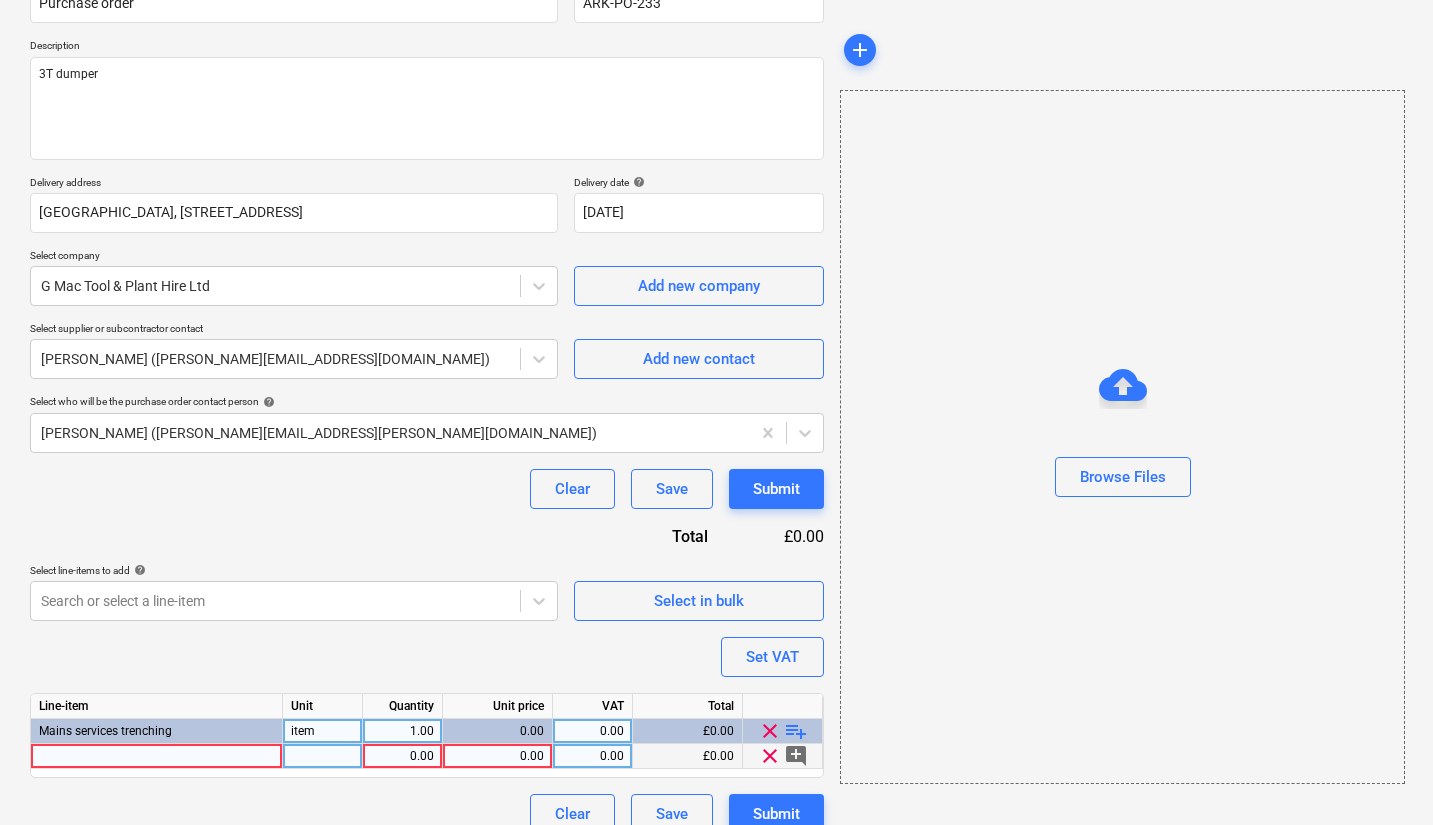 click at bounding box center (157, 756) 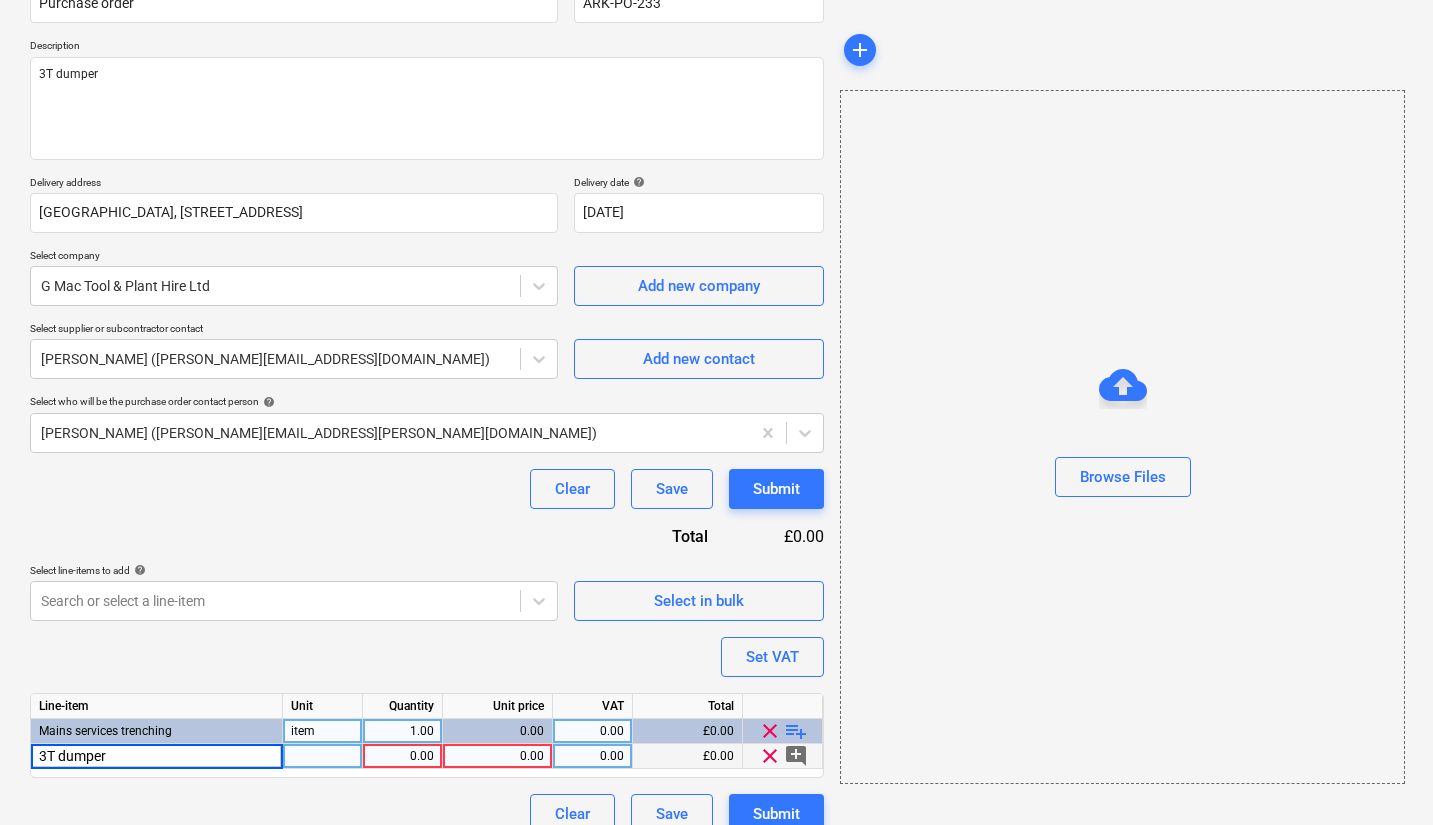 type on "3T dumper" 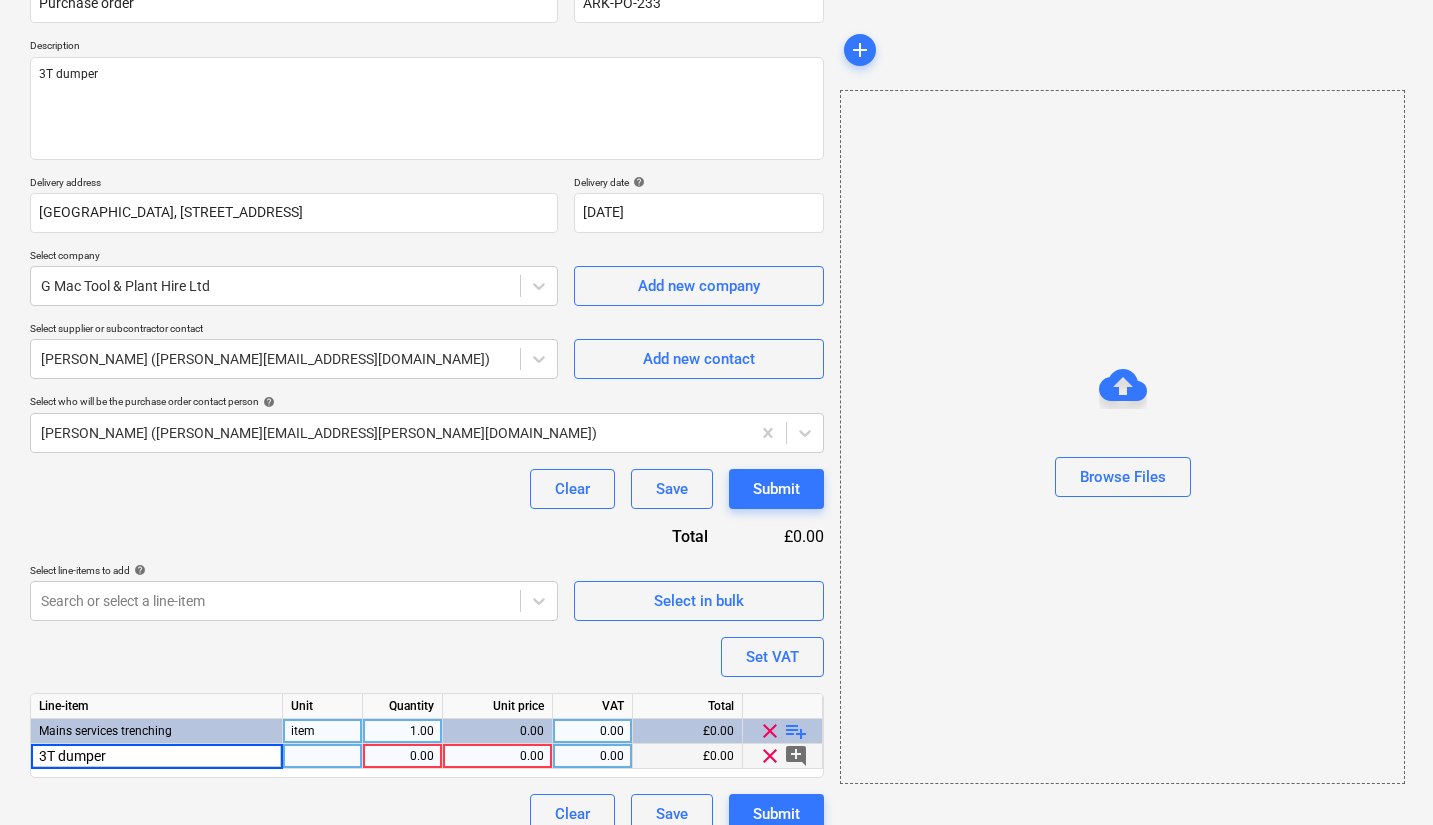 click on "0.00" at bounding box center (497, 756) 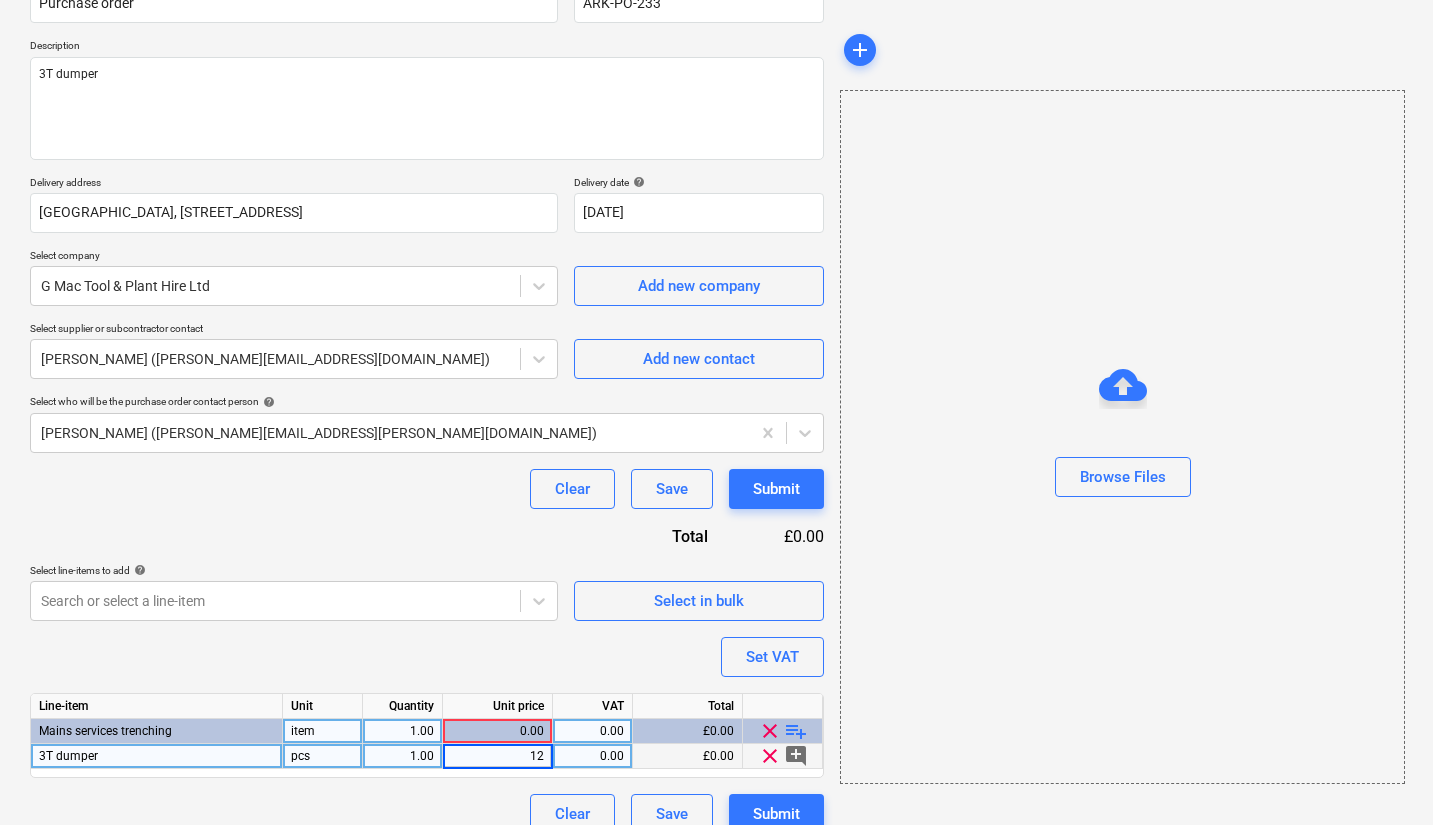 type on "120" 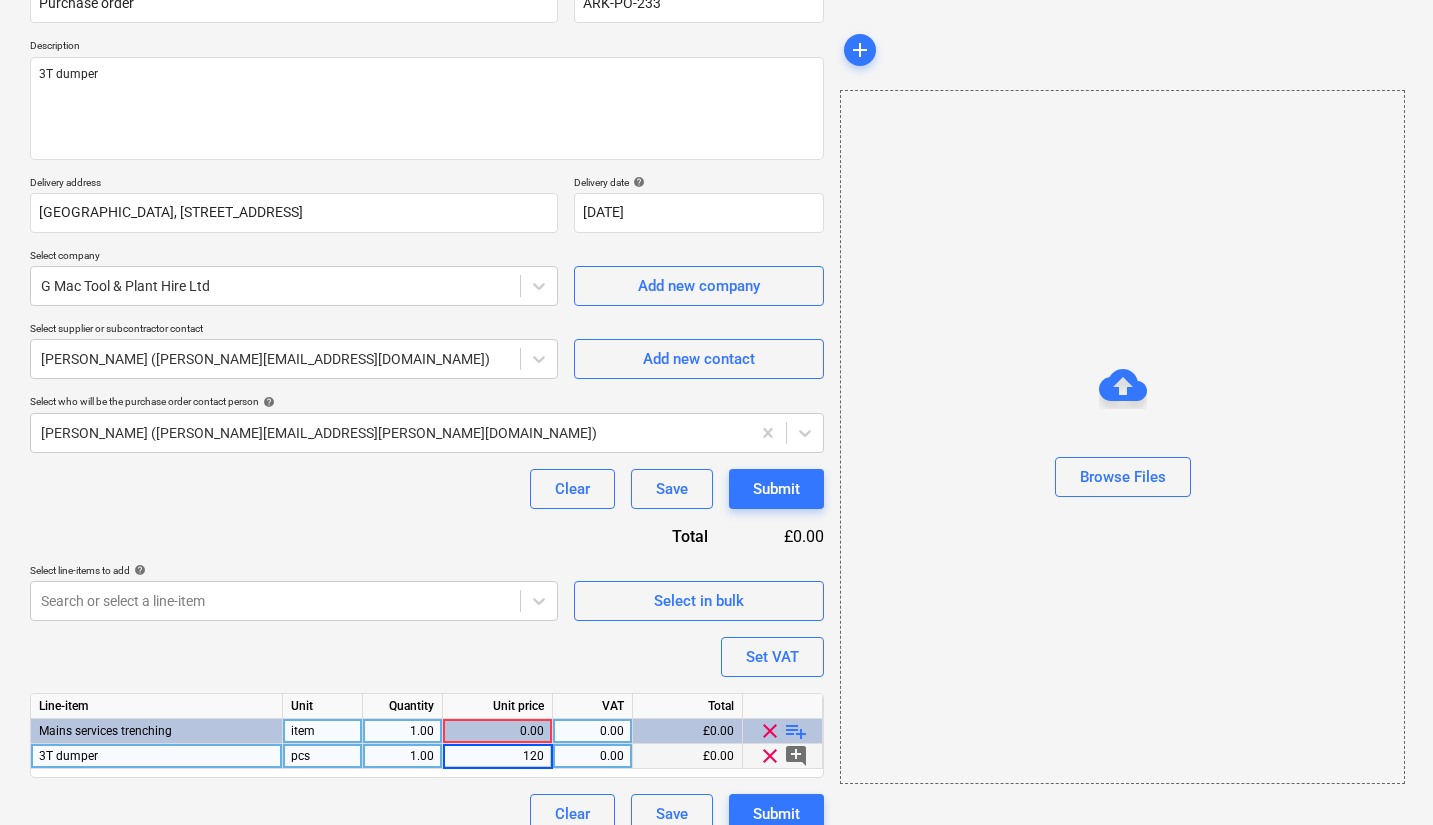 type on "x" 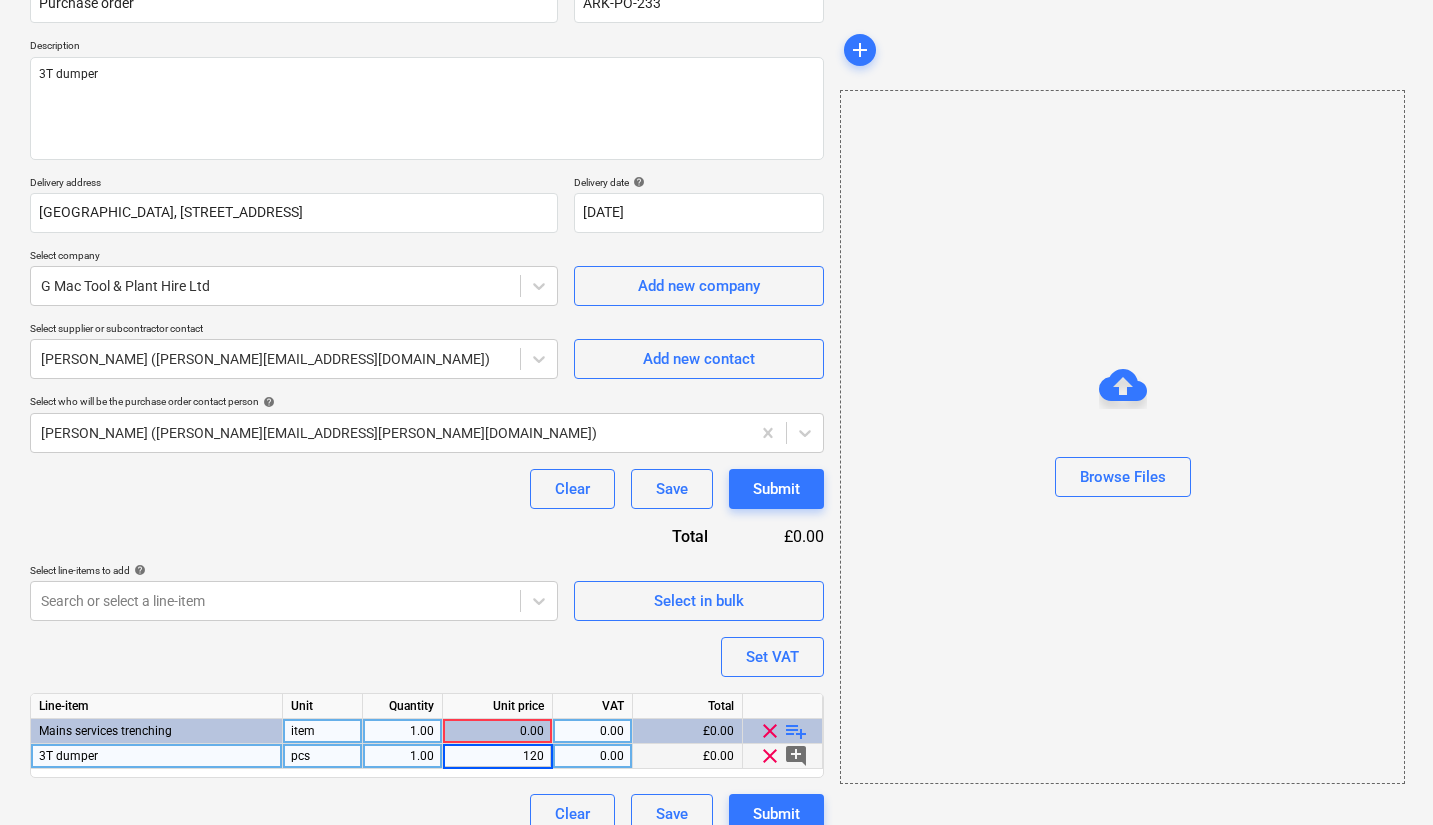 click on "1.00" at bounding box center (402, 756) 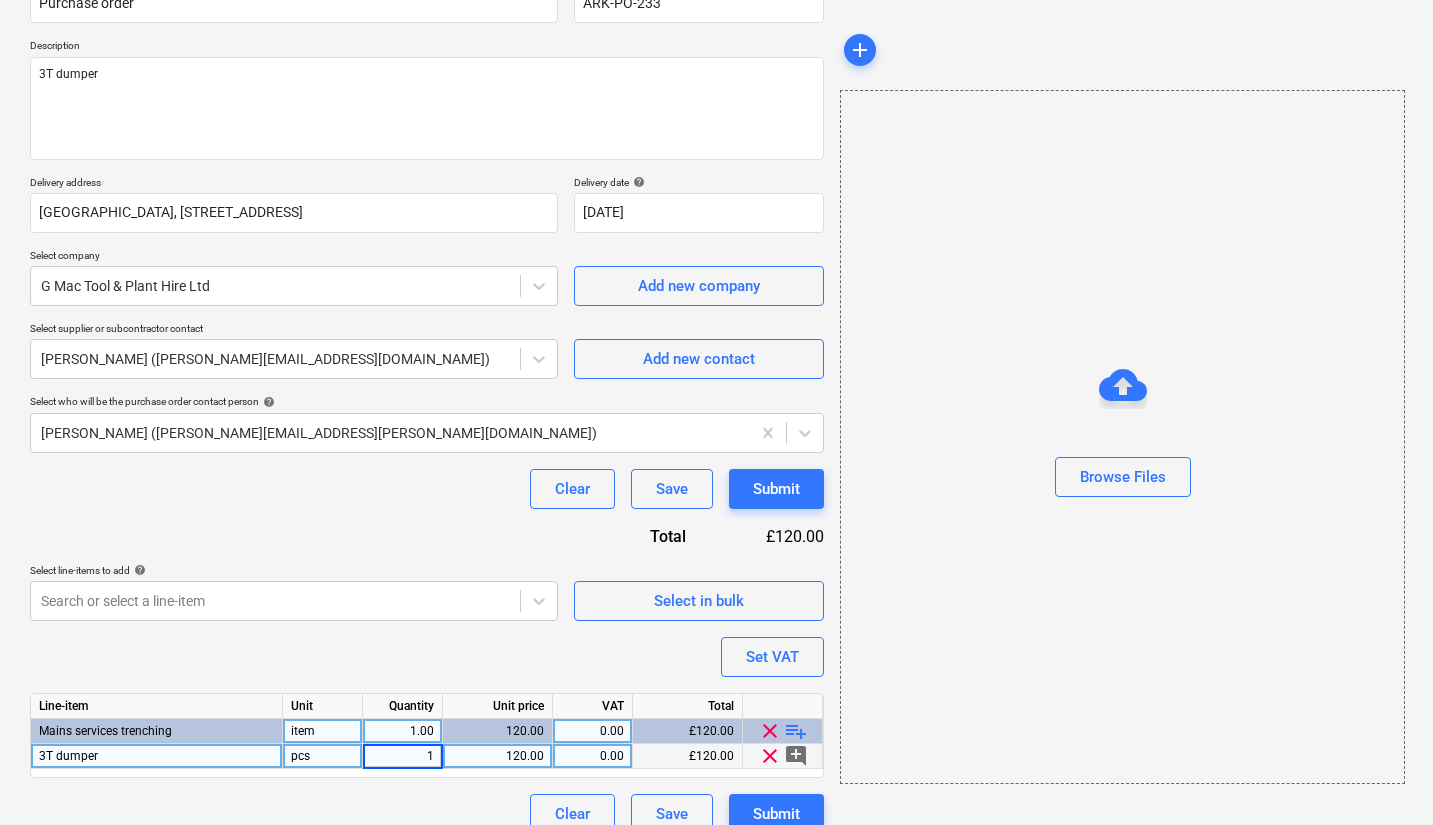 type on "2" 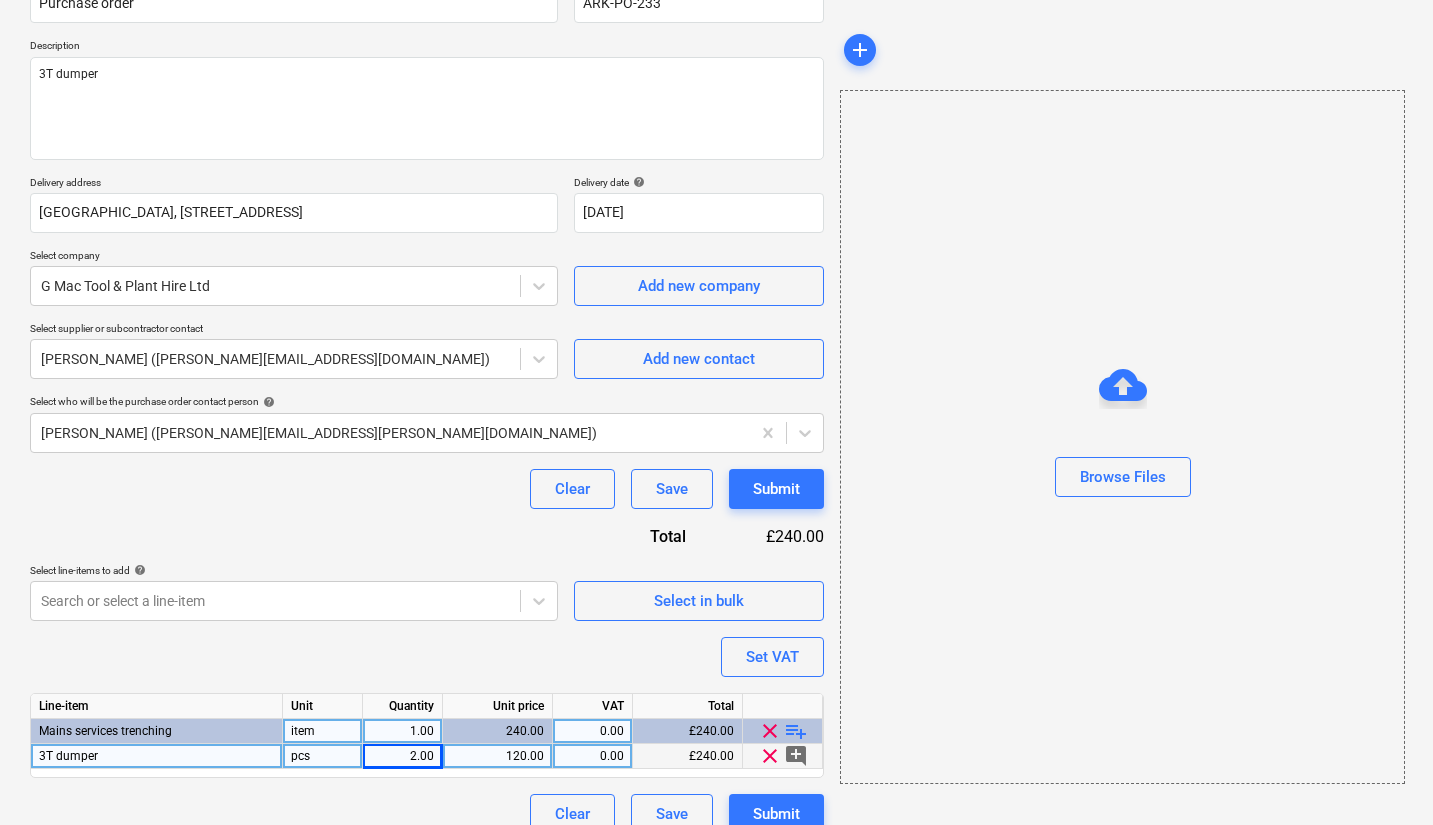 click on "Clear Save Submit" at bounding box center [427, 814] 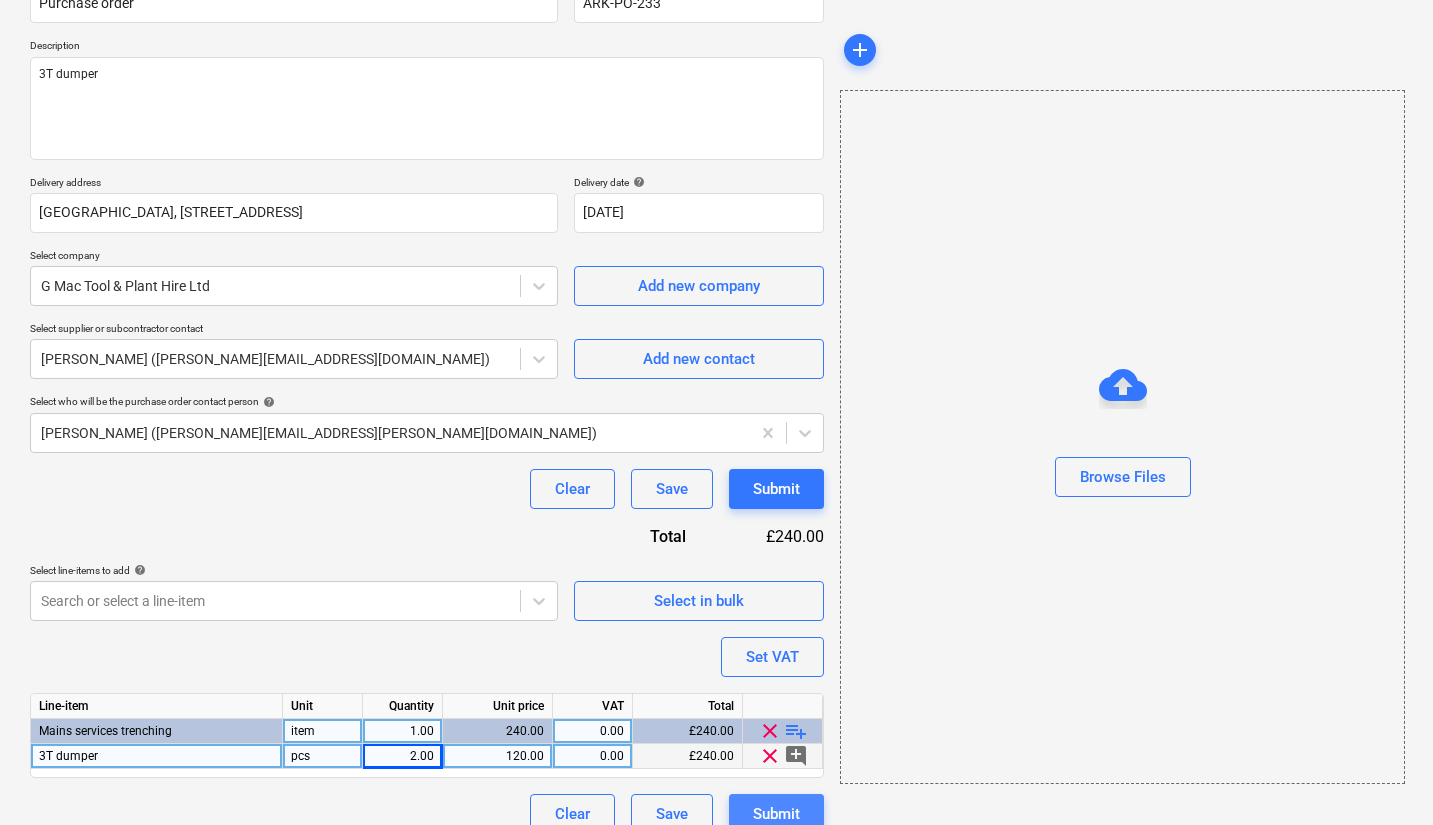 click on "Submit" at bounding box center (776, 814) 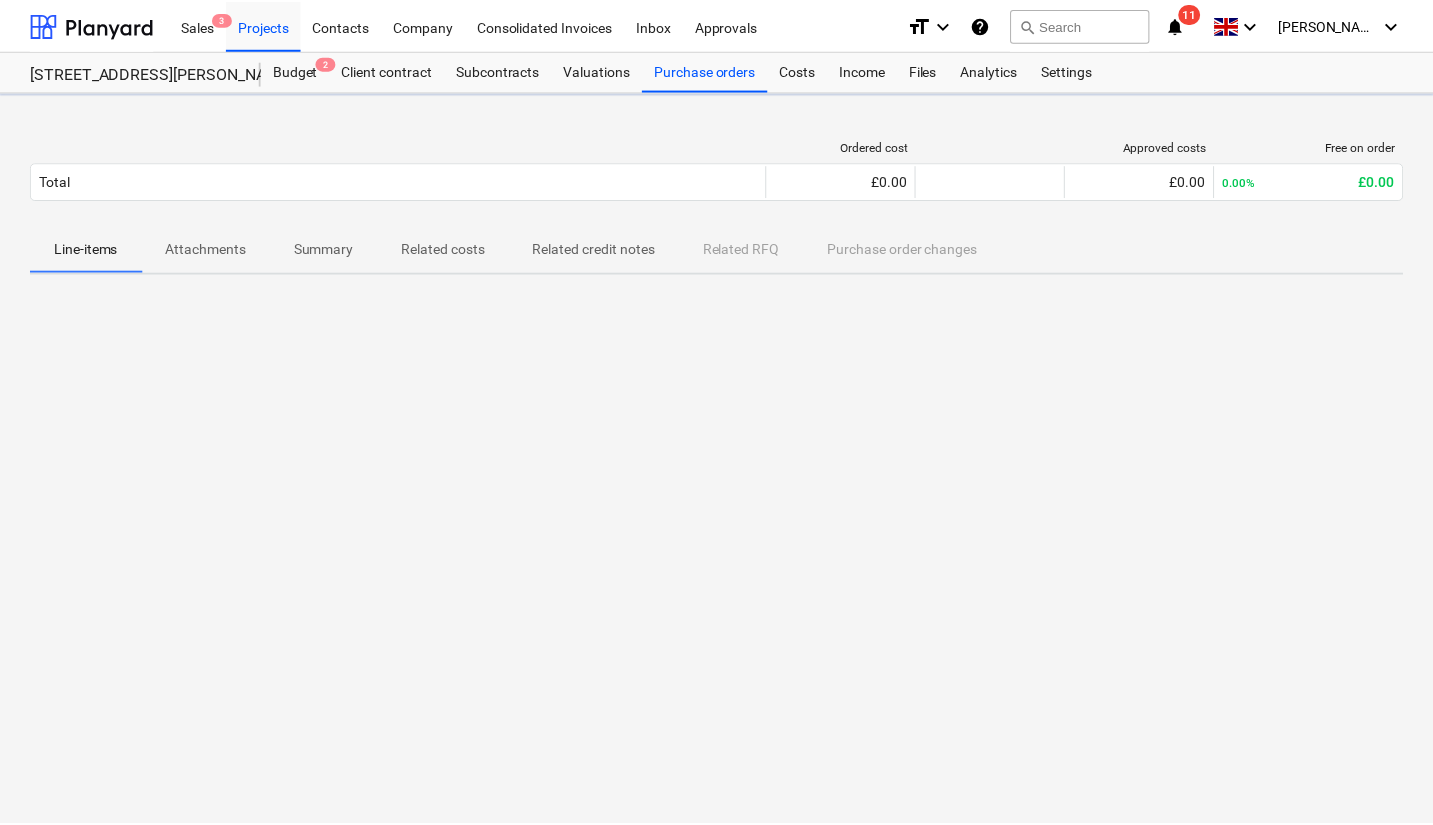 scroll, scrollTop: 0, scrollLeft: 0, axis: both 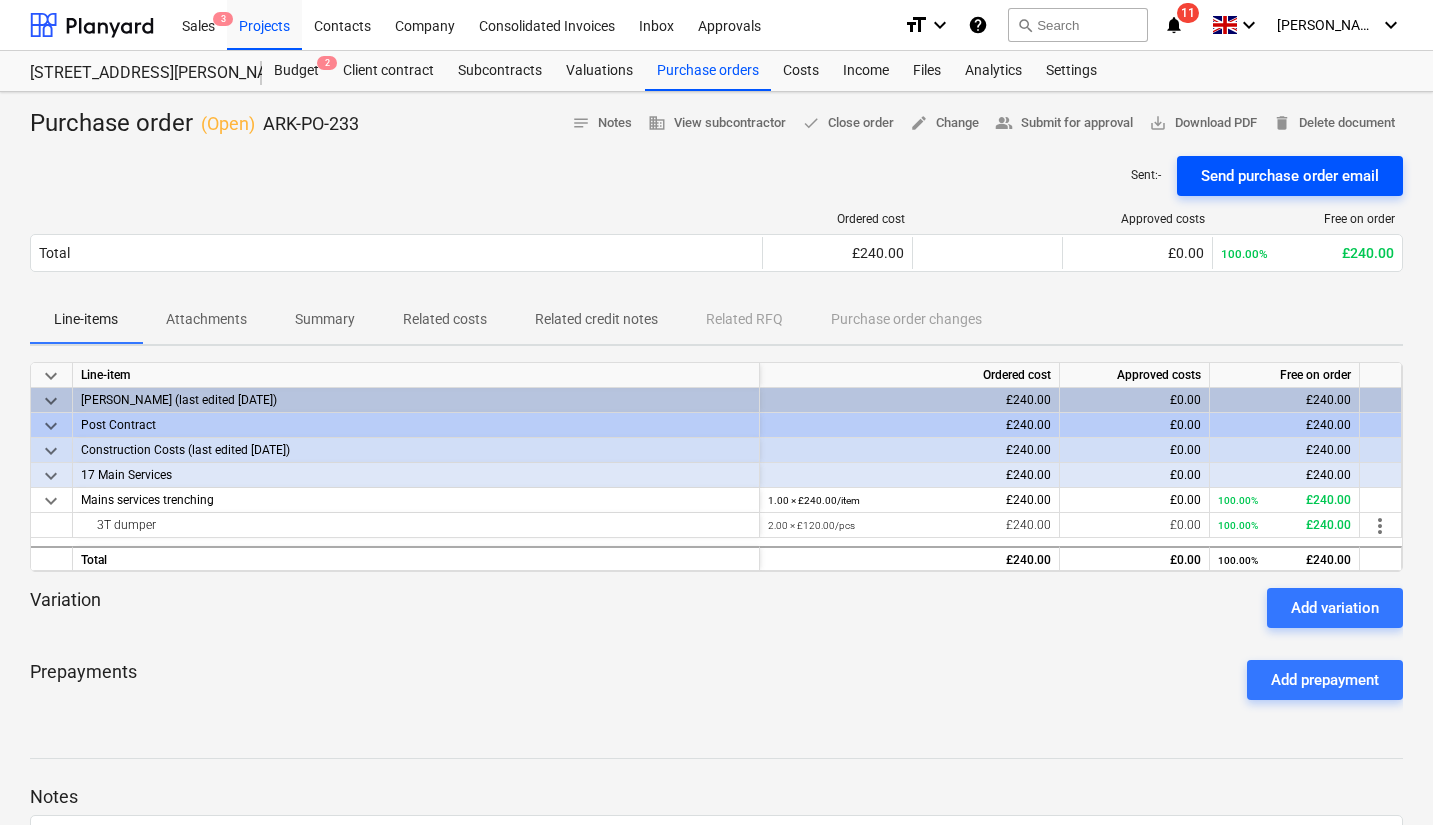 click on "Send purchase order email" at bounding box center [1290, 176] 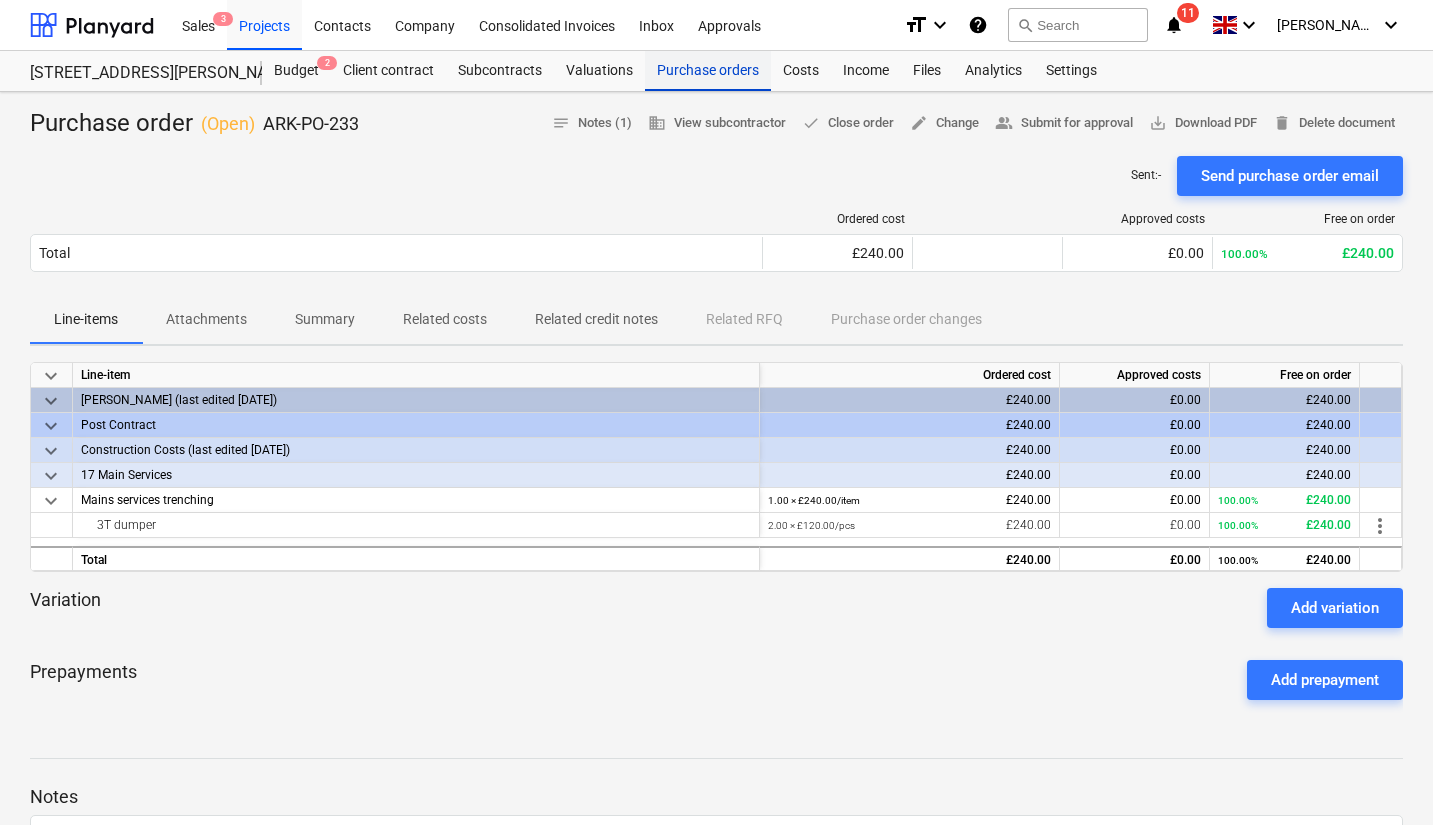 click on "Purchase orders" at bounding box center [708, 71] 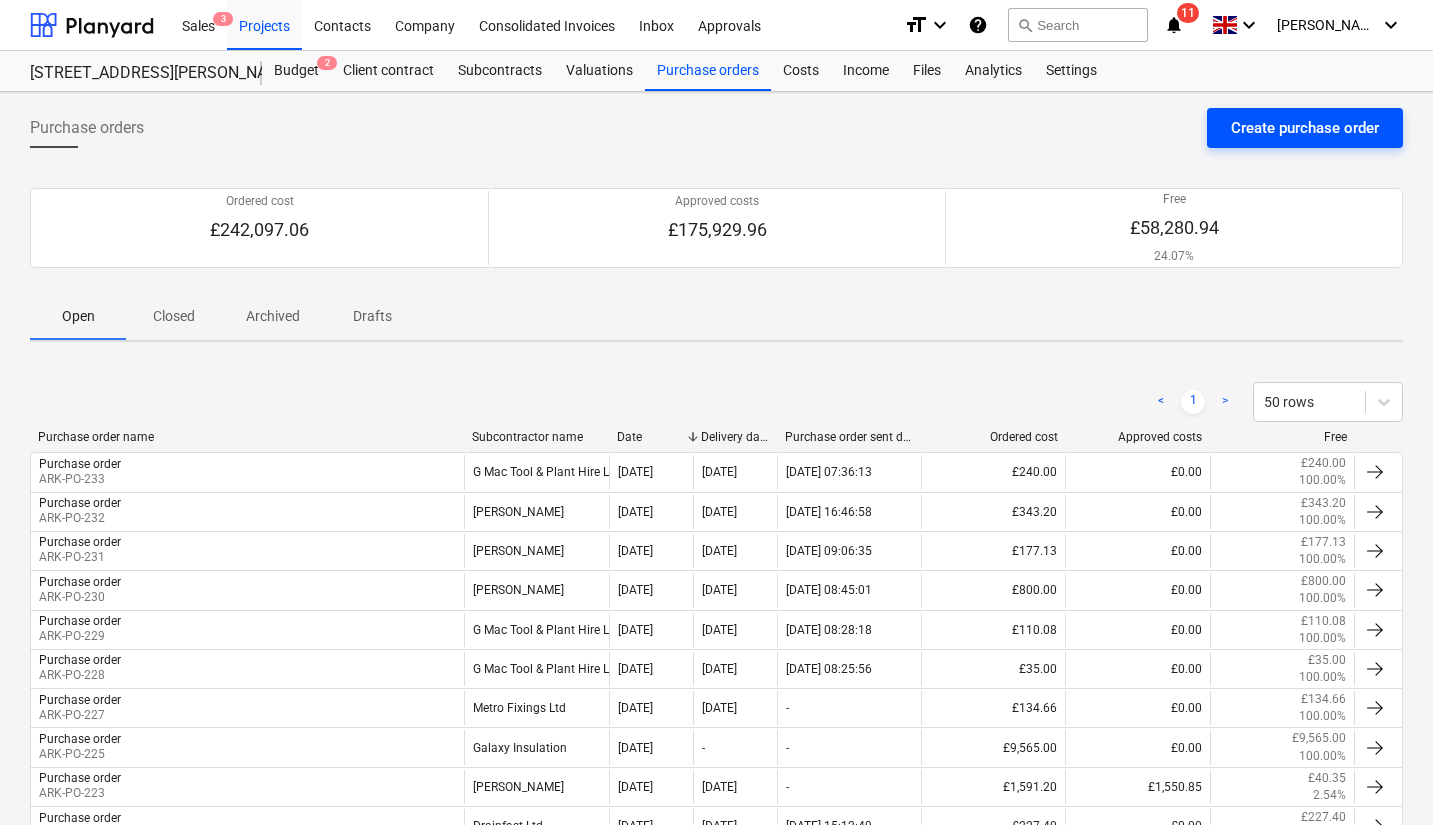 click on "Create purchase order" at bounding box center (1305, 128) 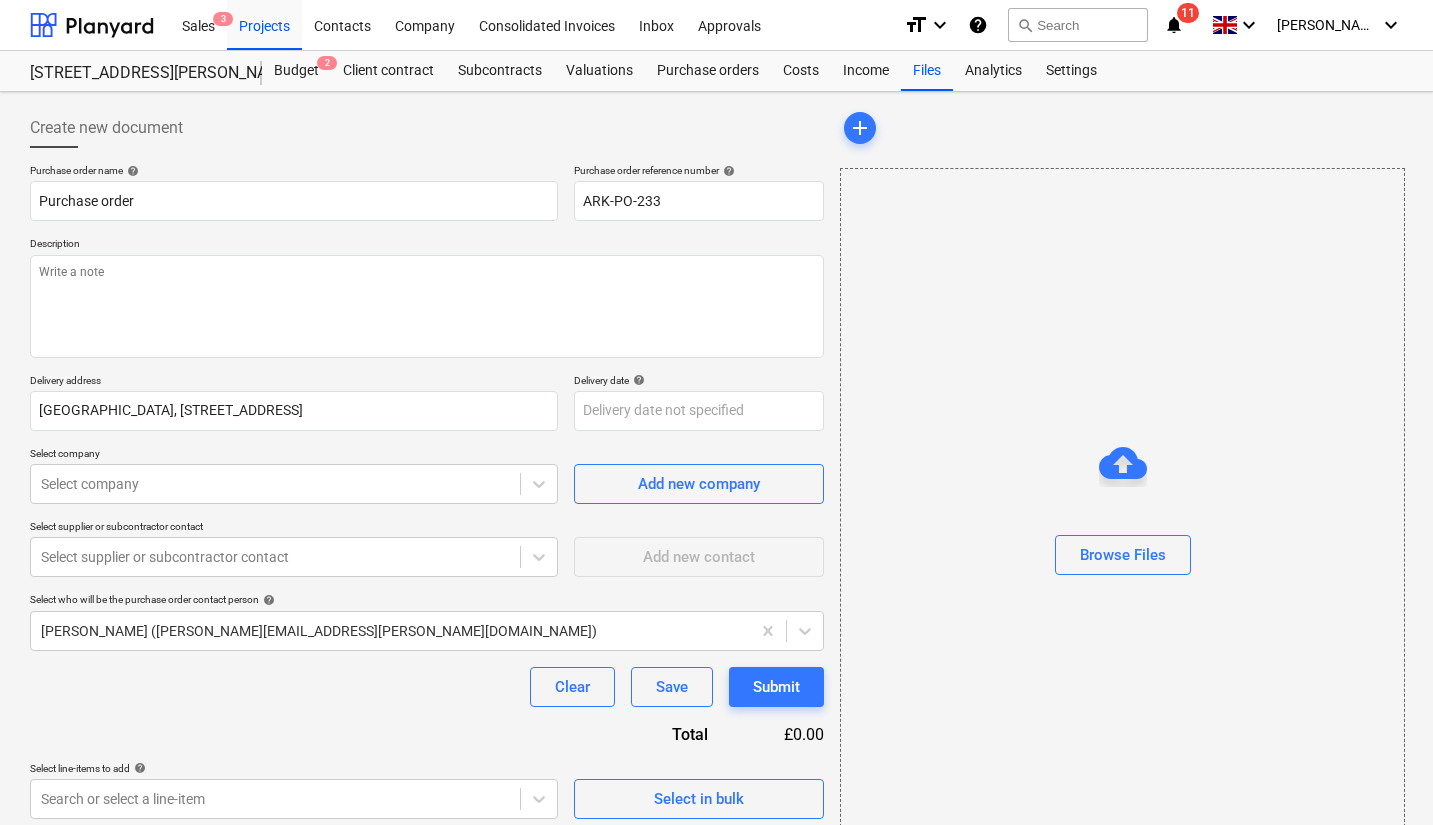 click on "Description" at bounding box center (427, 245) 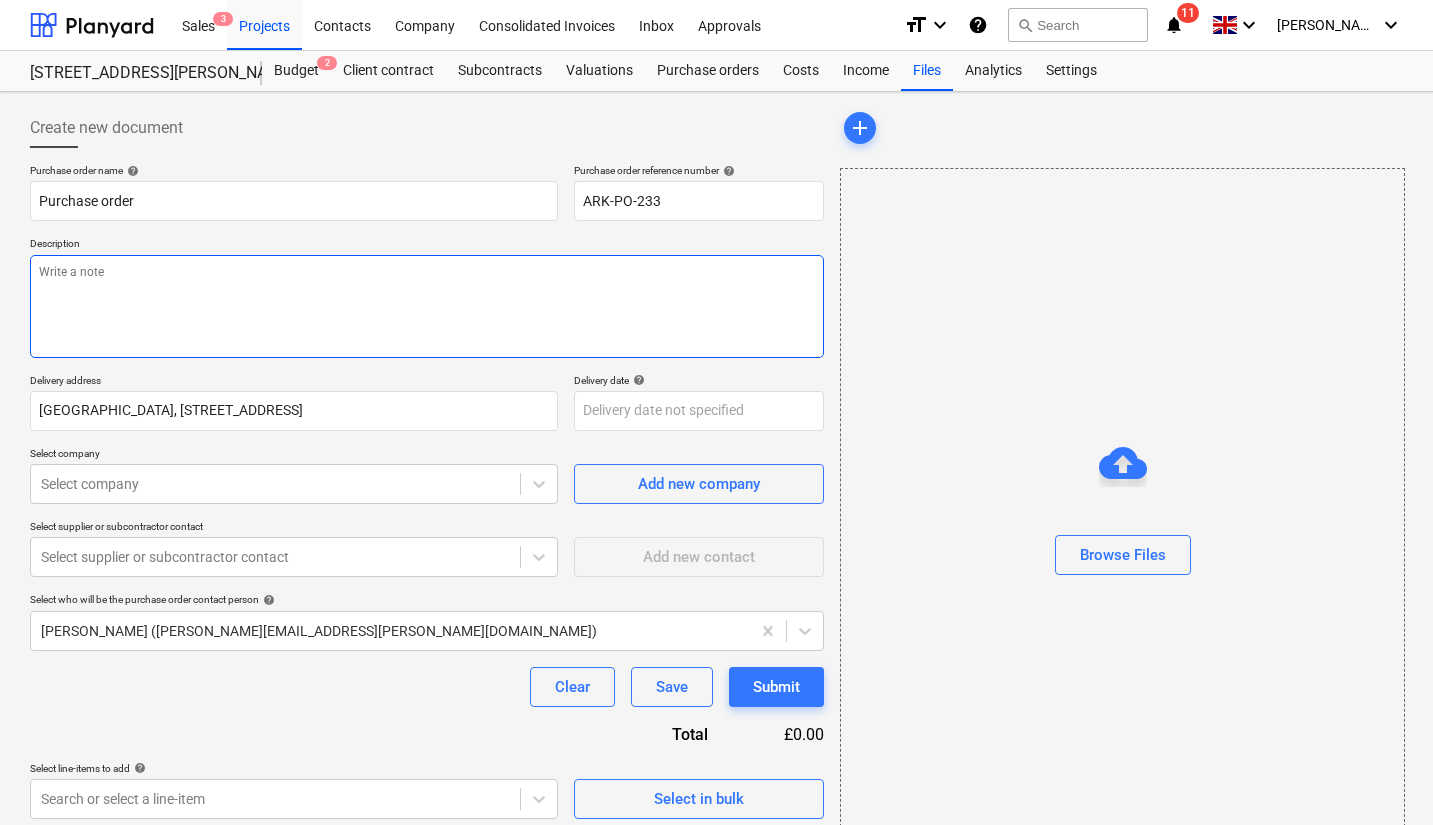 click at bounding box center (427, 306) 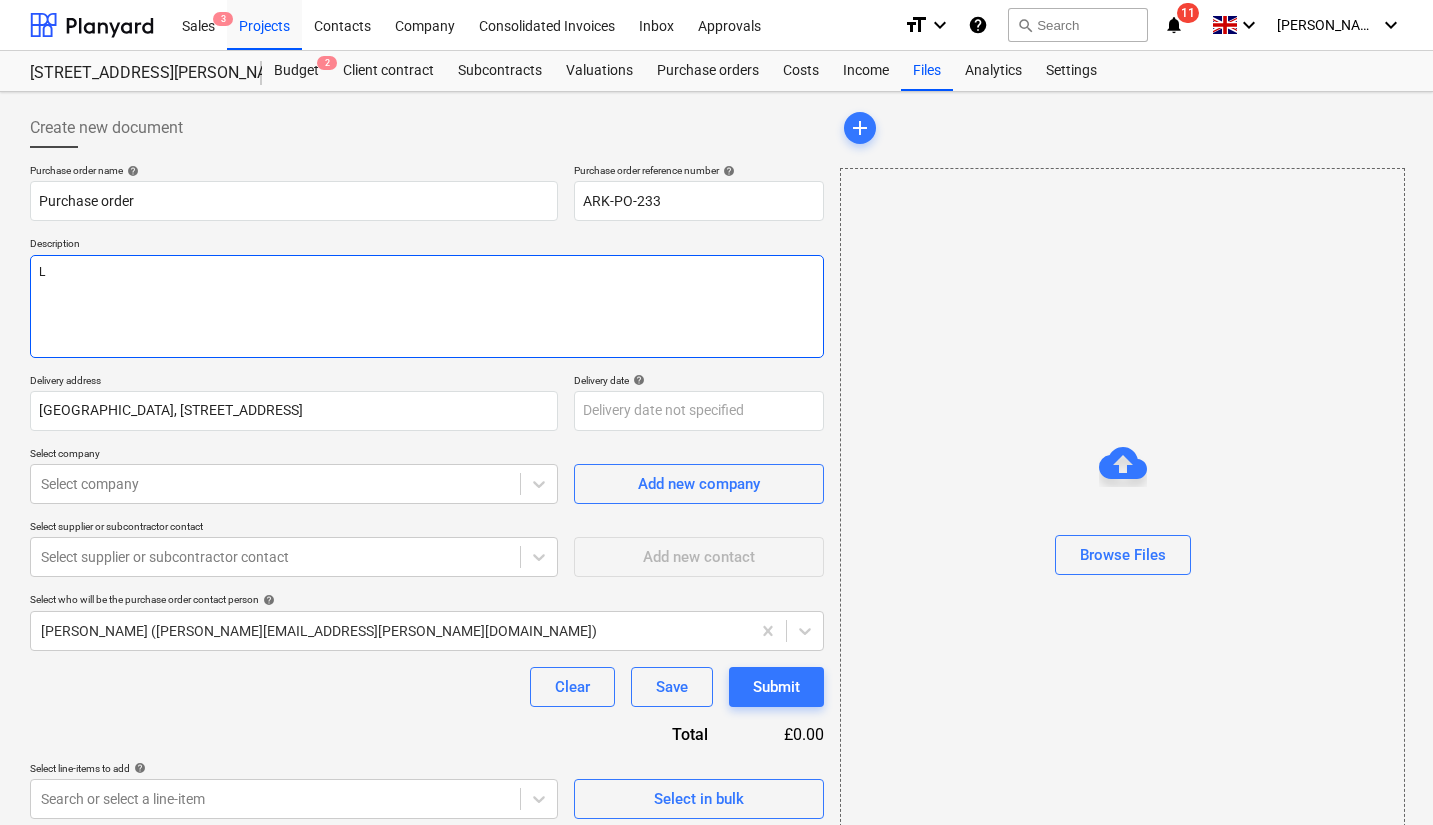 type on "x" 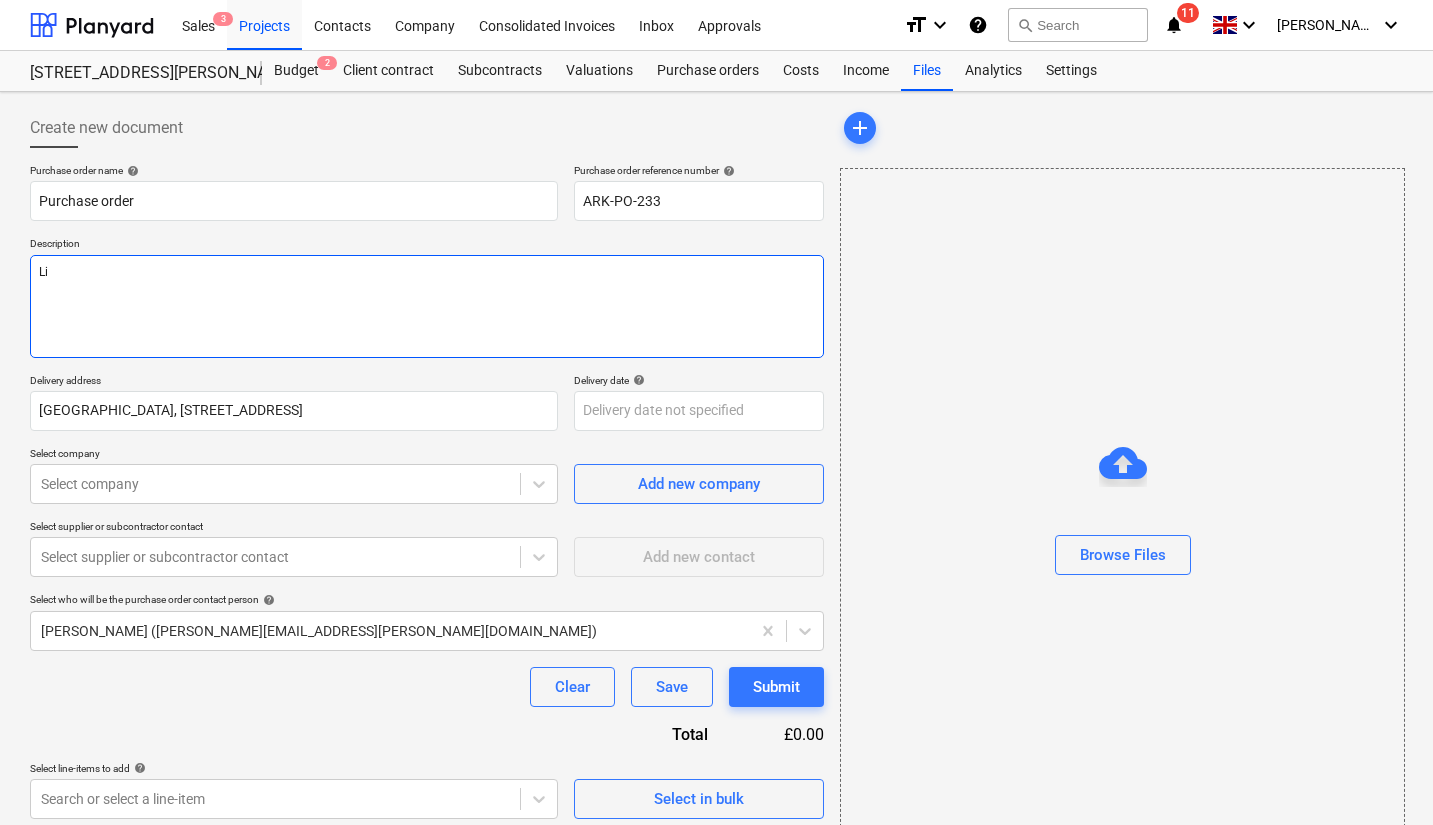 type on "x" 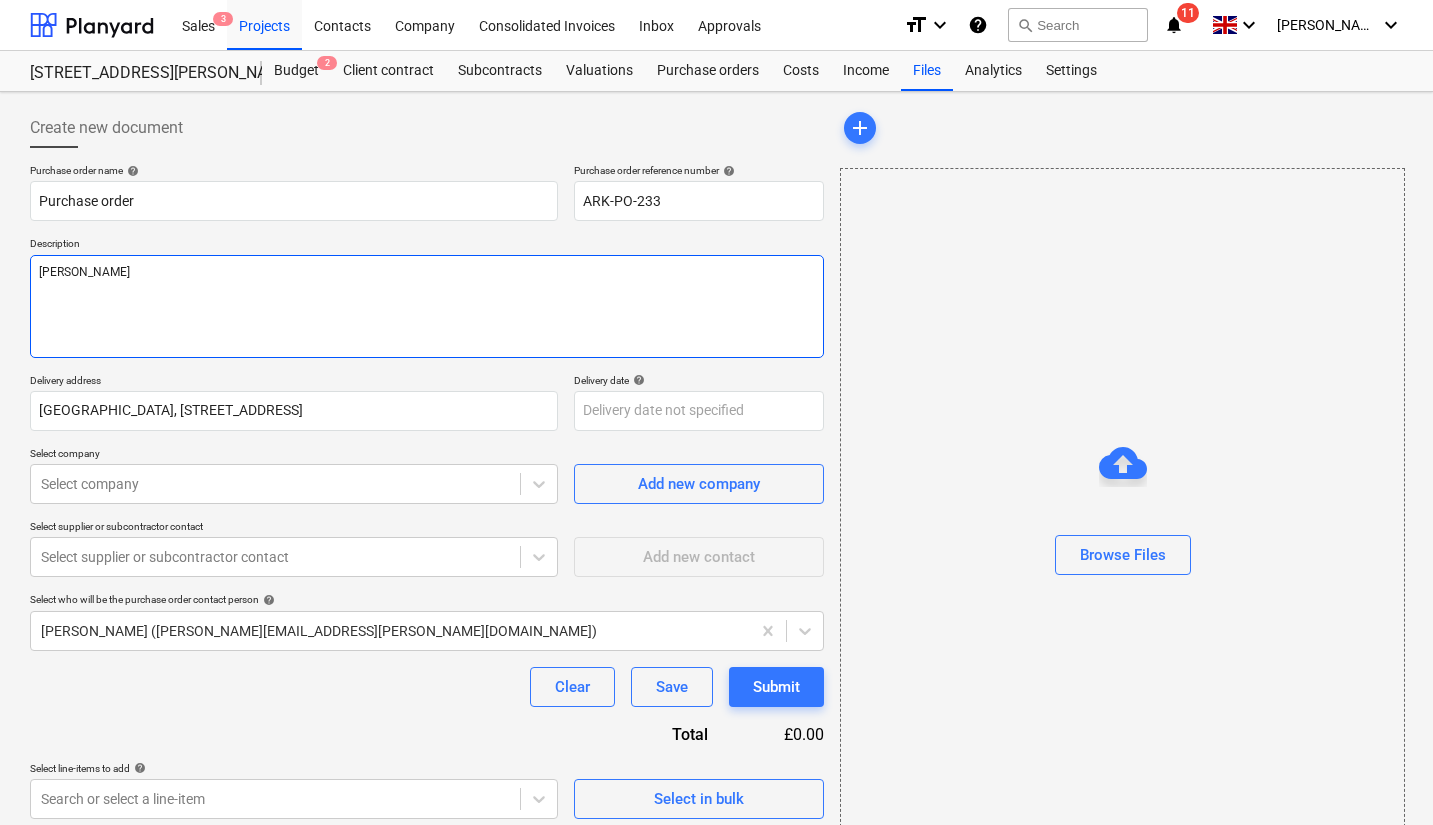 type on "x" 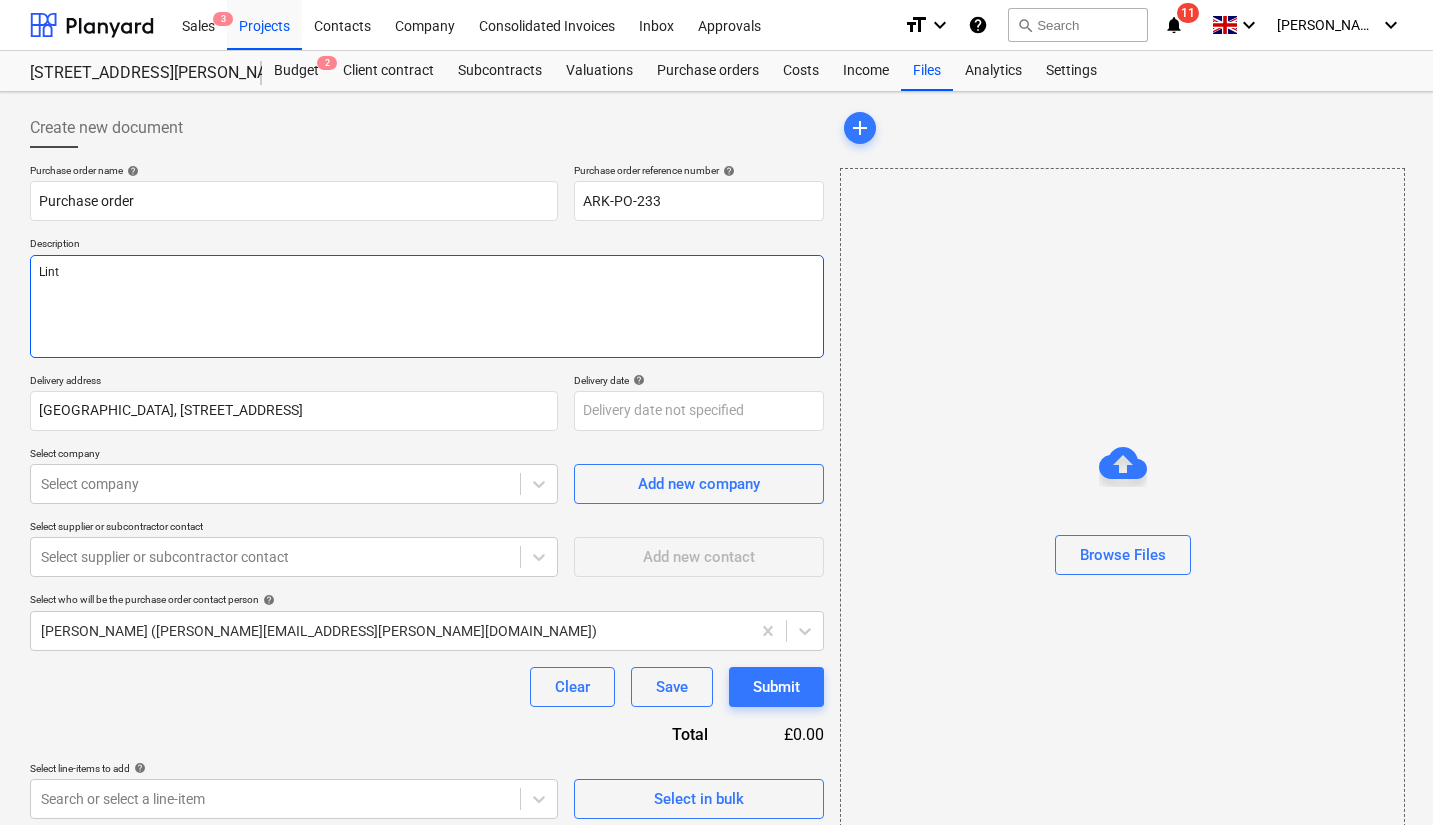 type on "x" 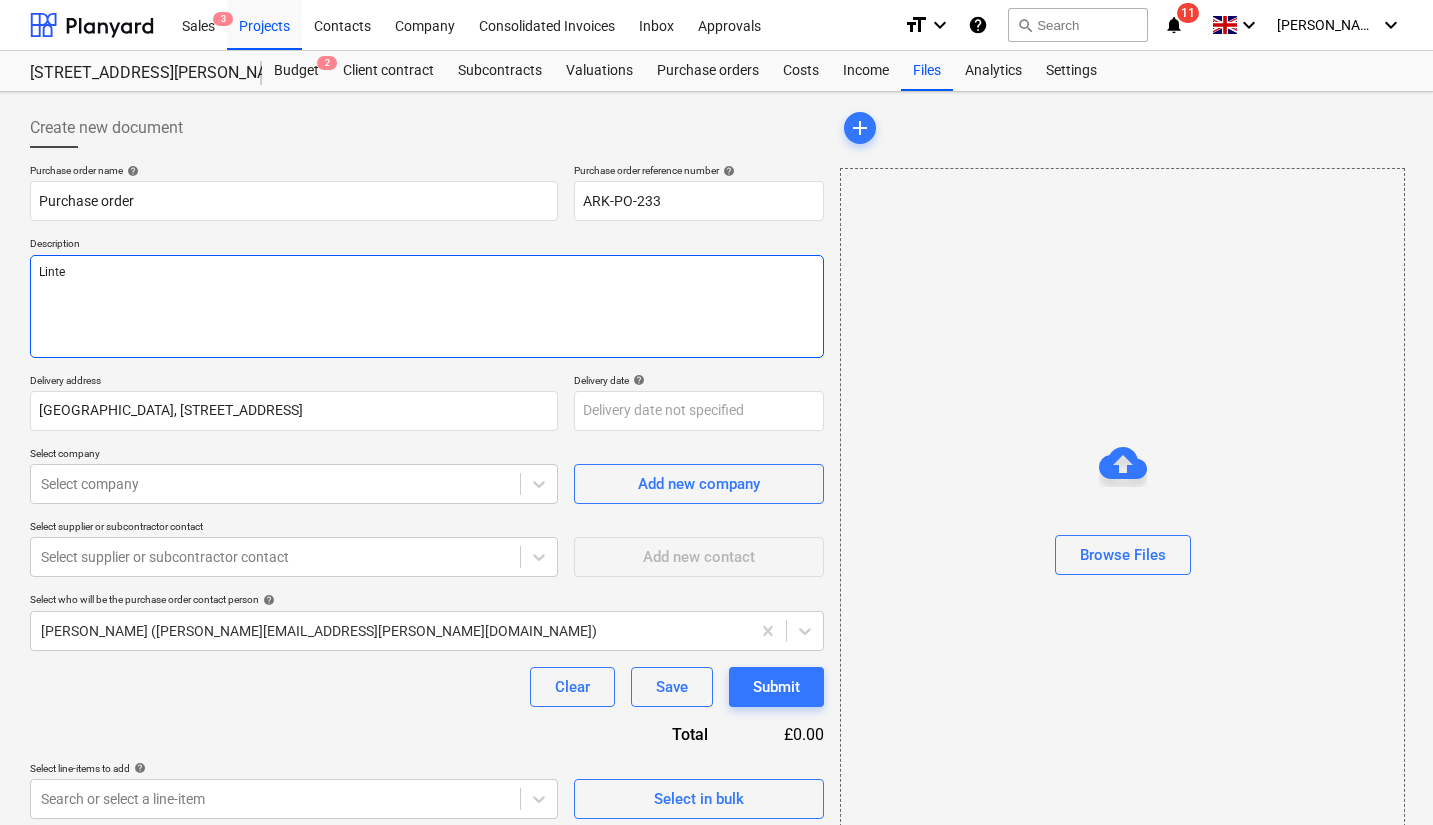 type on "x" 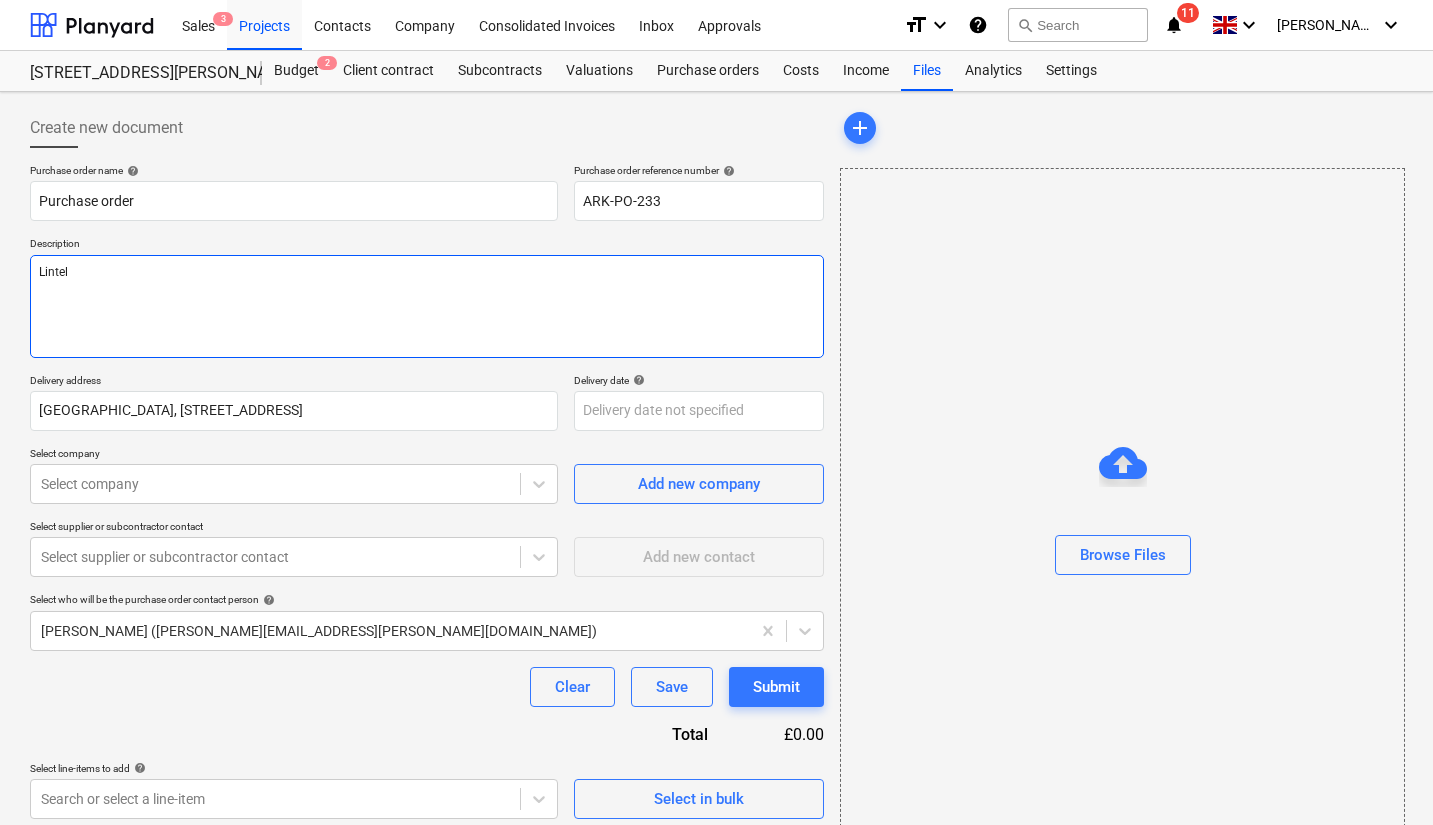 type on "x" 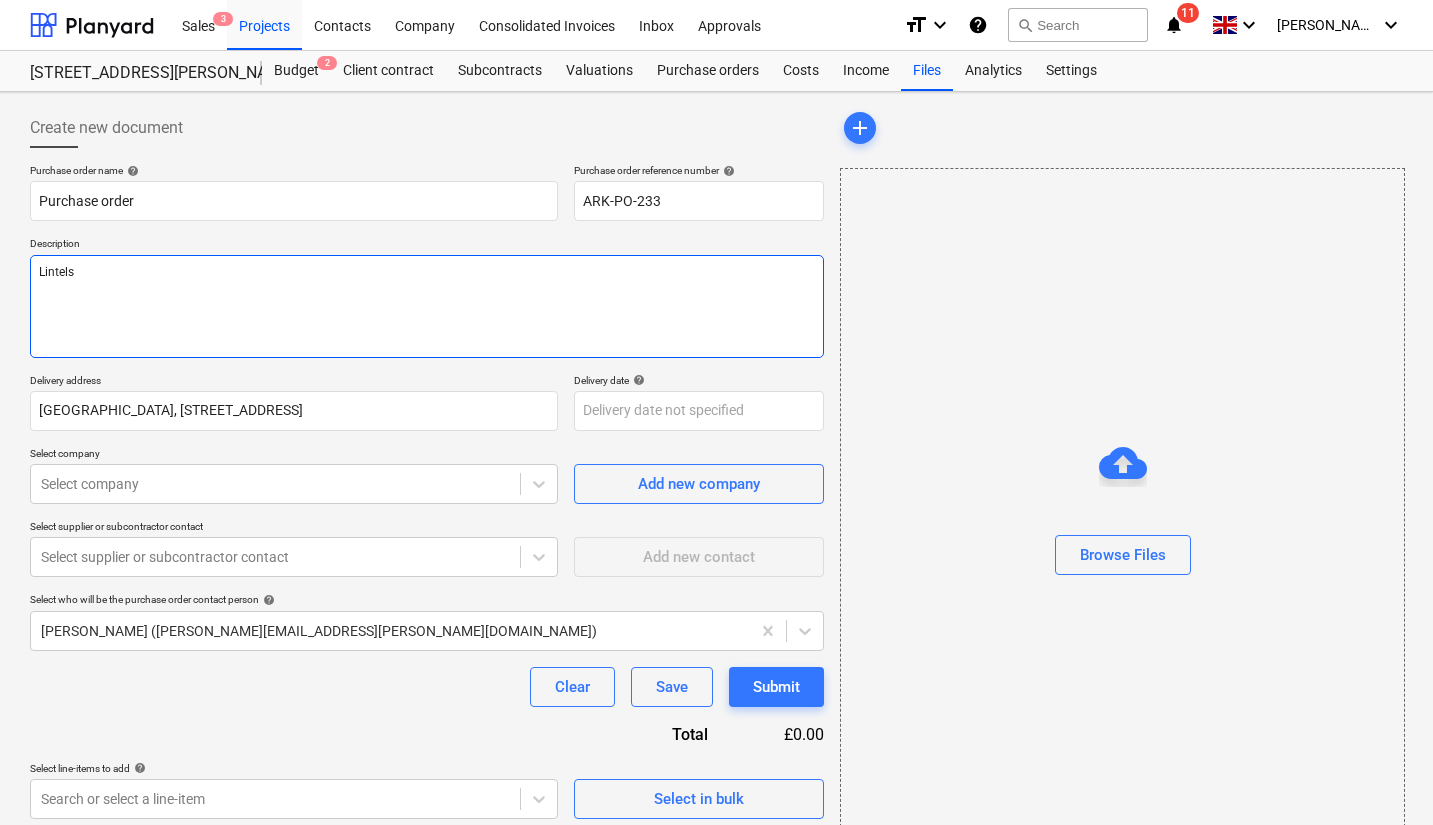 type on "x" 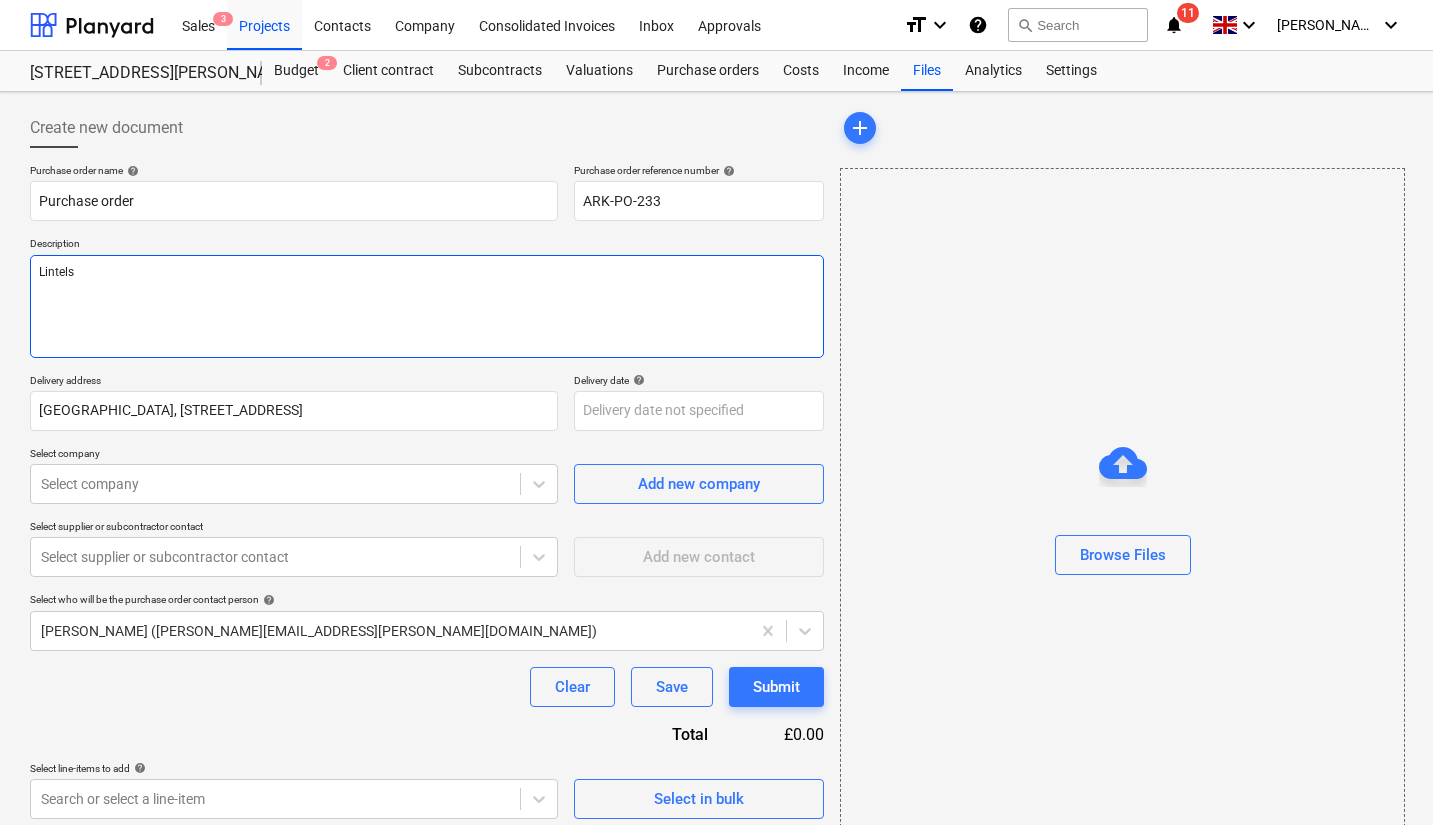 type on "Lintels" 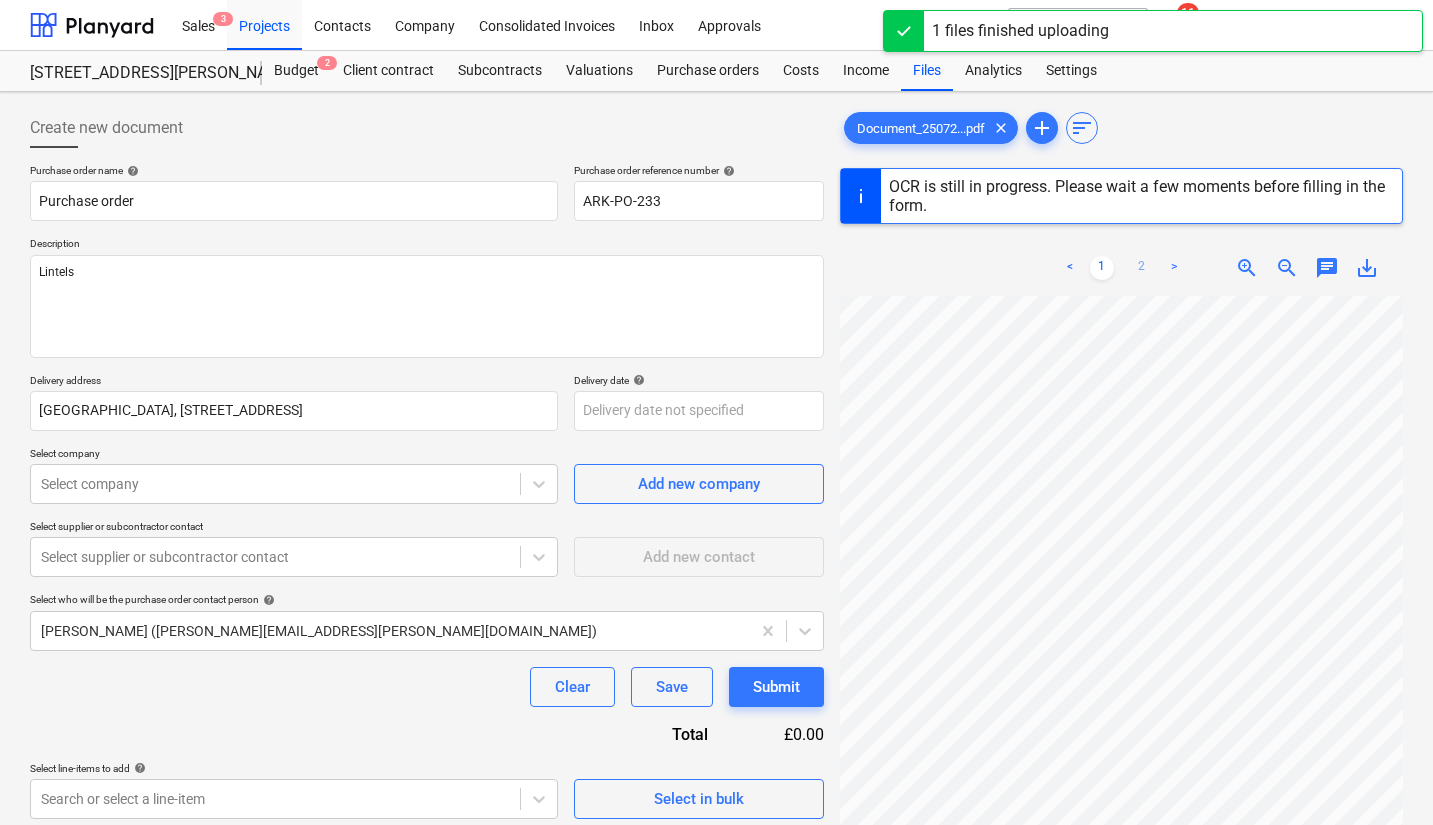 click on "2" at bounding box center [1142, 268] 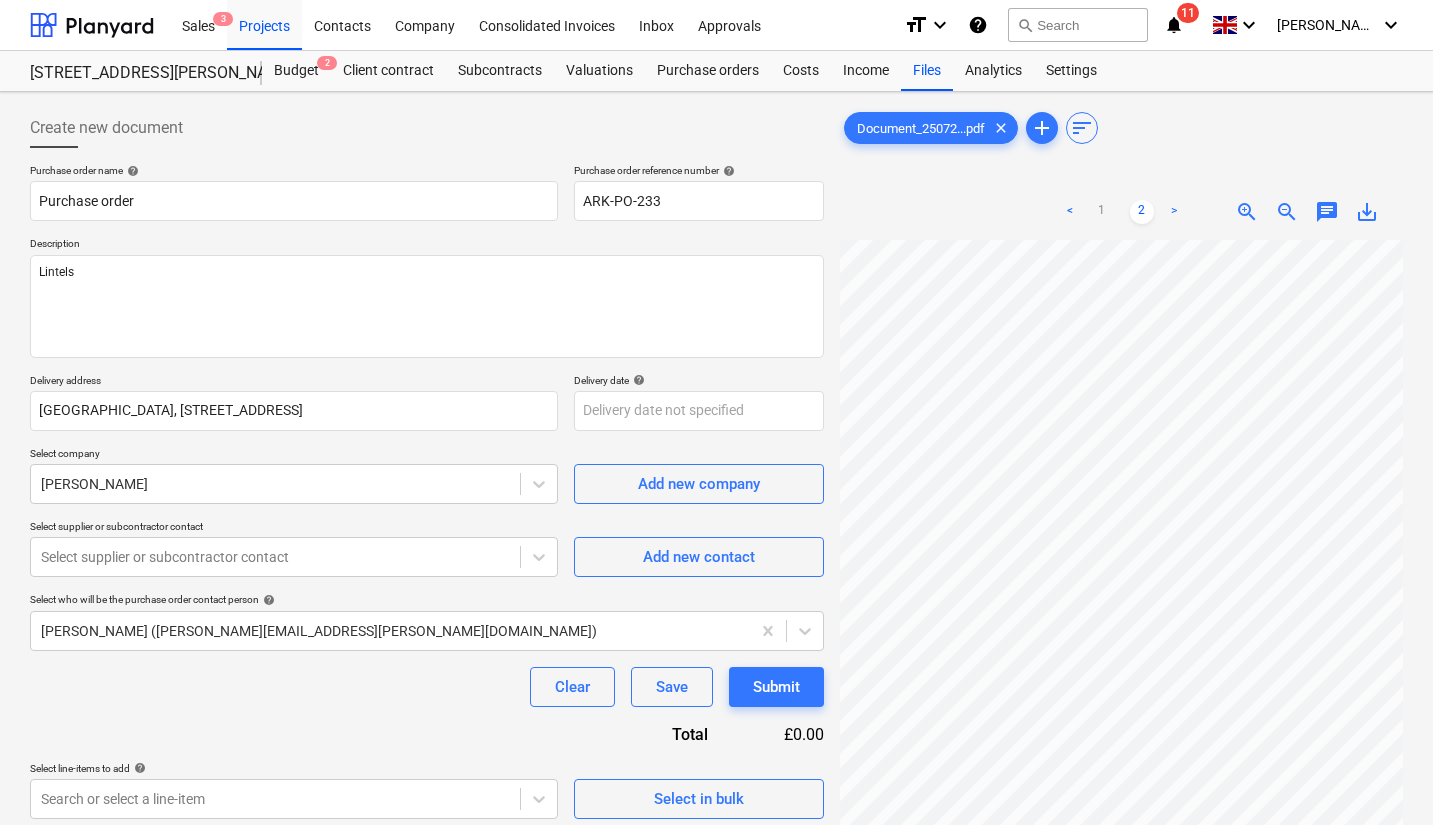 click on "zoom_in" at bounding box center [1247, 212] 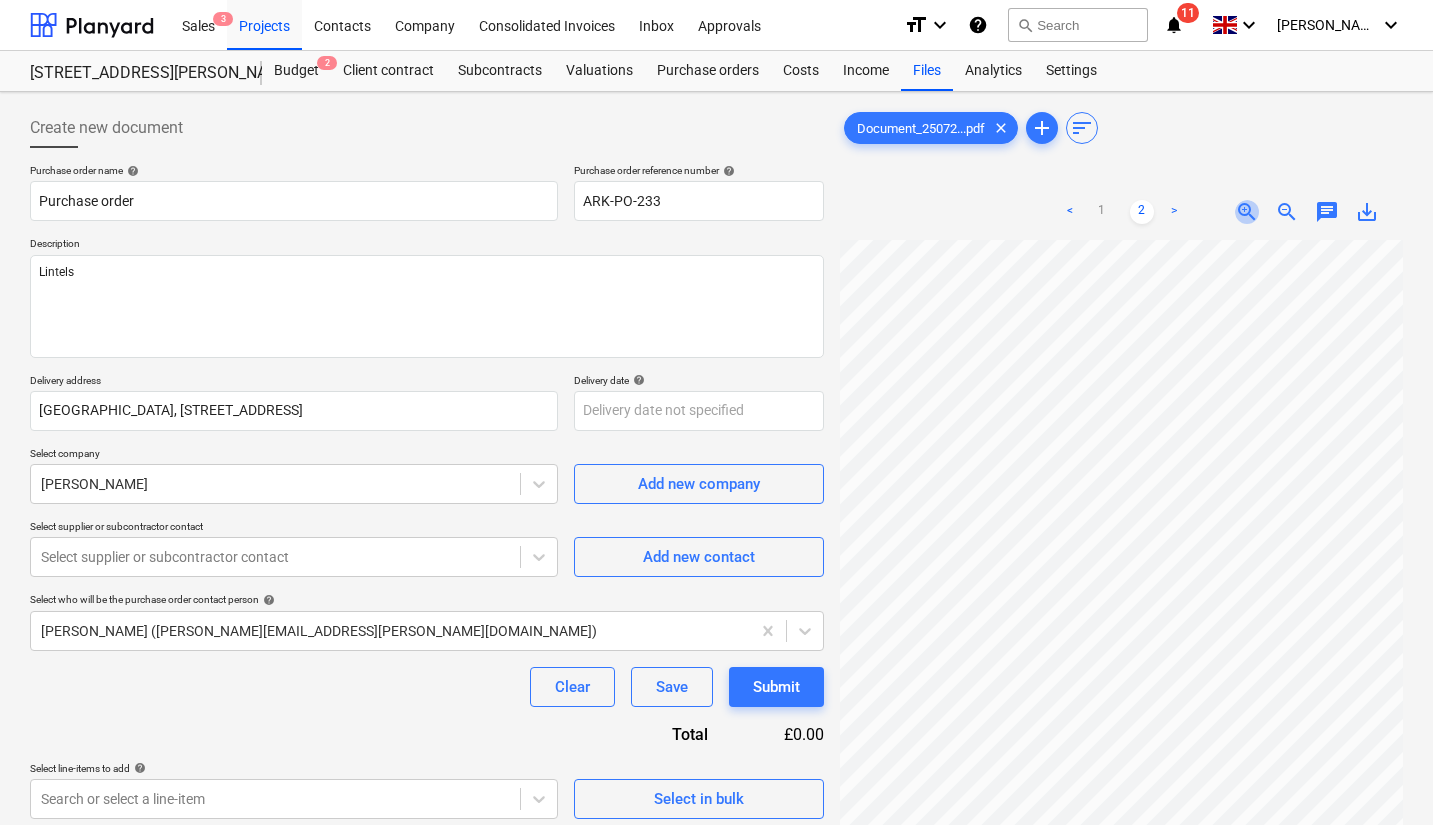 click on "zoom_in" at bounding box center [1247, 212] 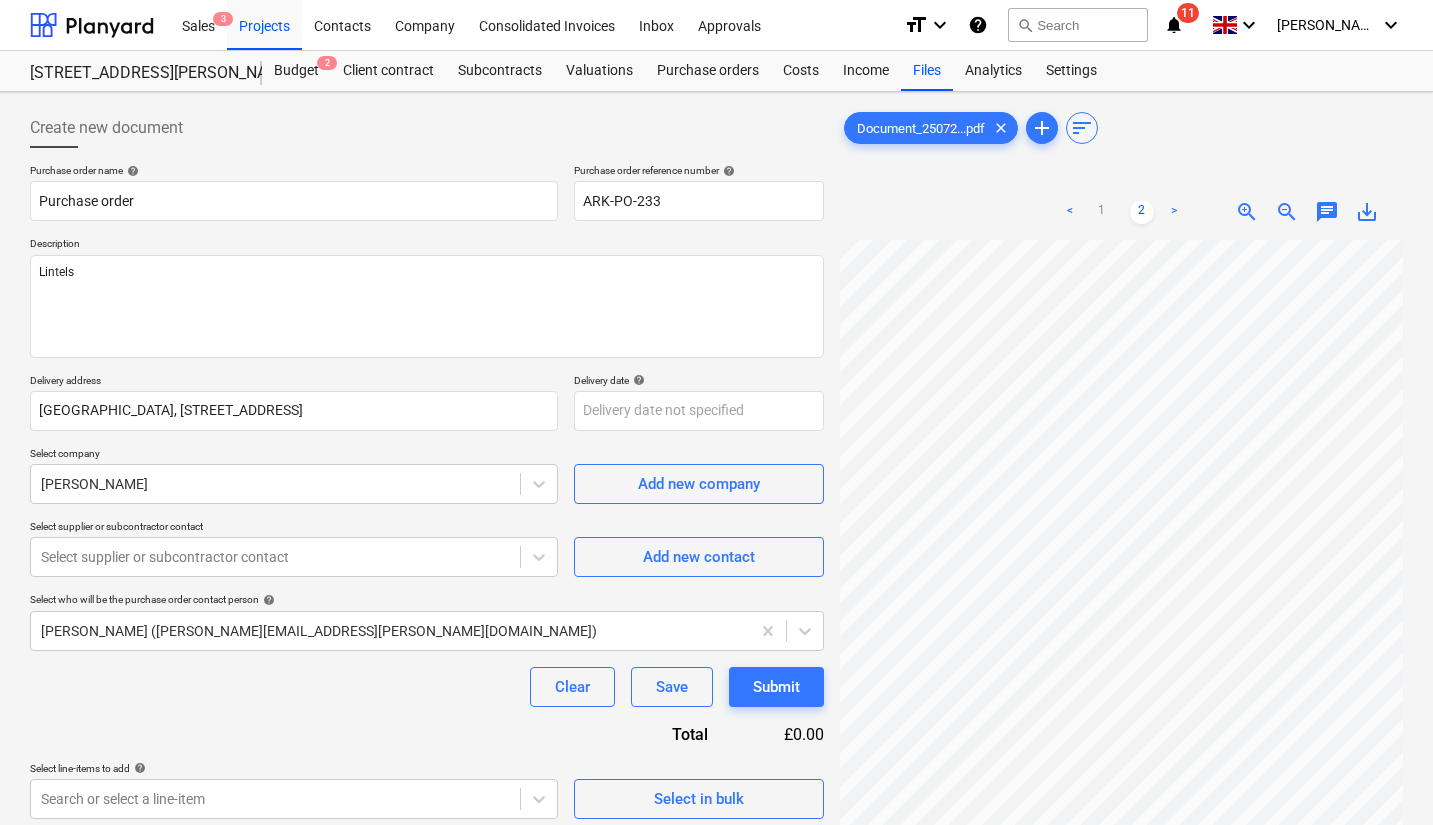 click on "zoom_in" at bounding box center (1247, 212) 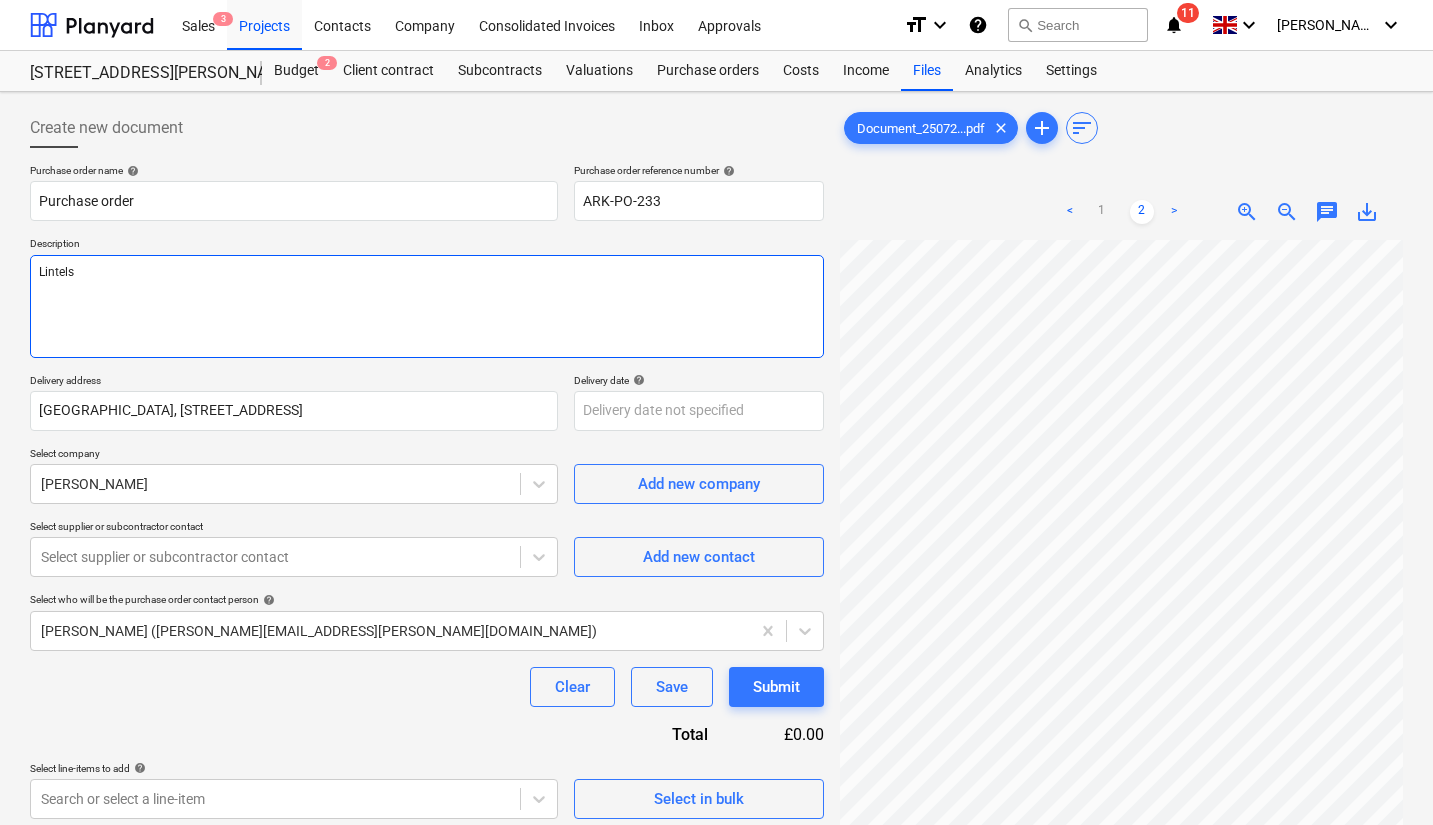 click on "Lintels" at bounding box center [427, 306] 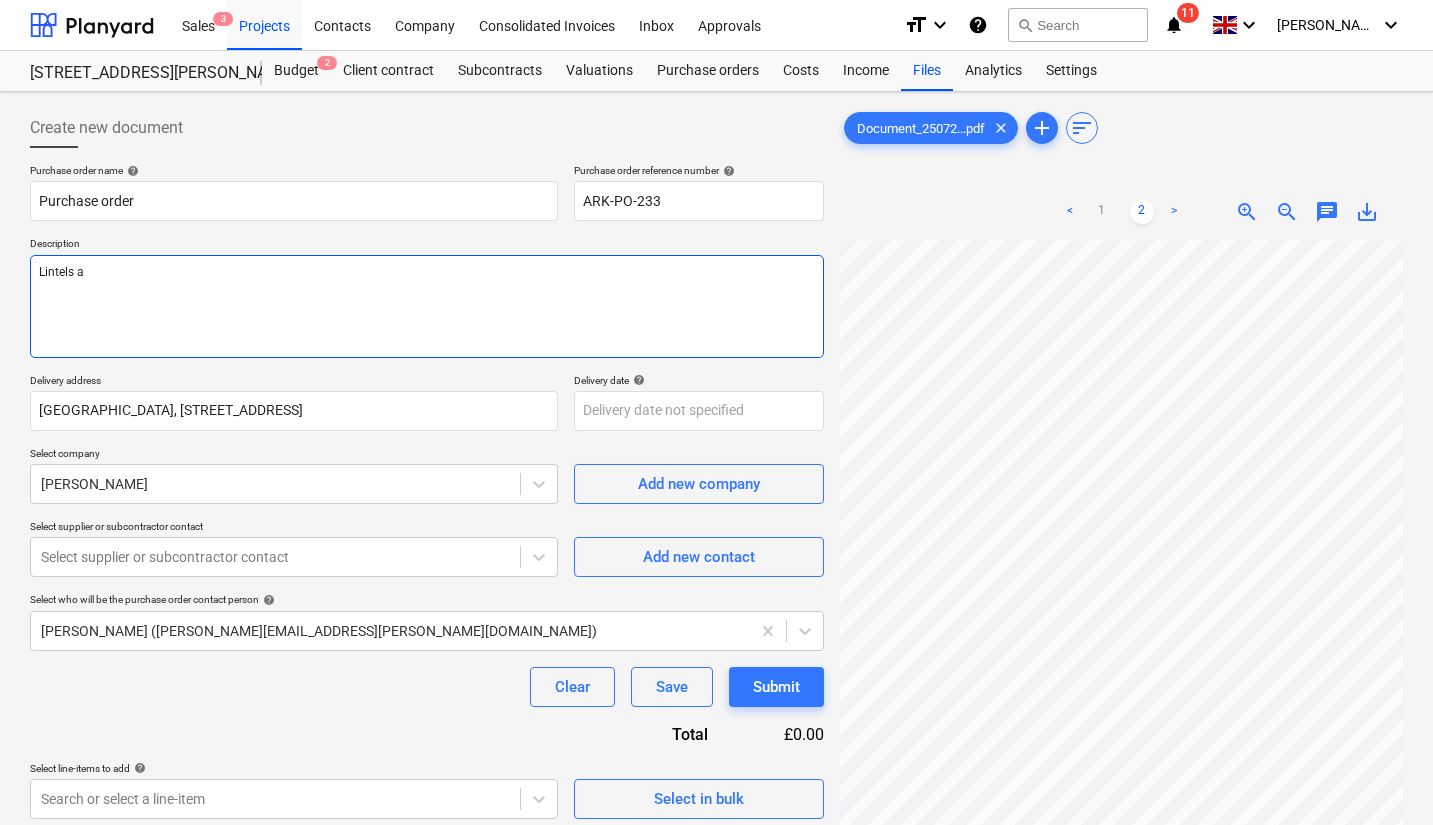 type on "x" 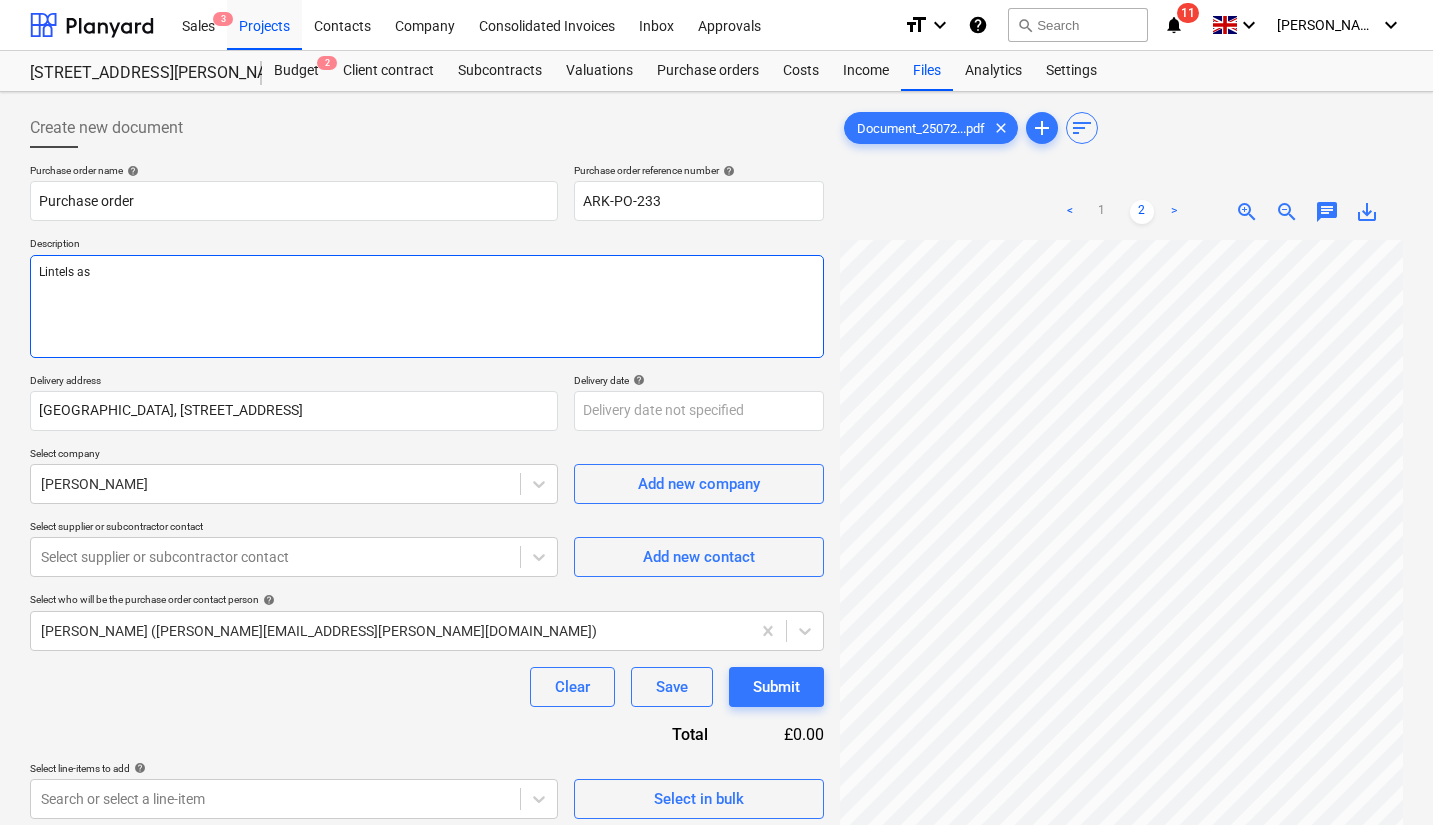 type on "x" 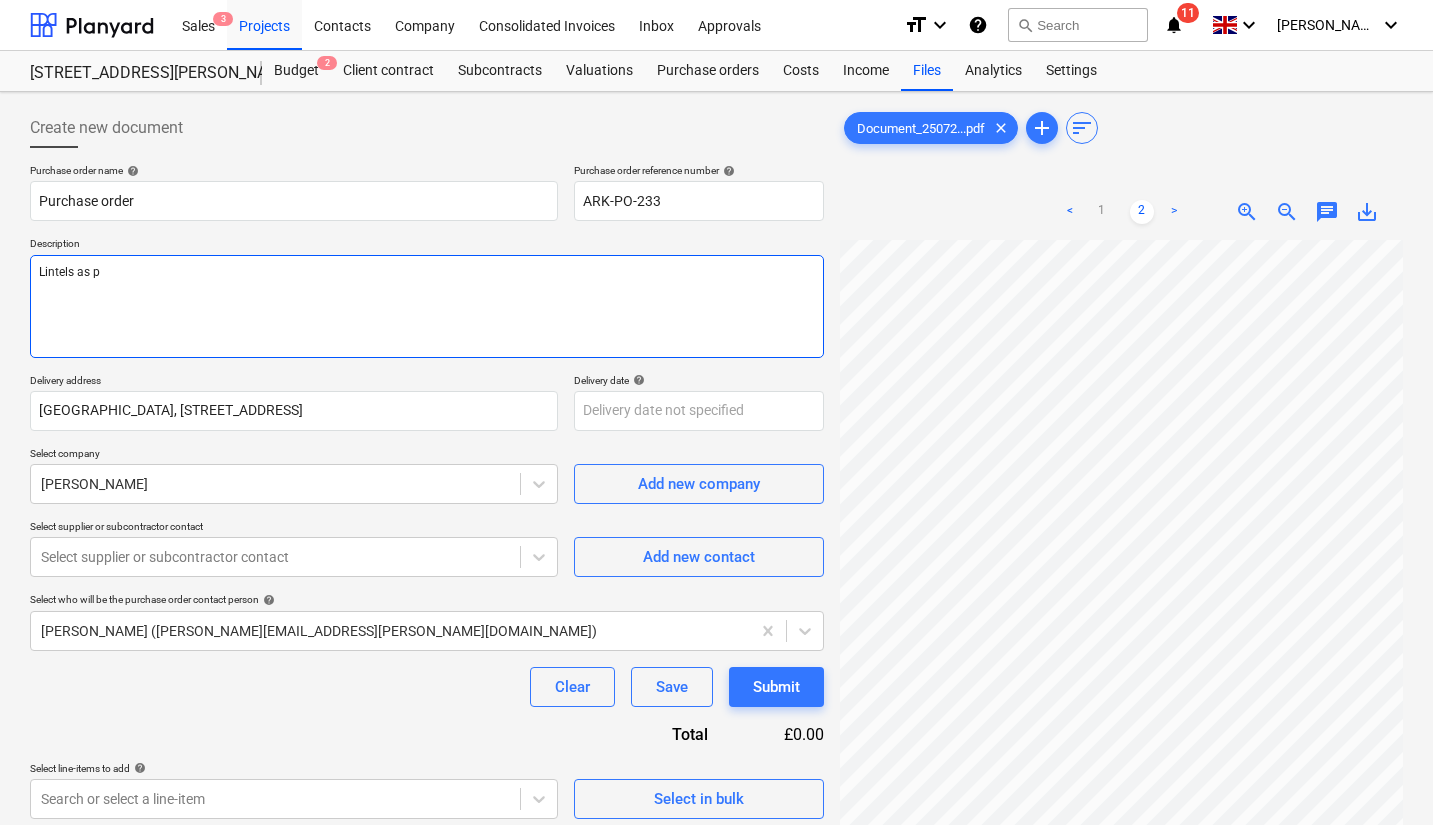 type on "Lintels as pe" 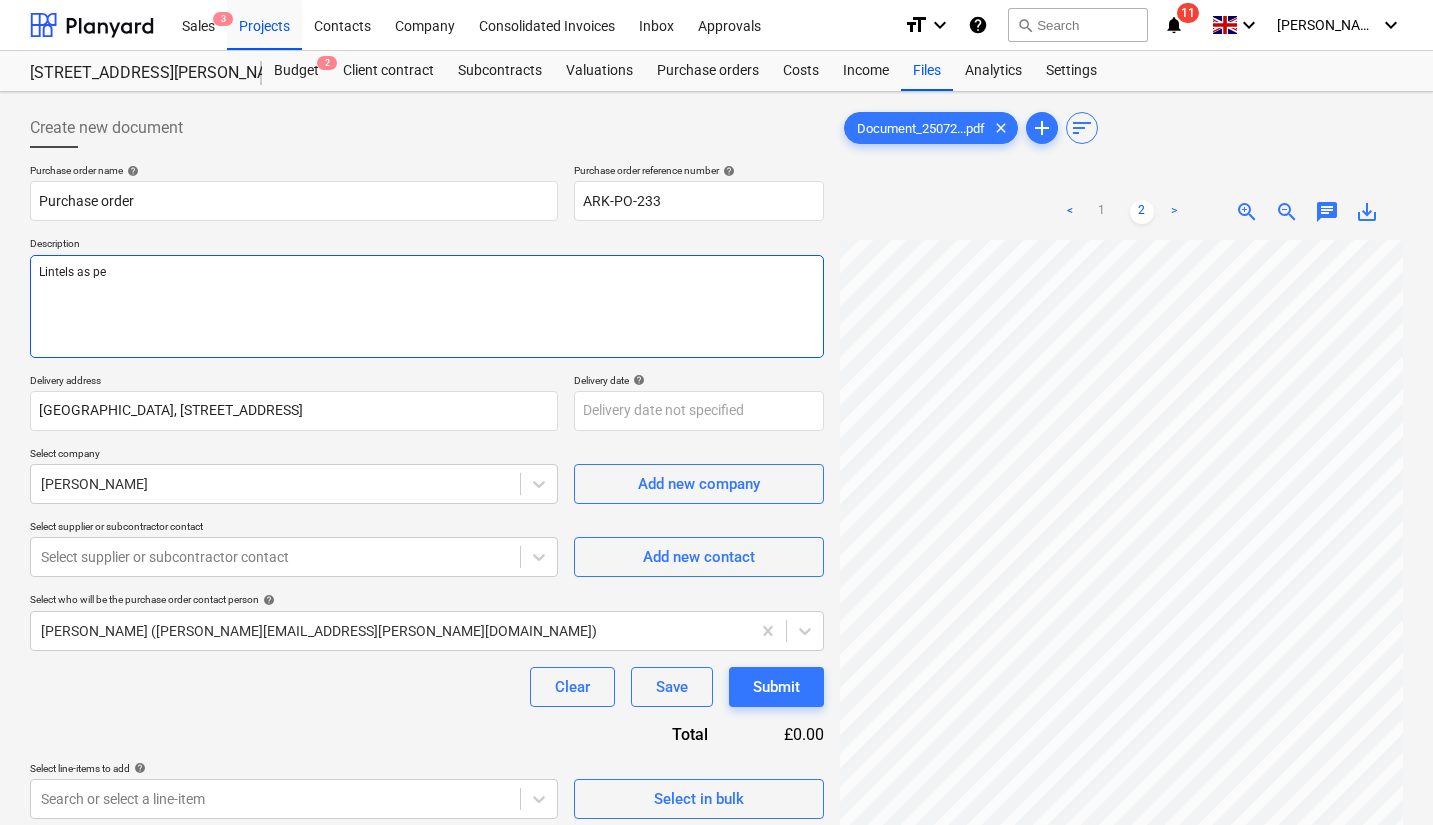 type on "x" 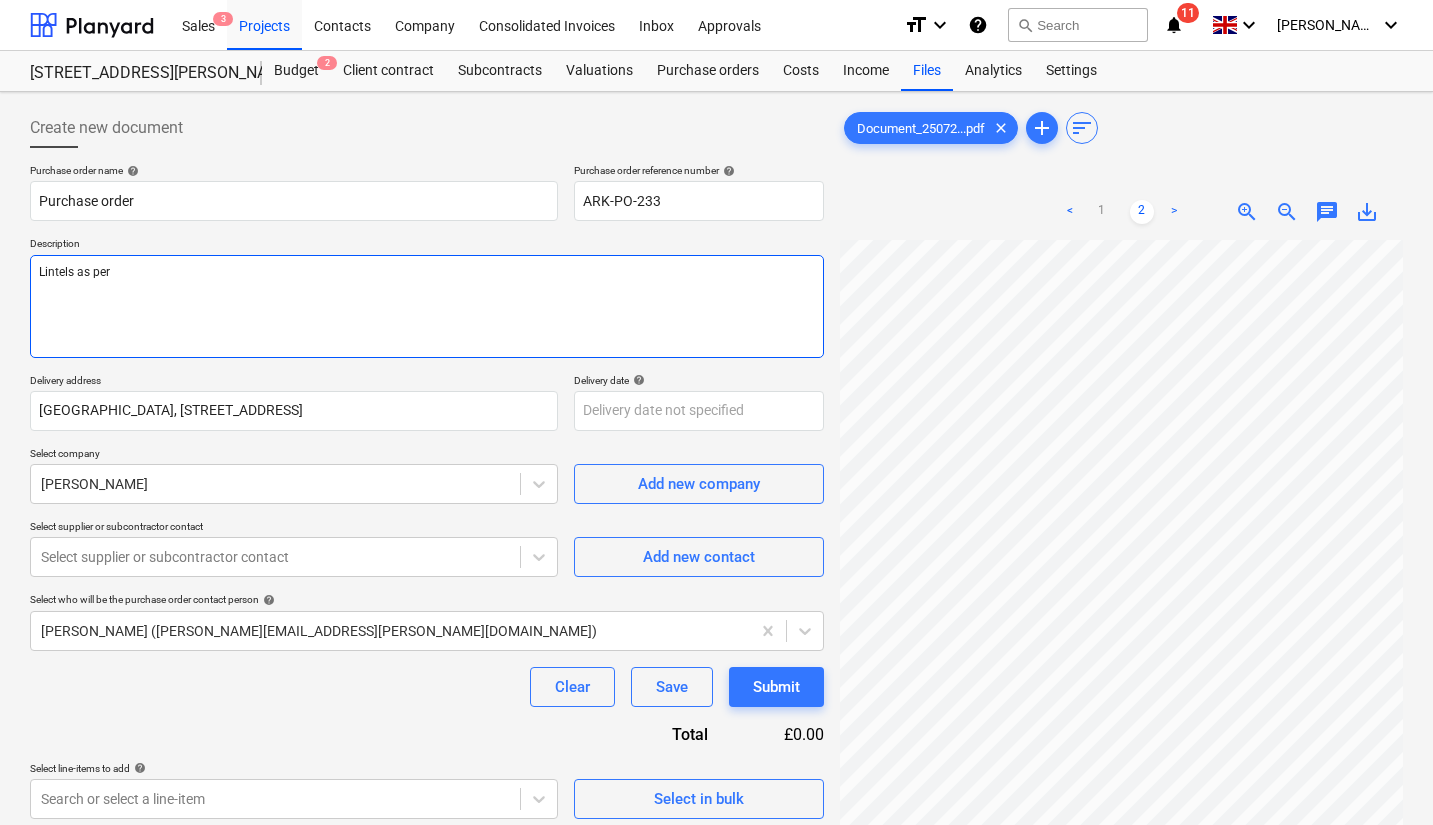 type on "Lintels as per" 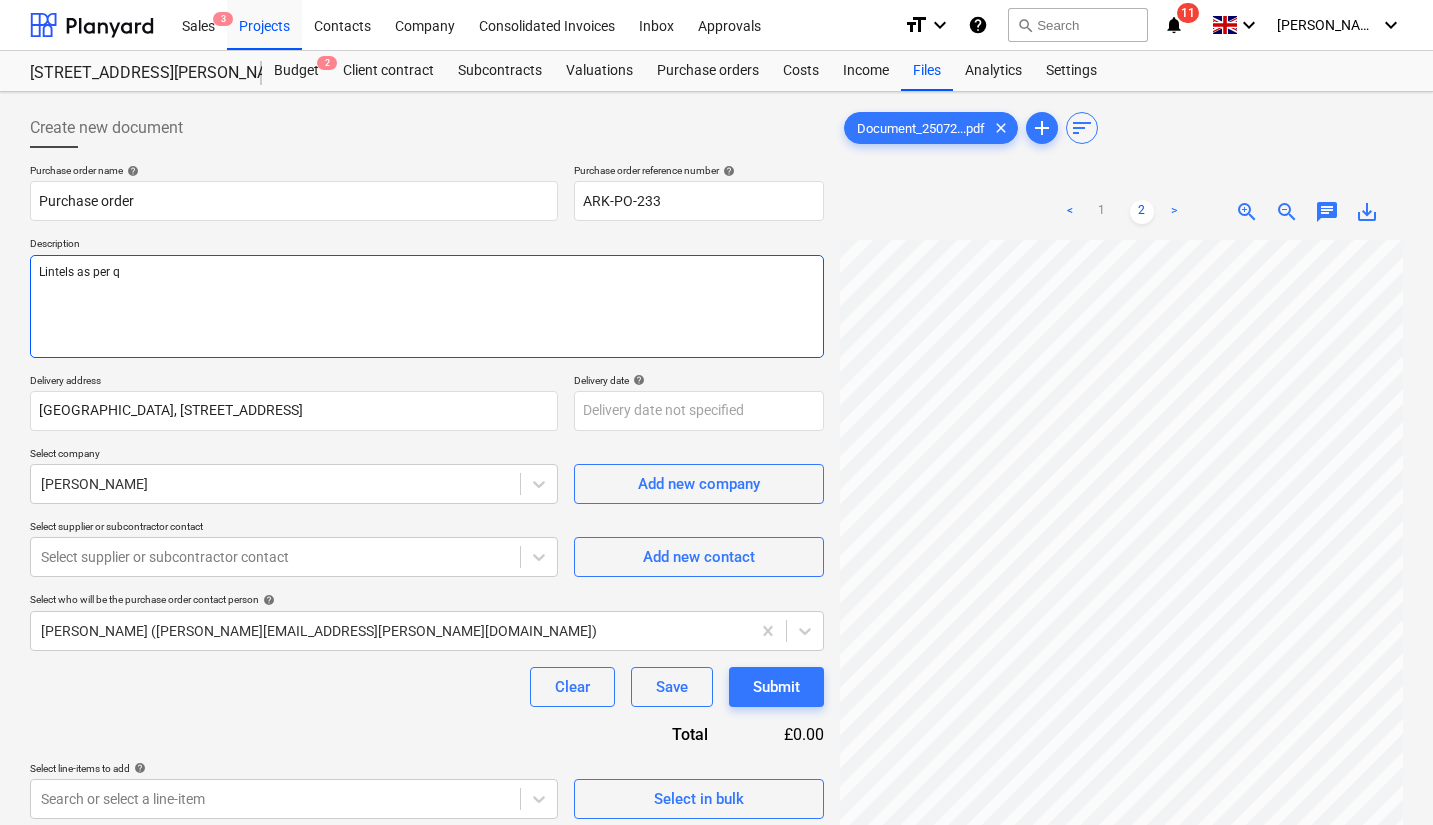 type on "x" 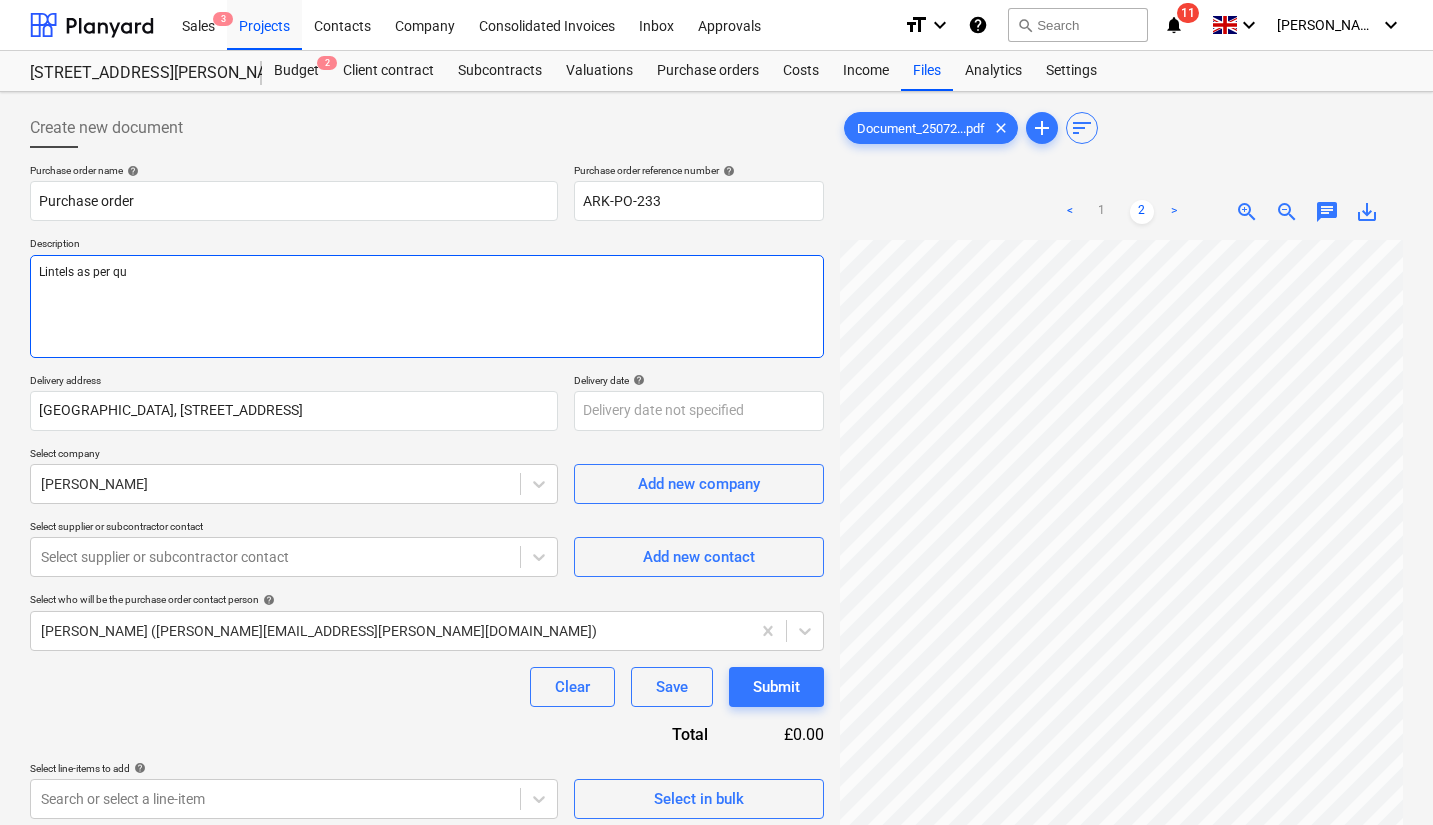 type on "x" 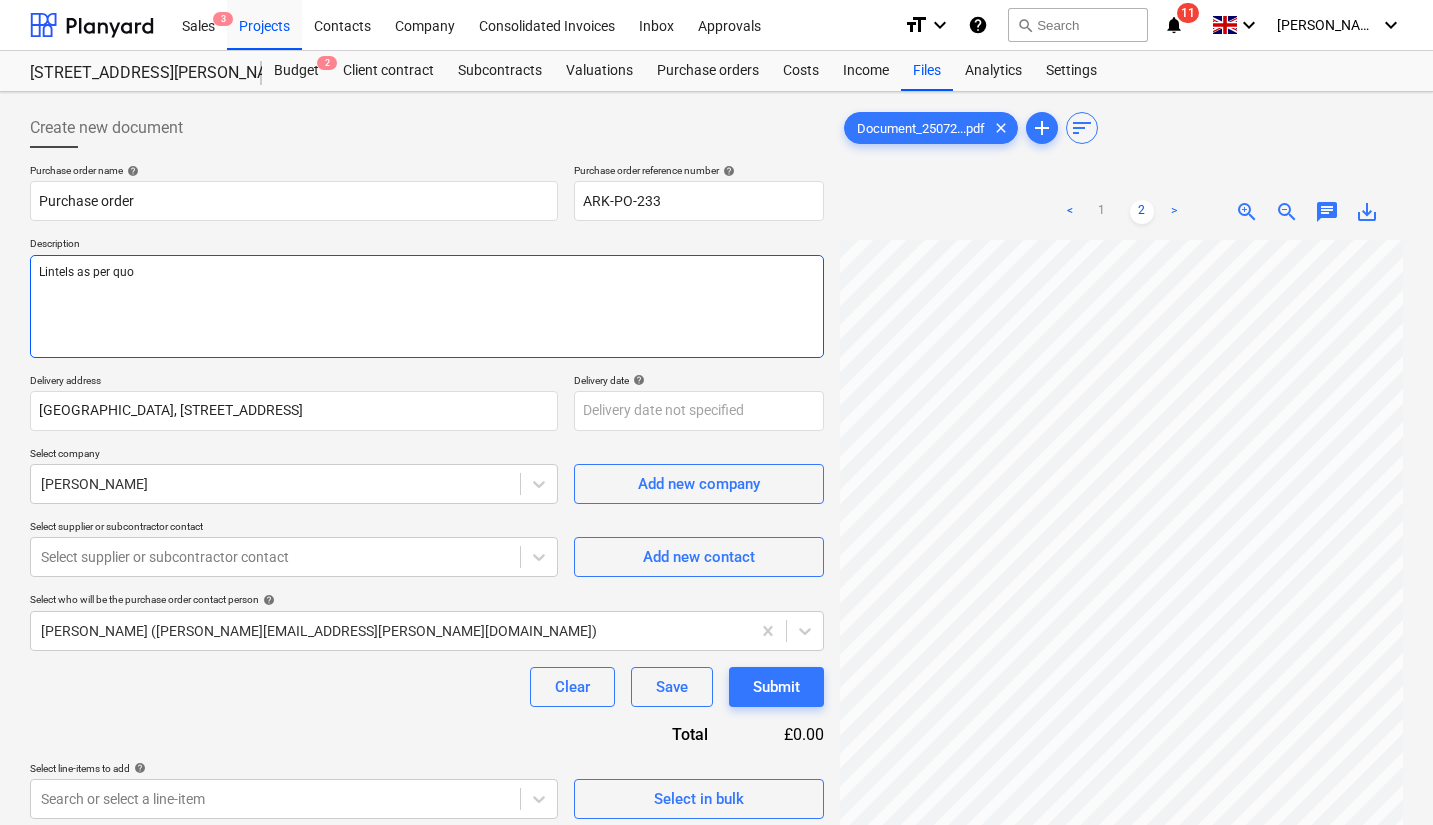 type on "x" 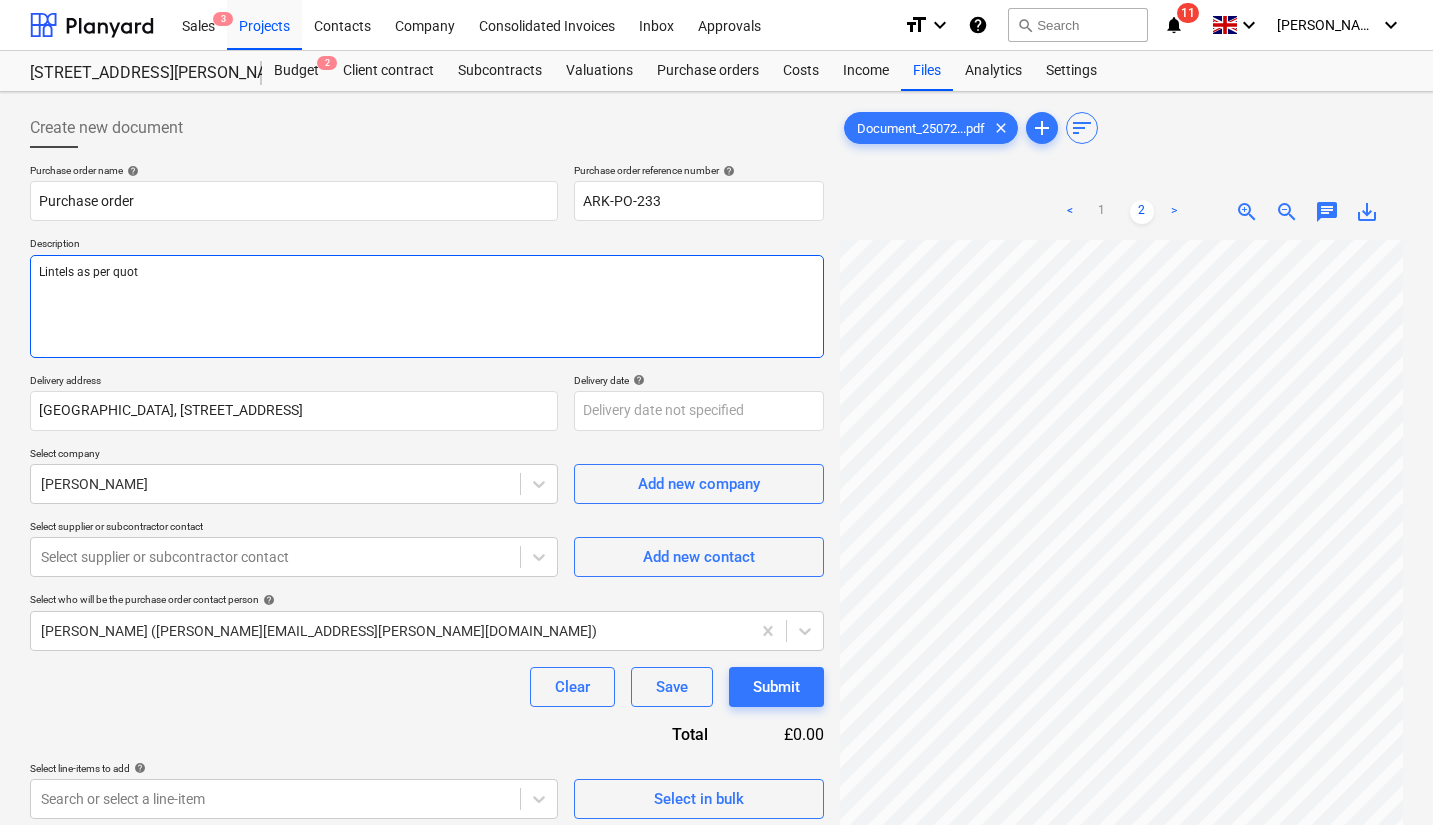 type on "x" 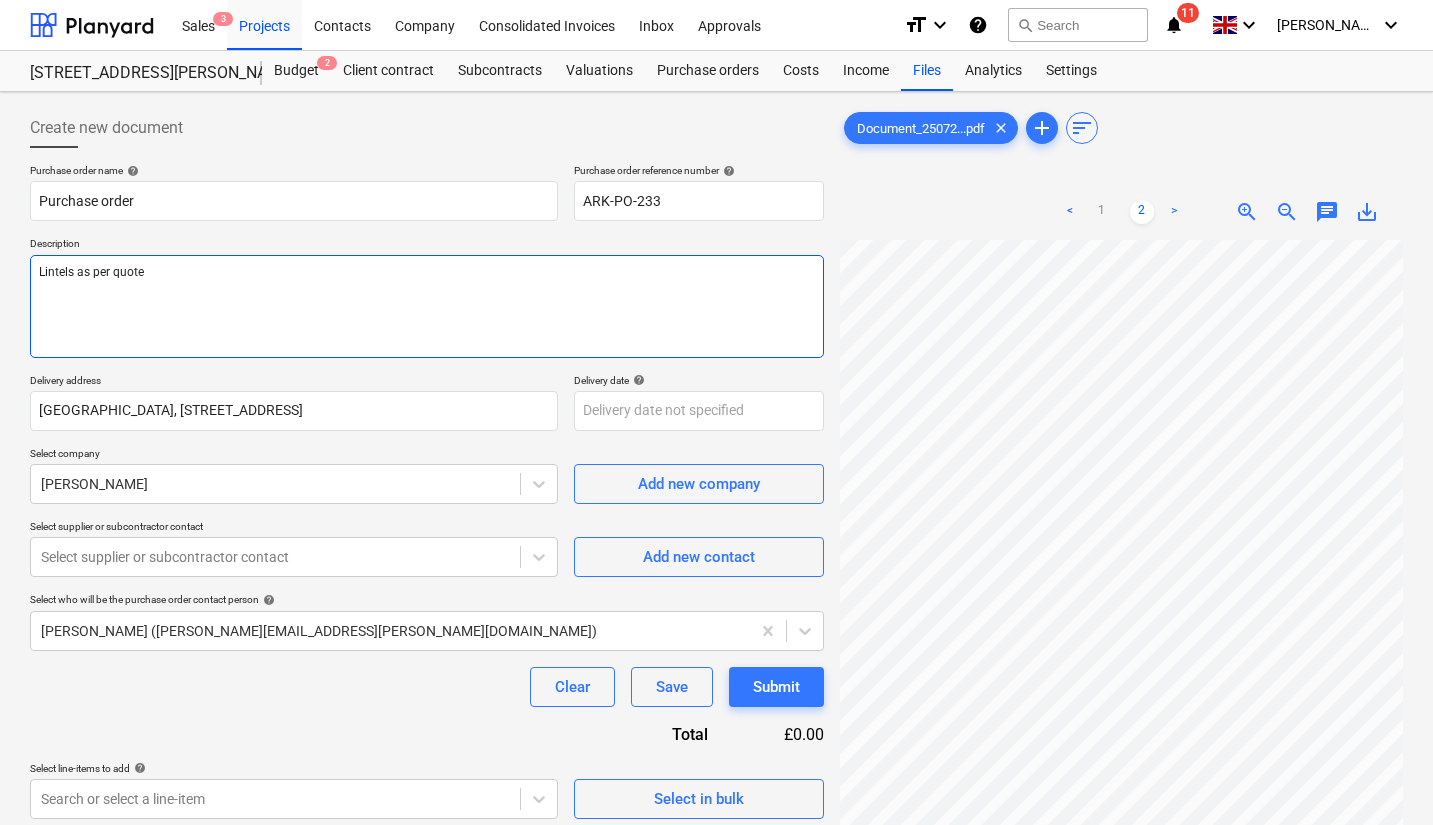 type on "Lintels as per quote" 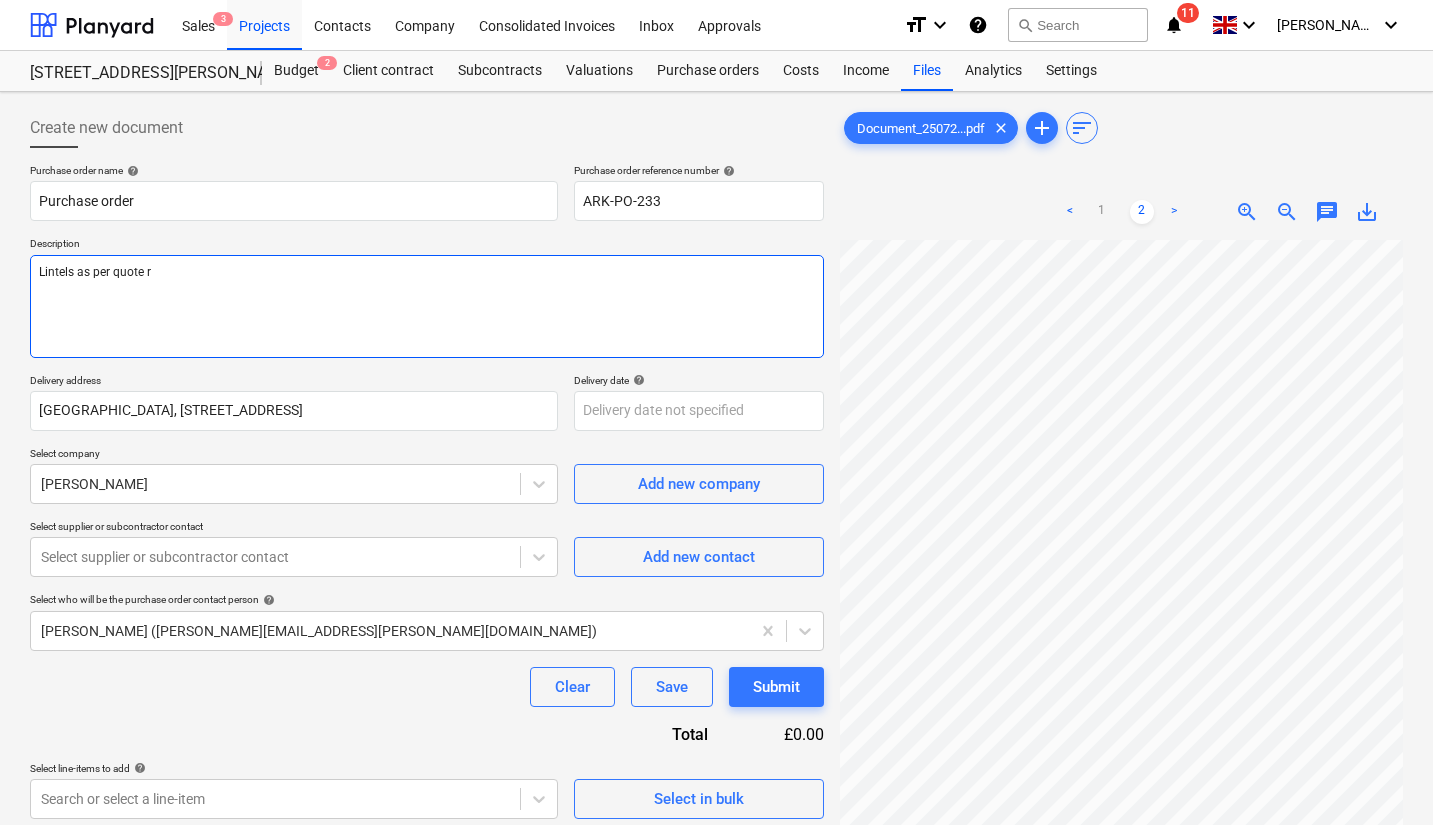 type on "x" 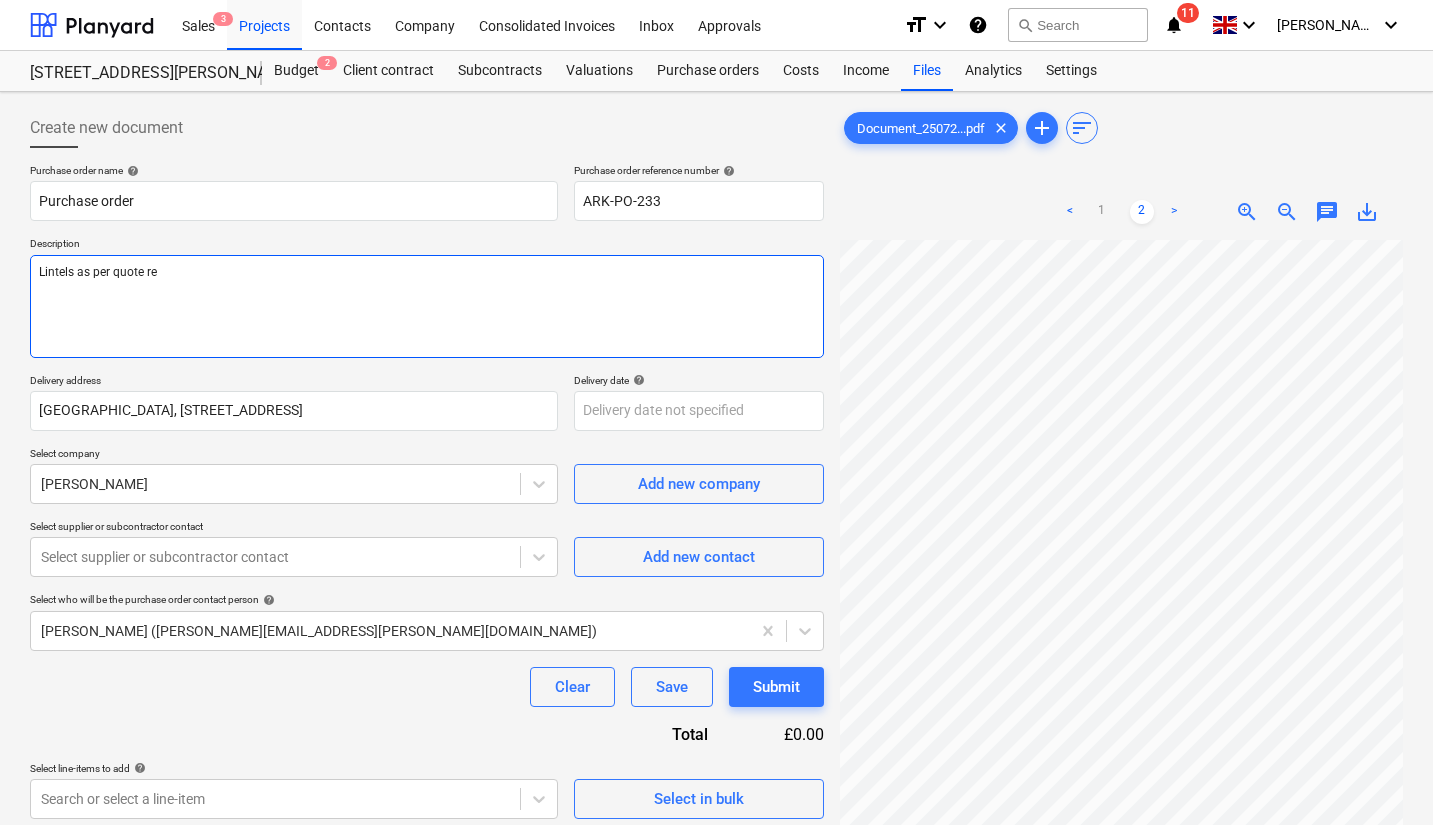 type on "x" 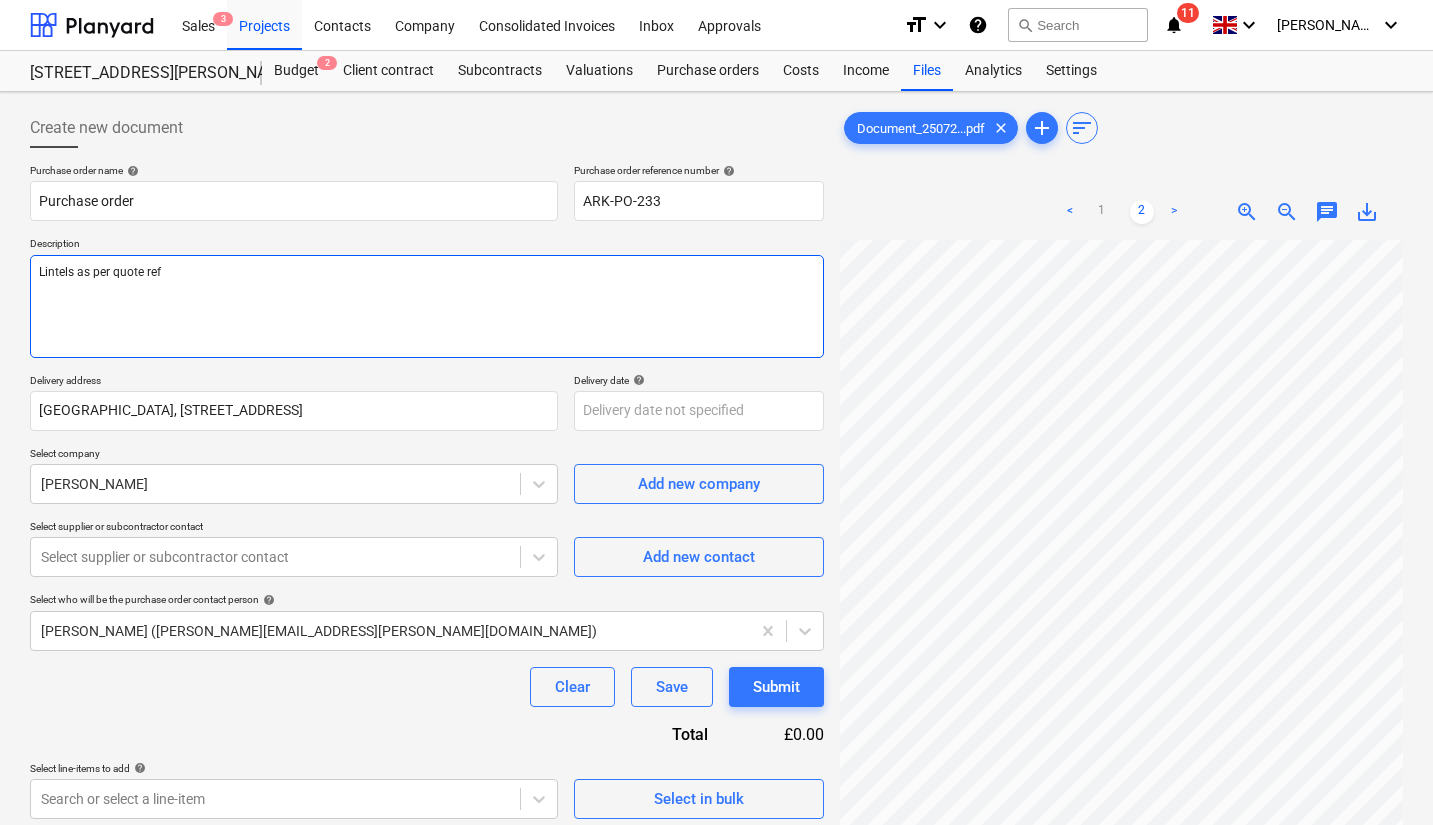 type on "x" 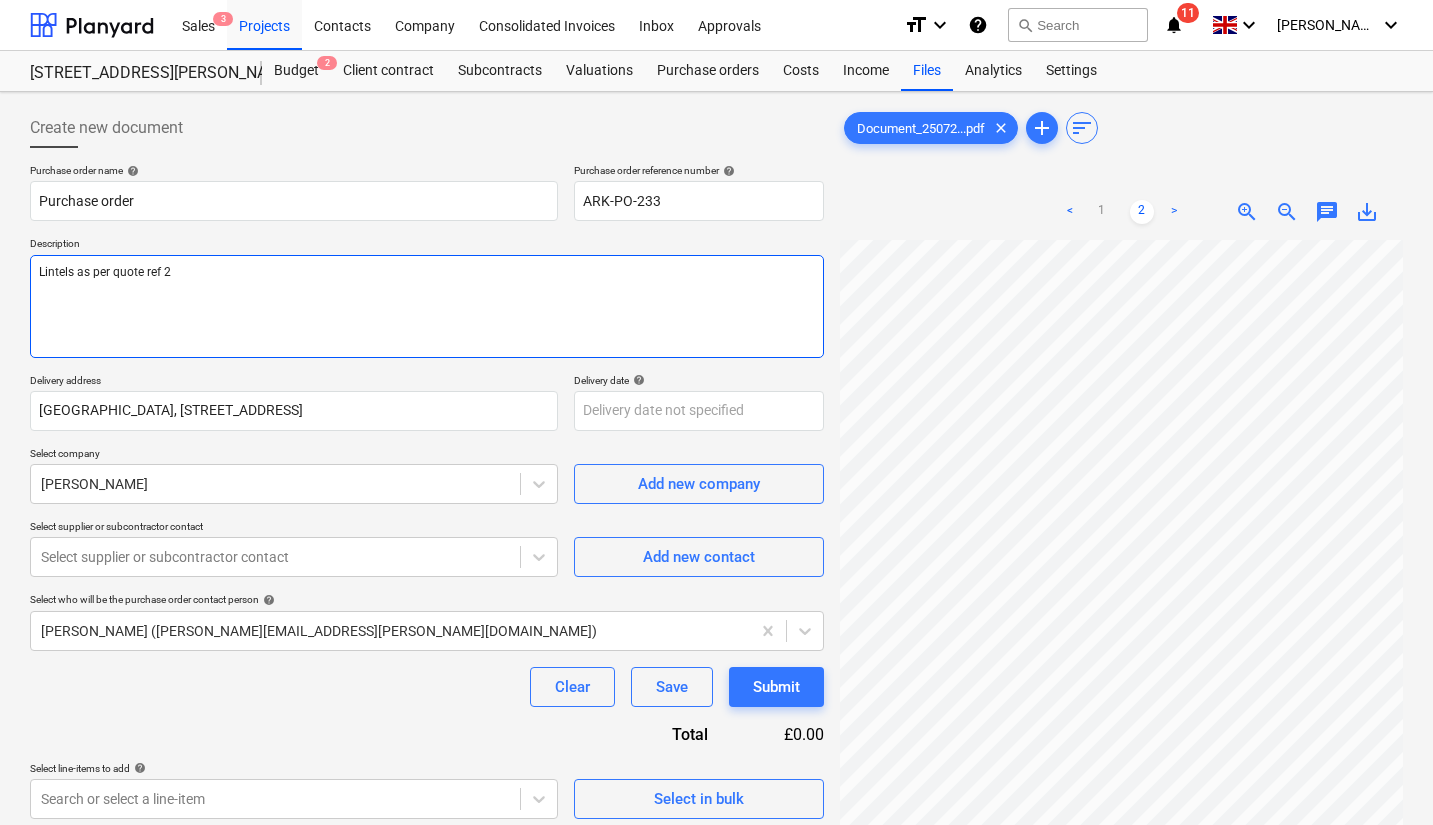 type on "x" 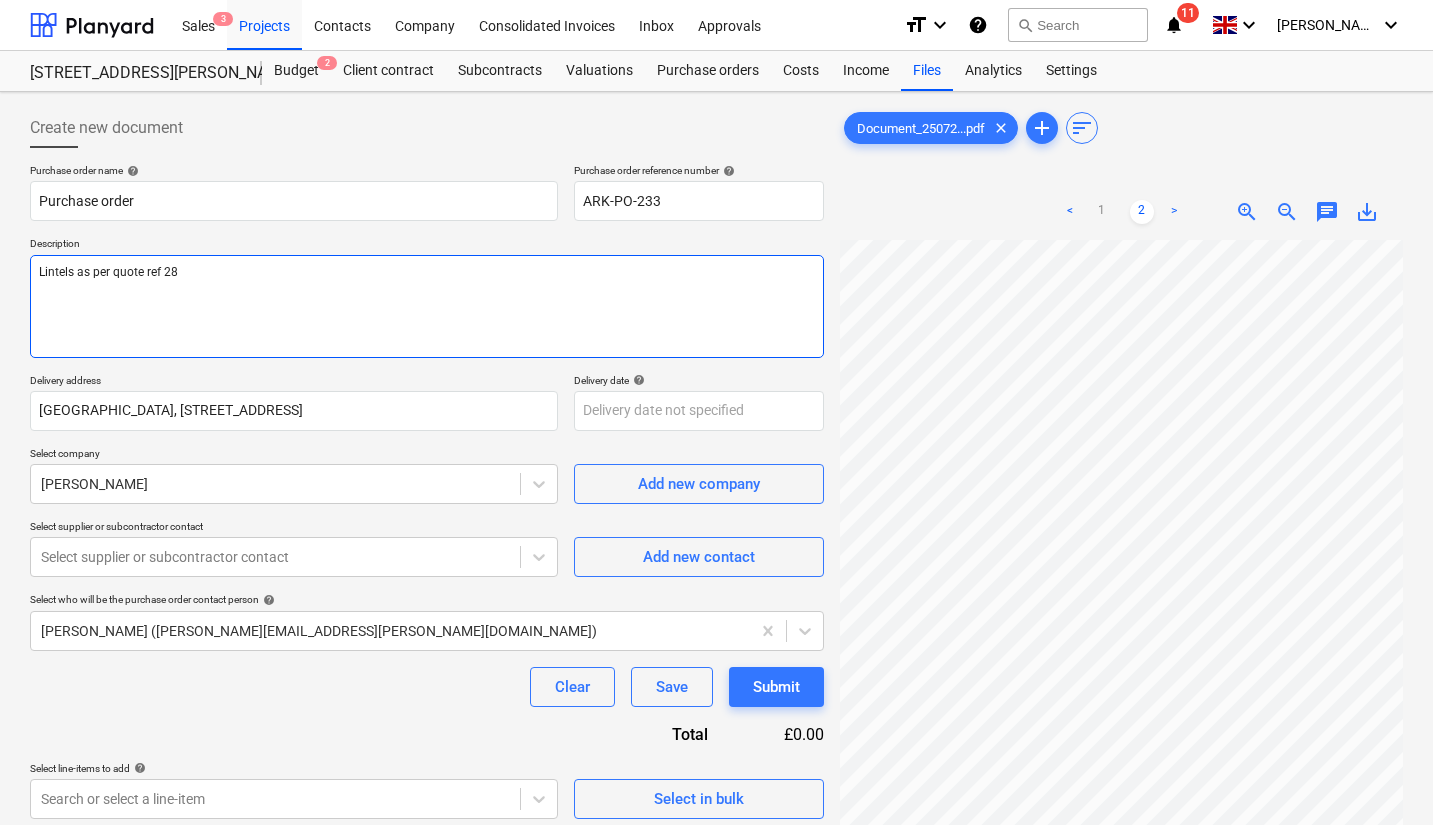type on "x" 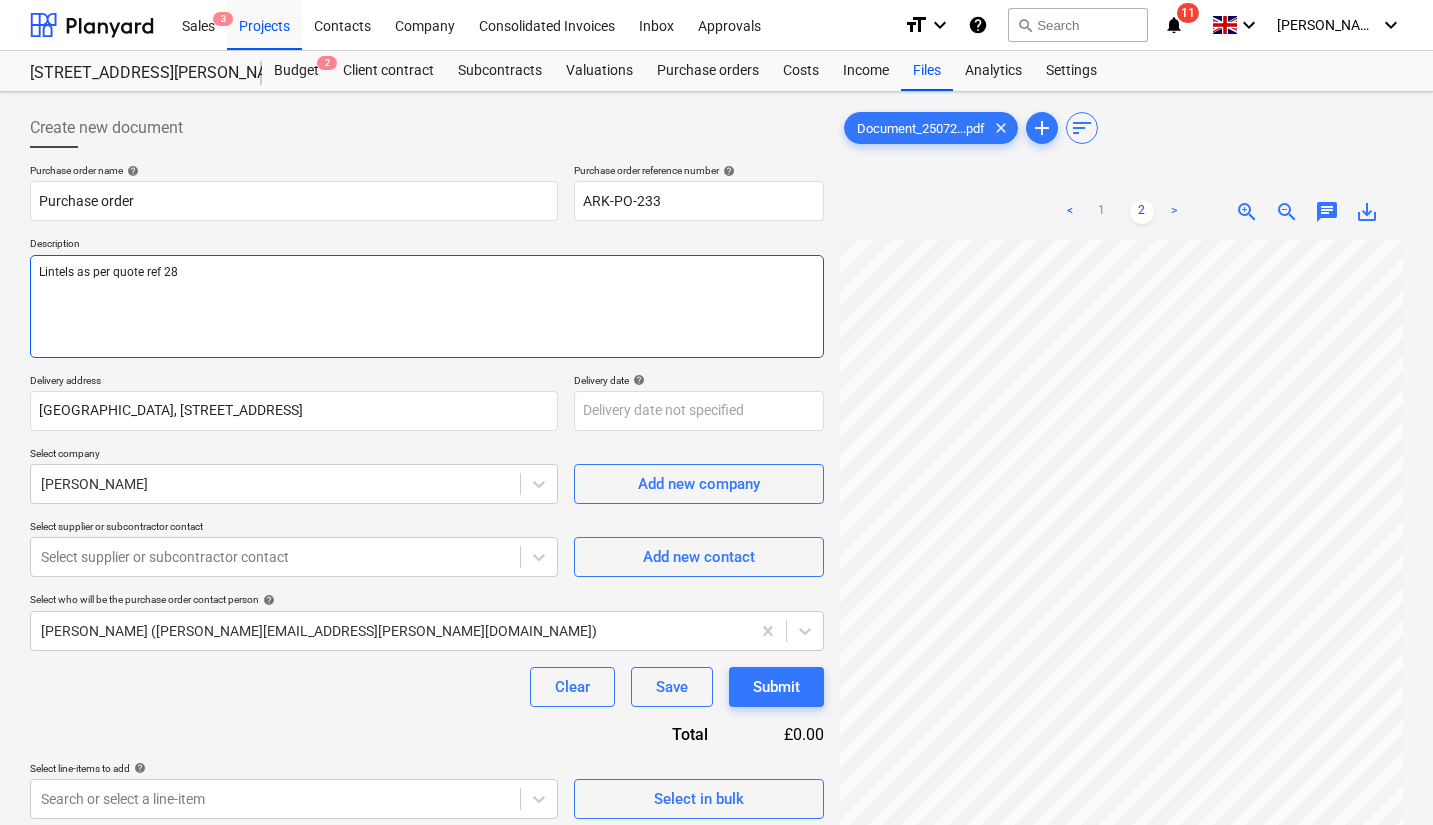 type on "Lintels as per quote ref 283" 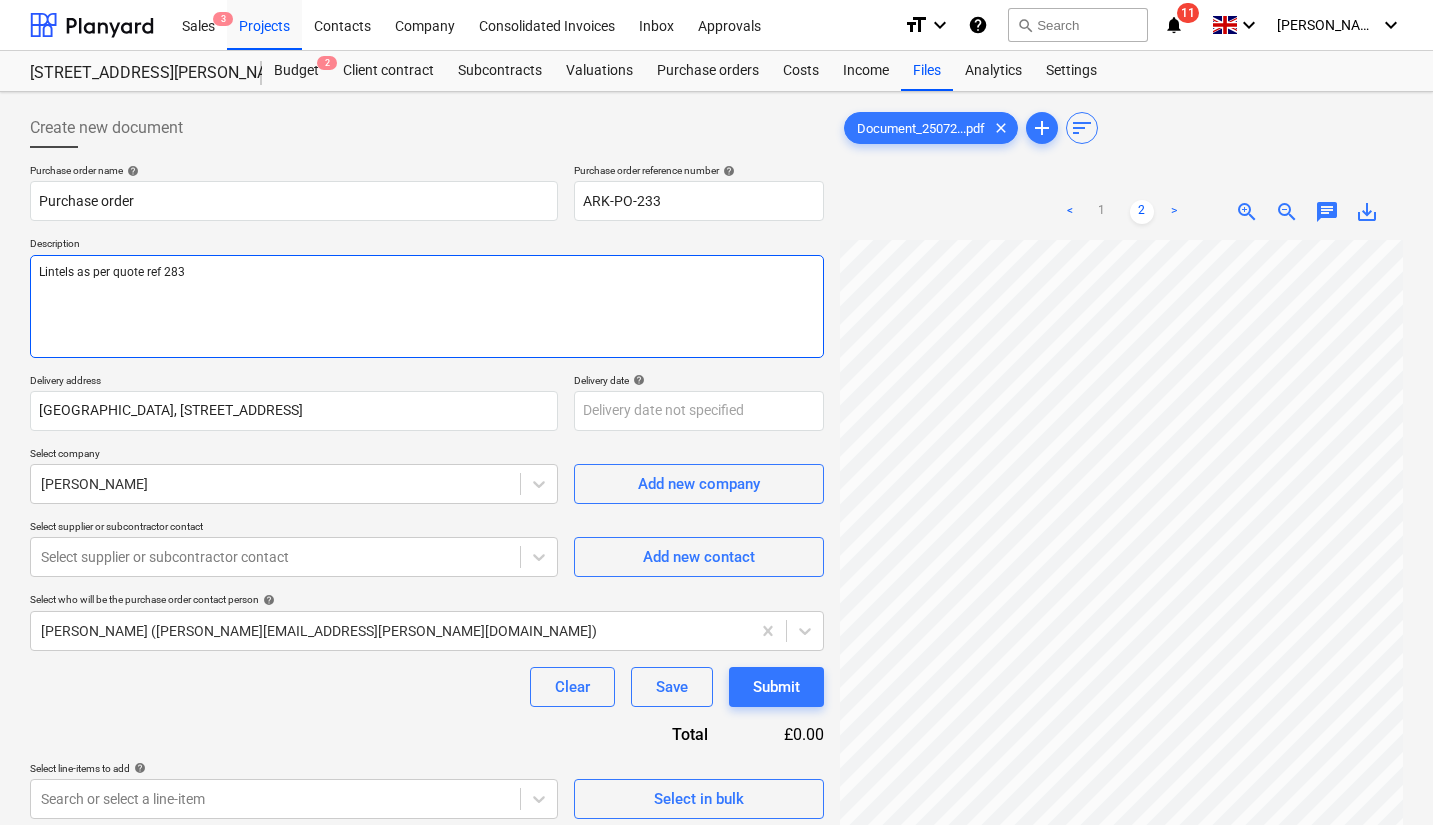 type on "x" 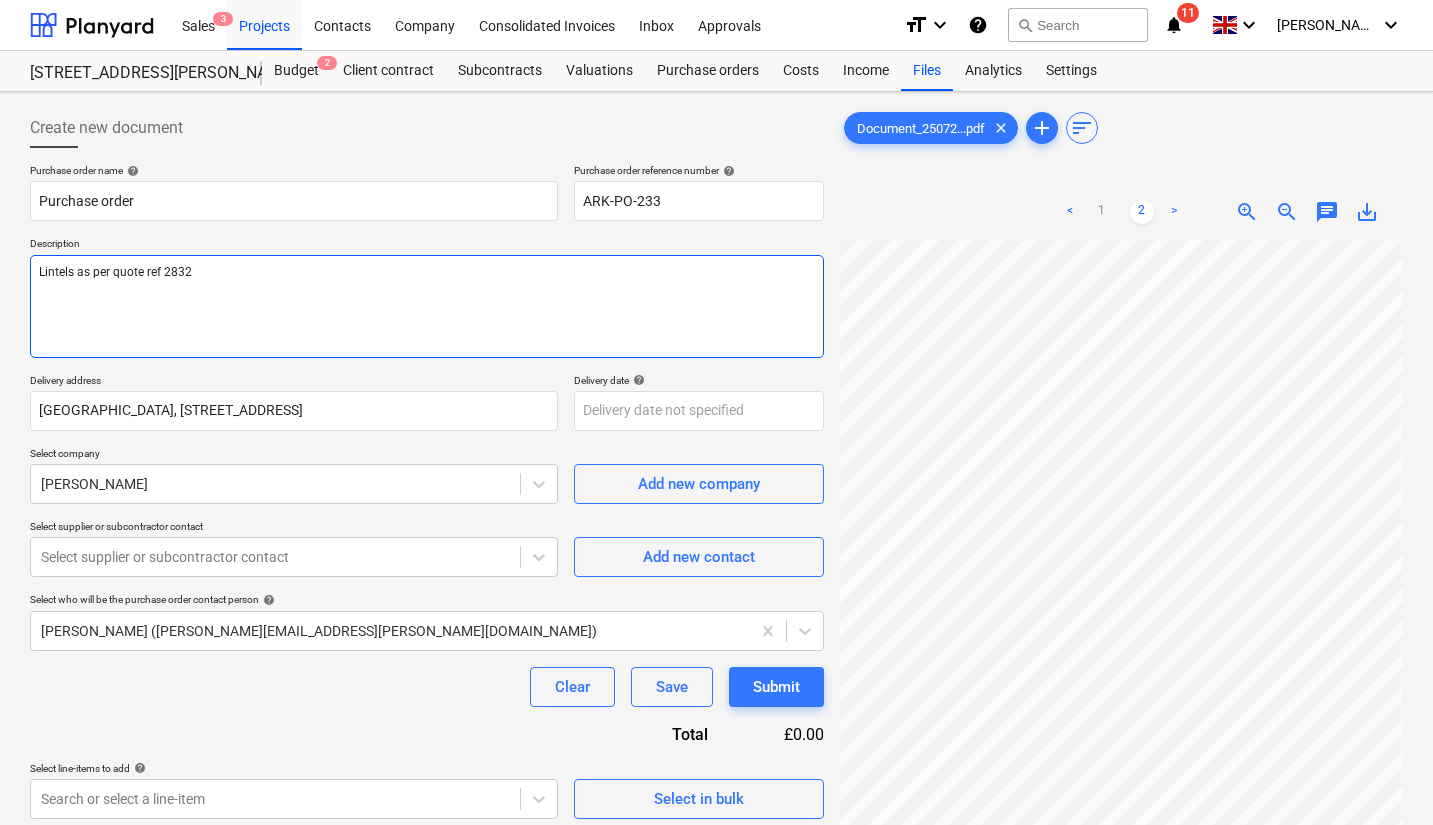 type on "x" 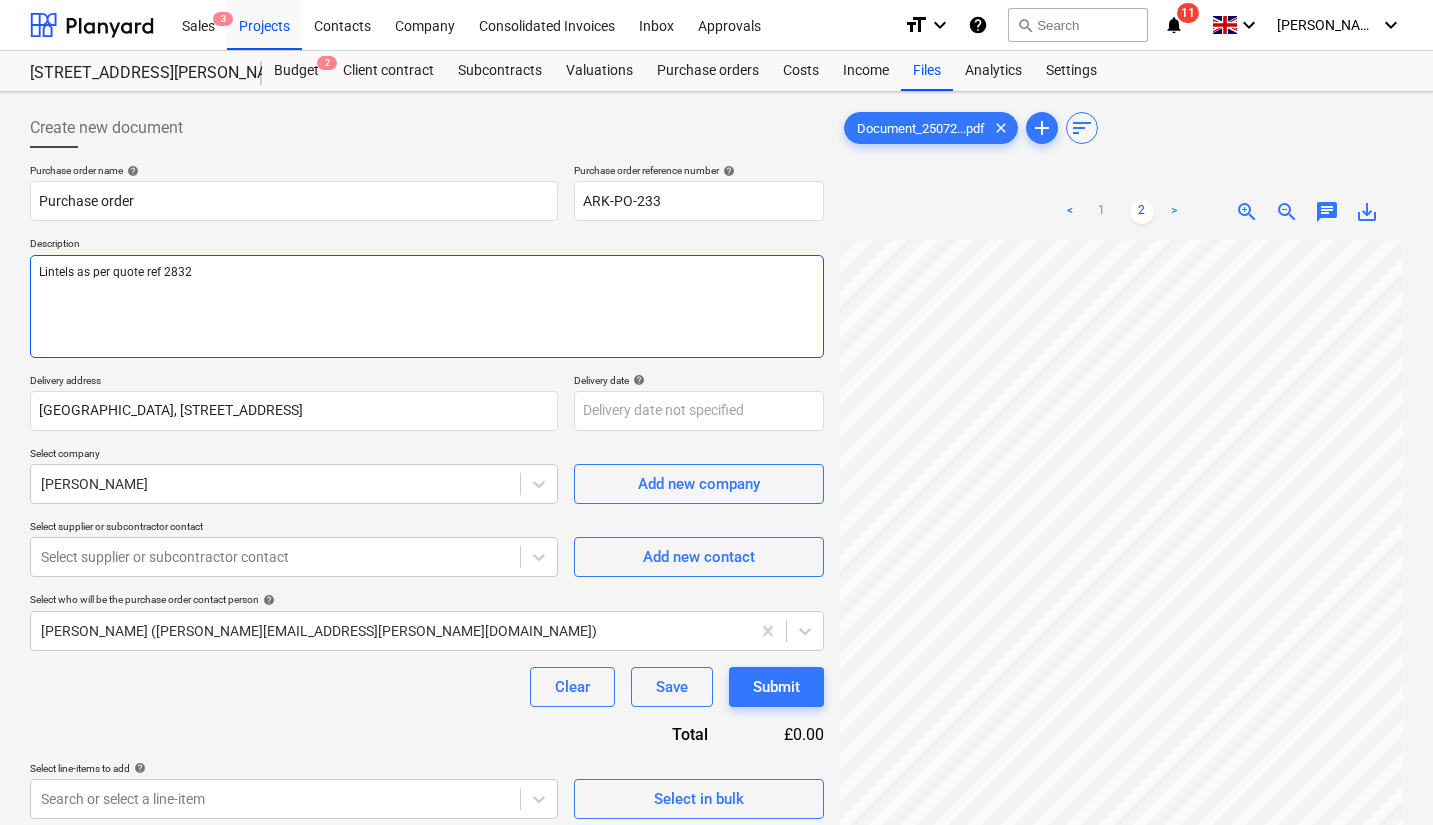 type on "Lintels as per quote ref 2832Q" 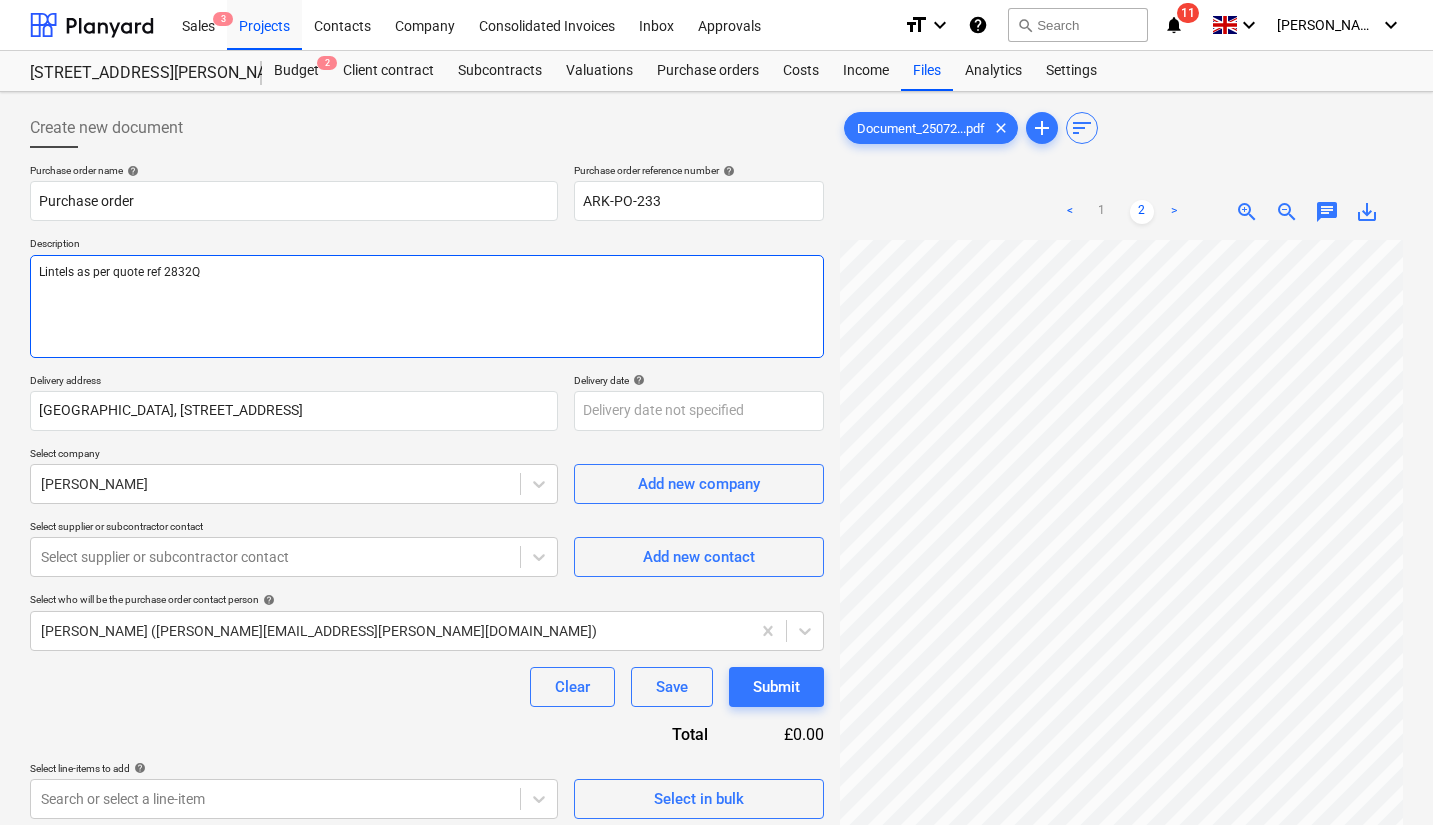 type on "x" 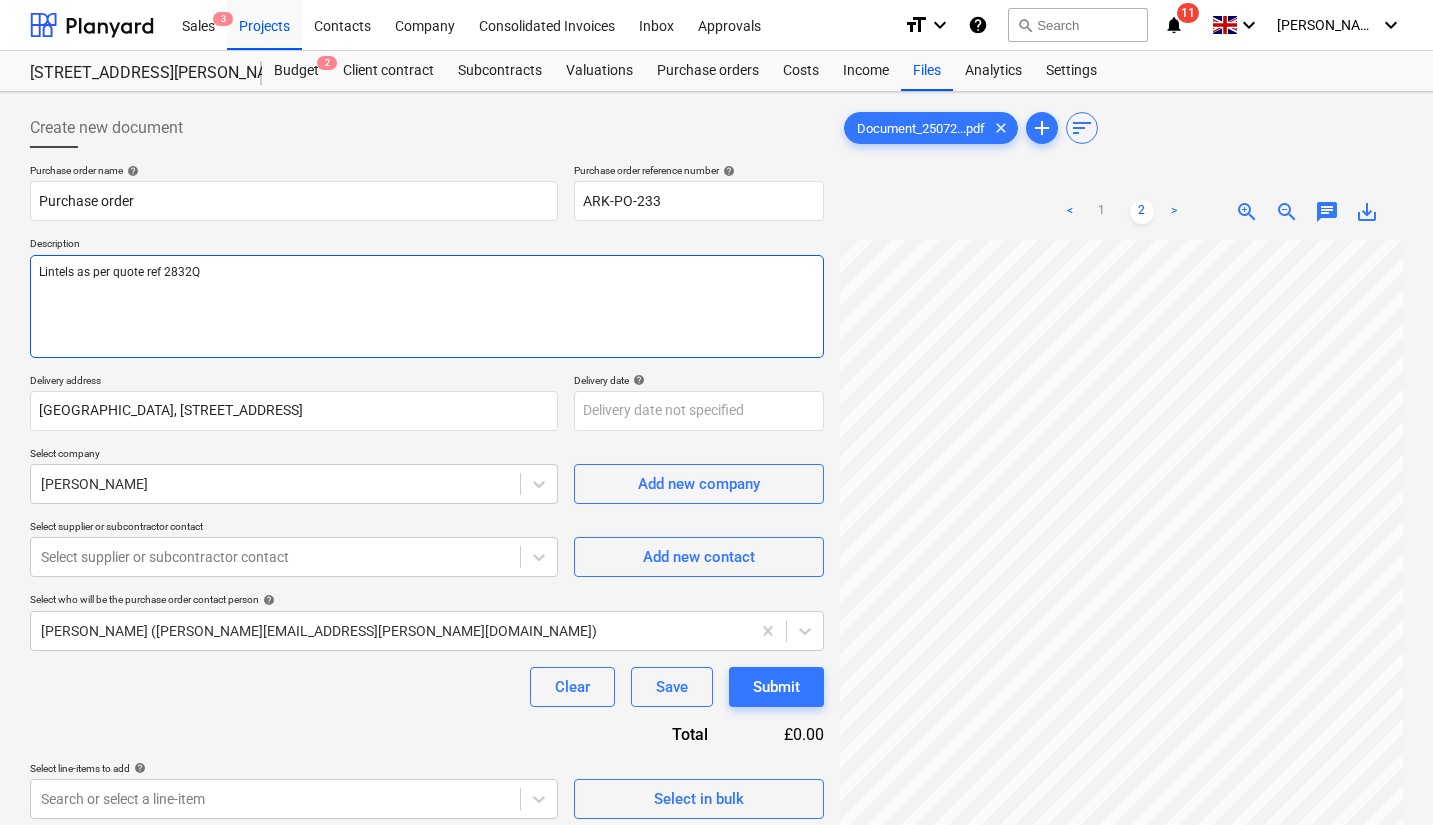 type on "Lintels as per quote ref 2832Q1" 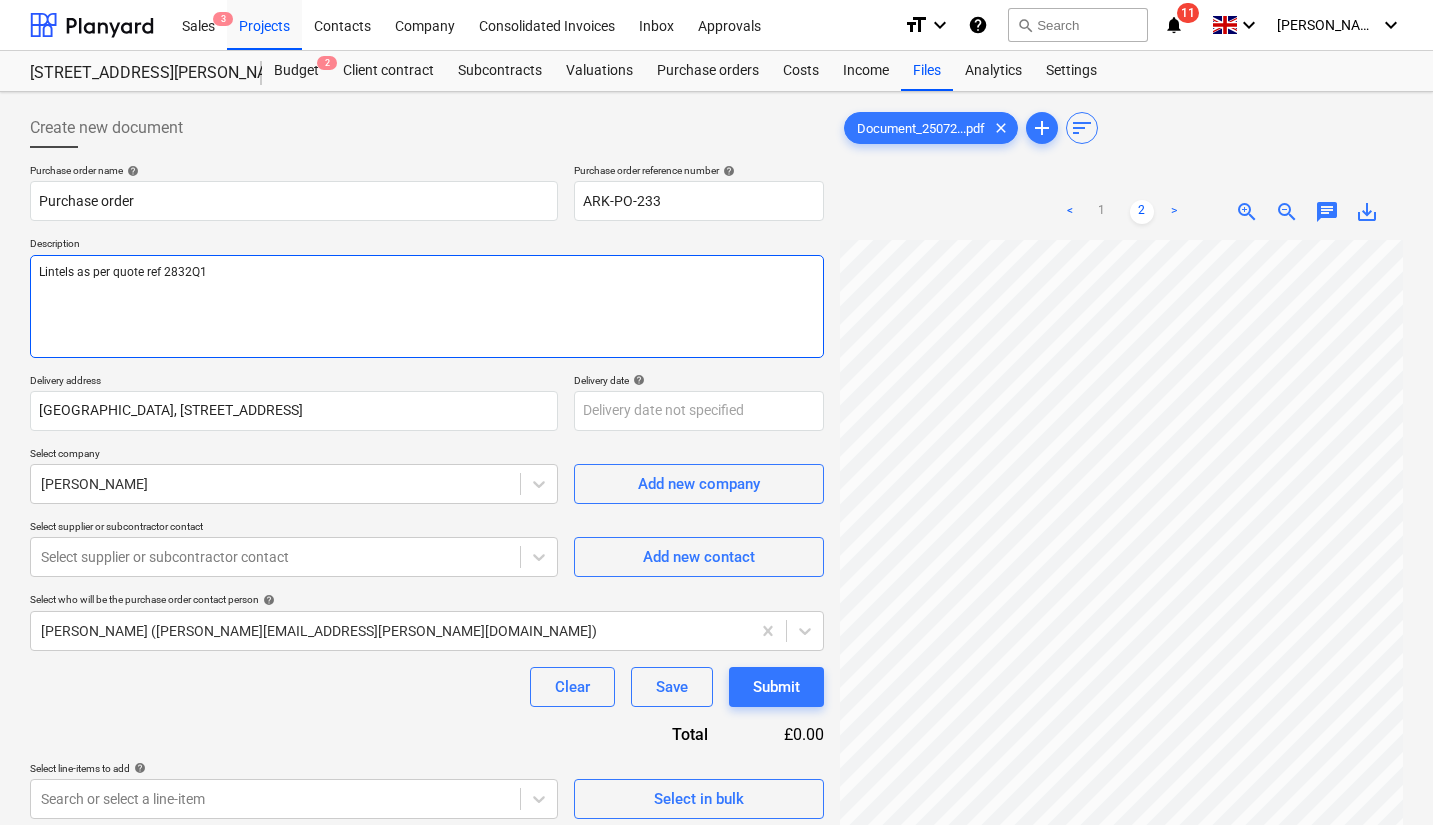 type on "x" 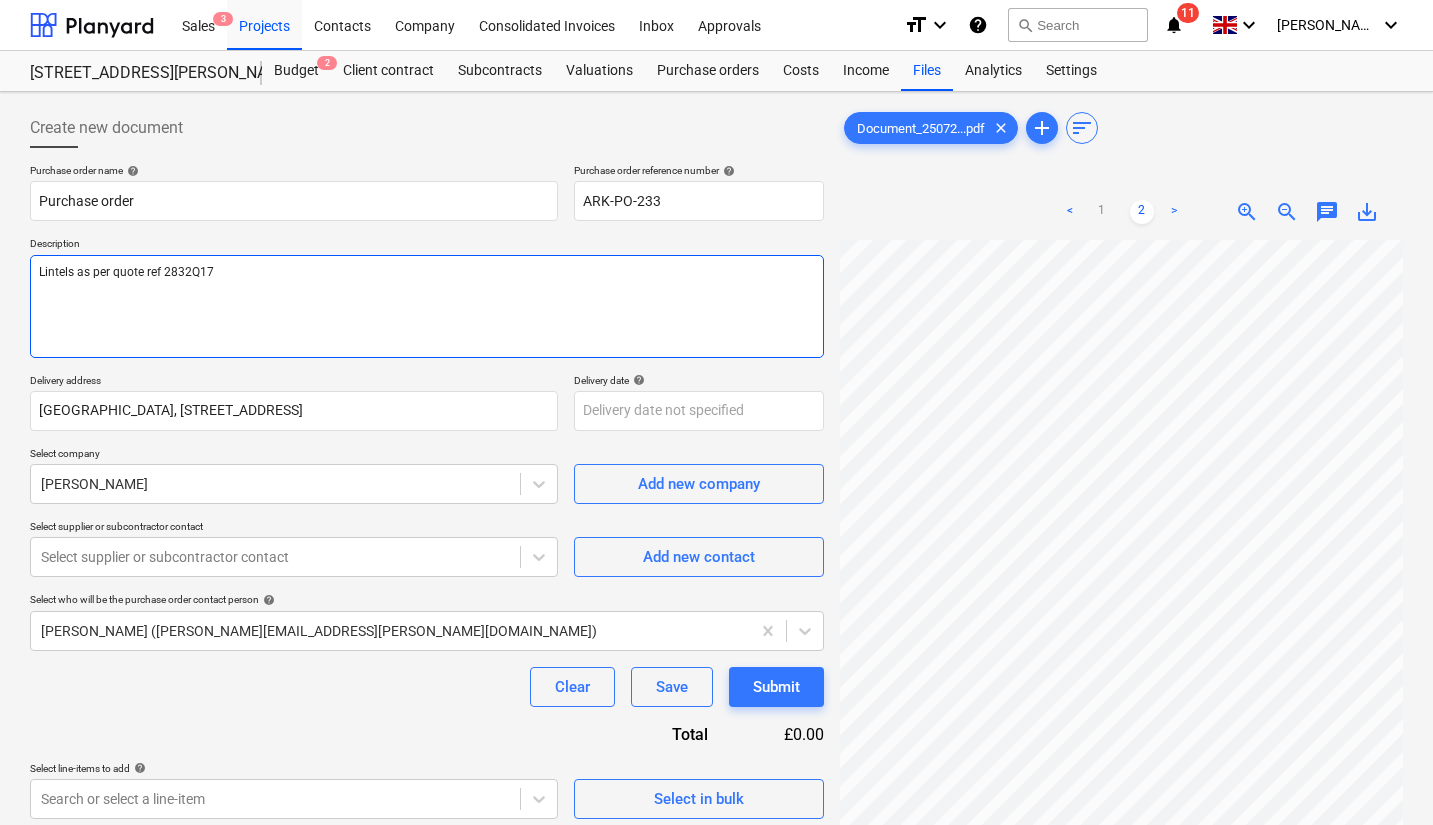 type on "x" 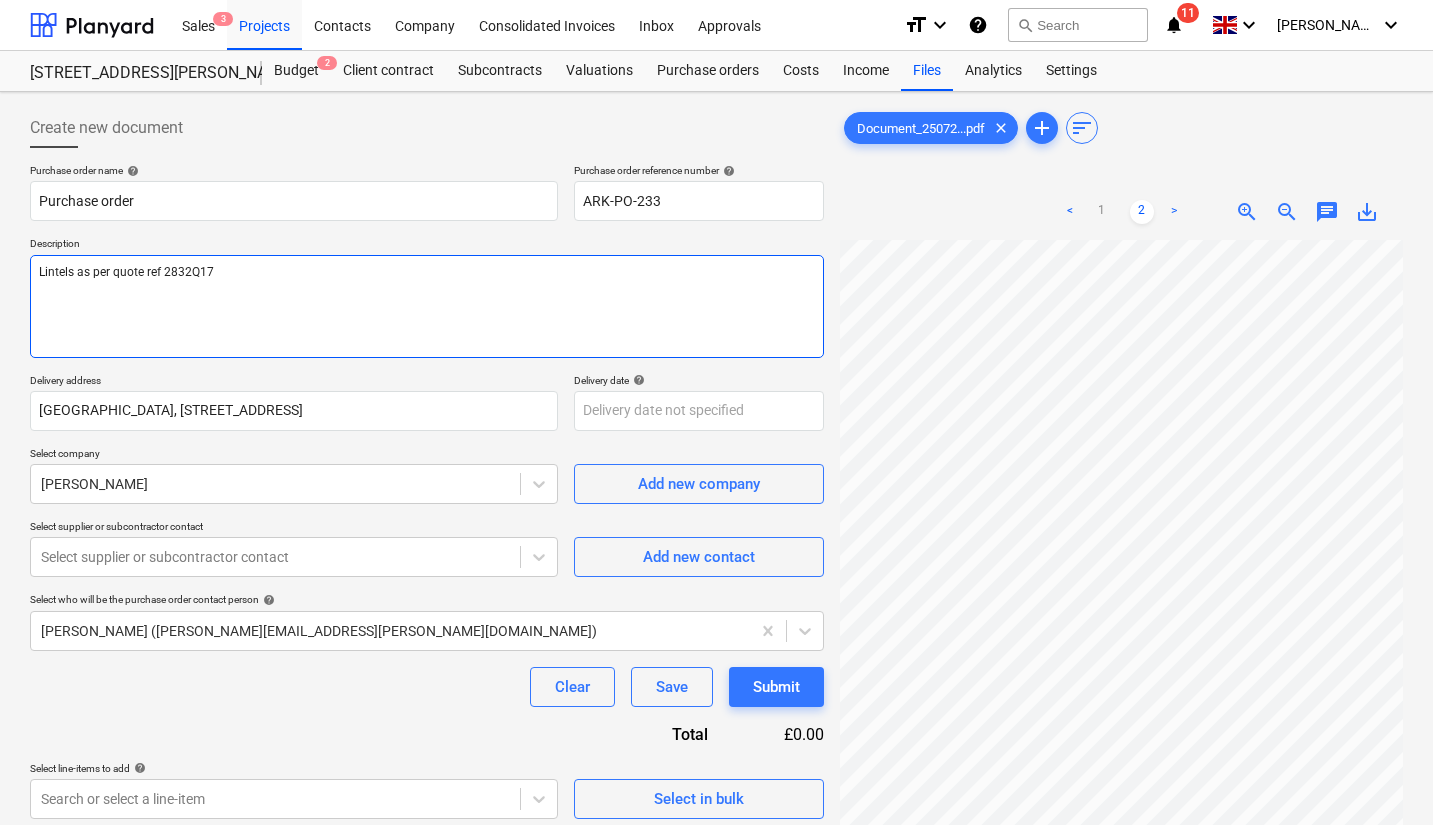type on "Lintels as per quote ref 2832Q170" 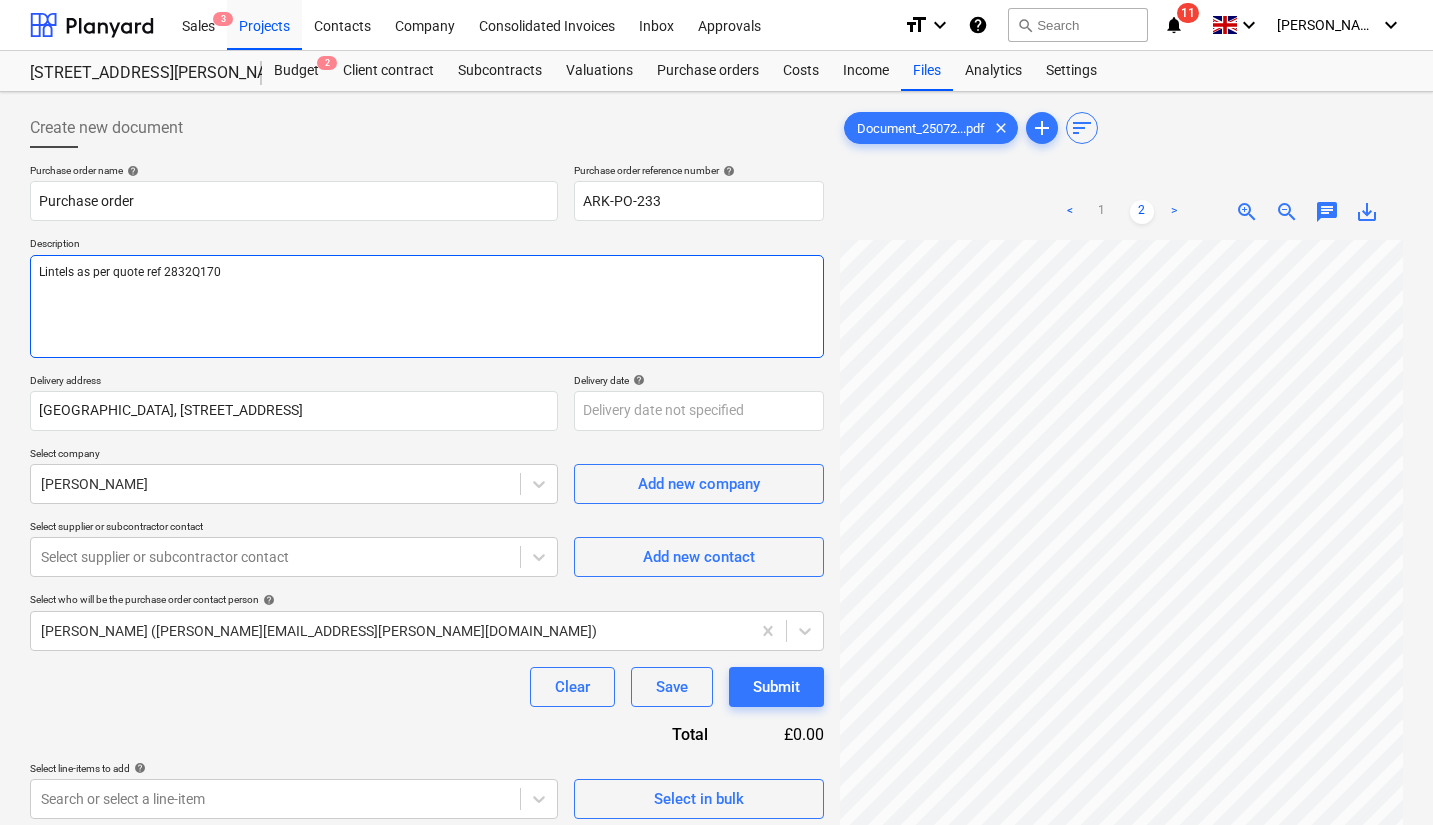 type on "x" 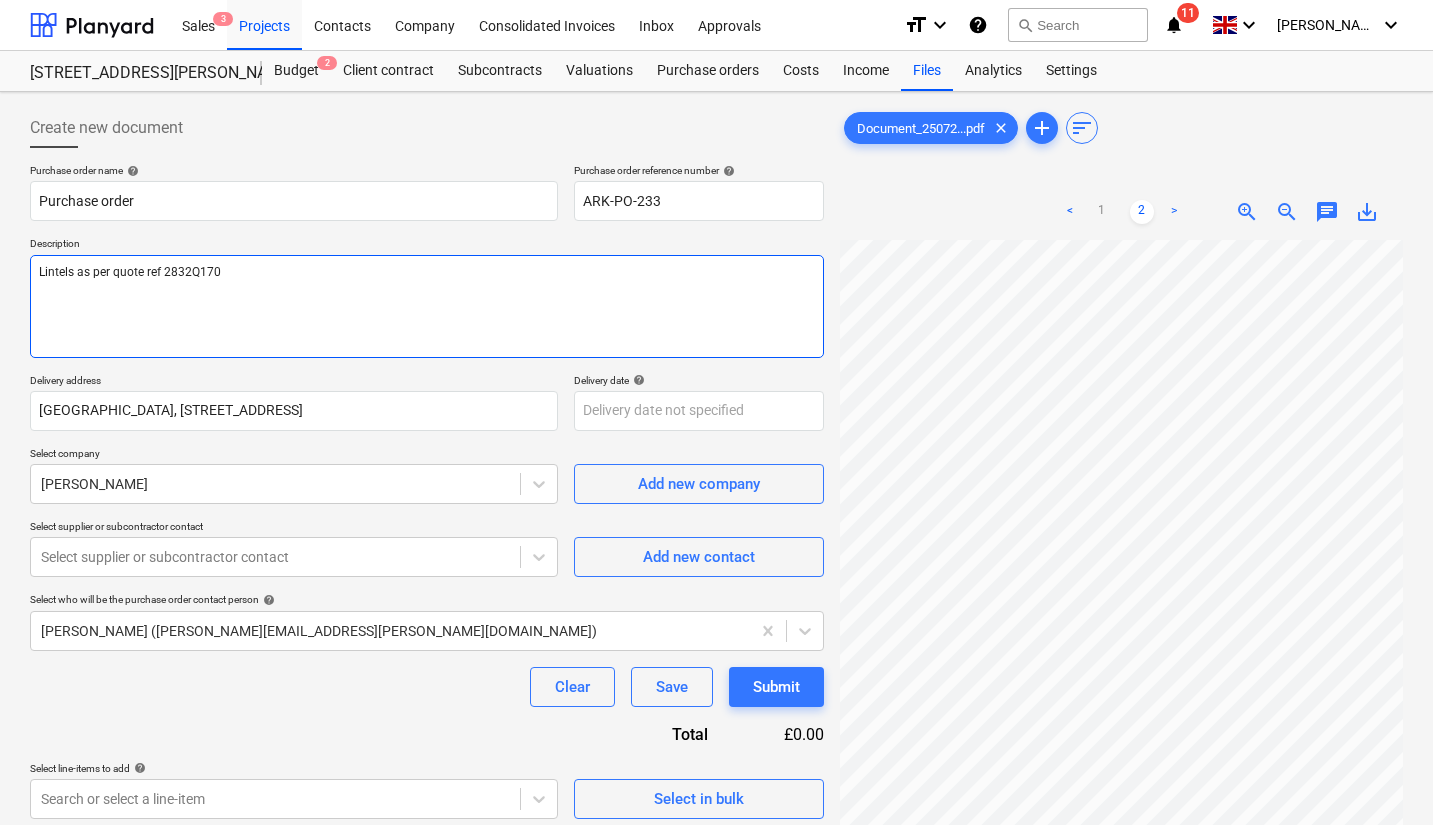 type on "Lintels as per quote ref 2832Q1704" 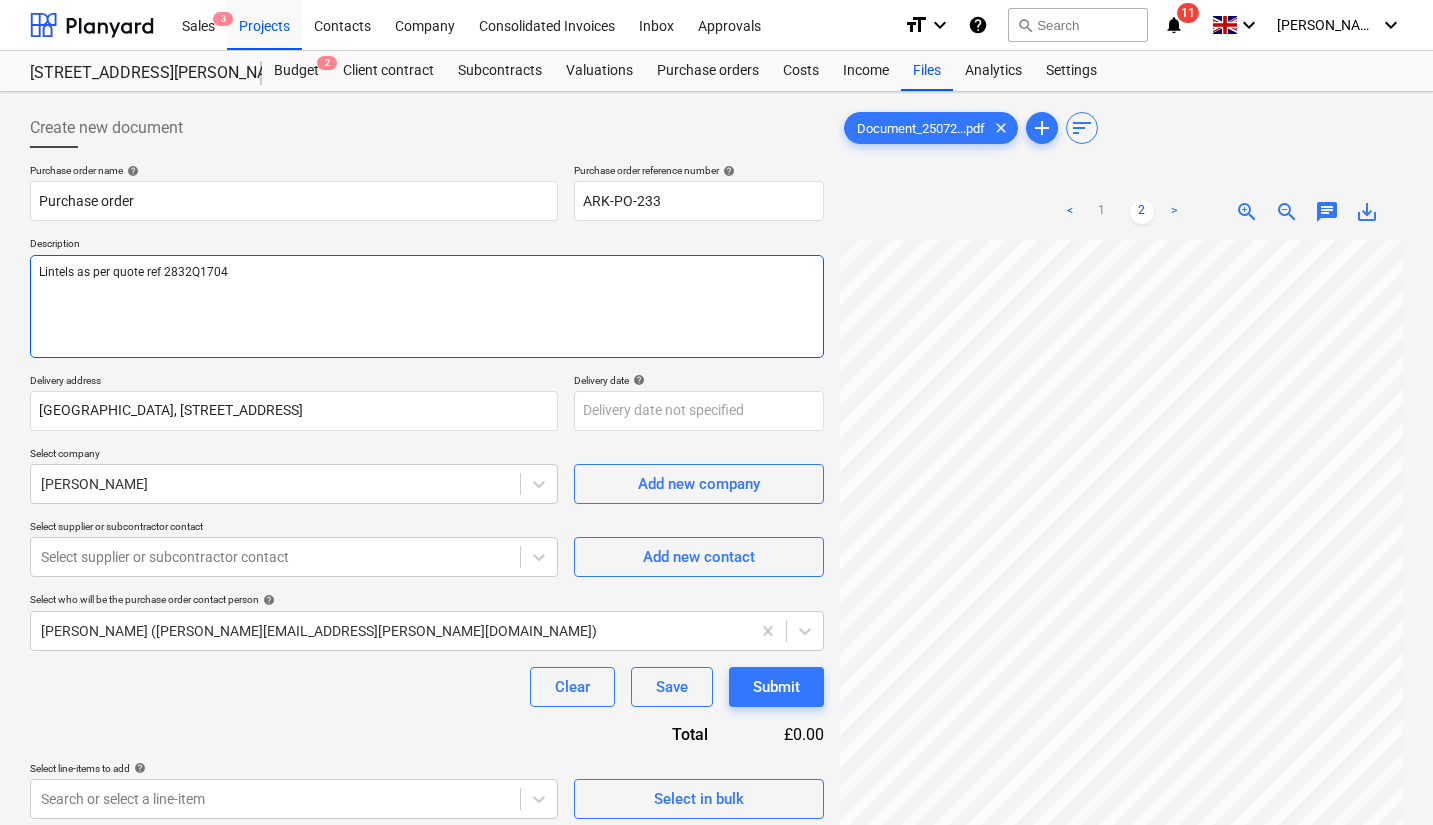 type on "x" 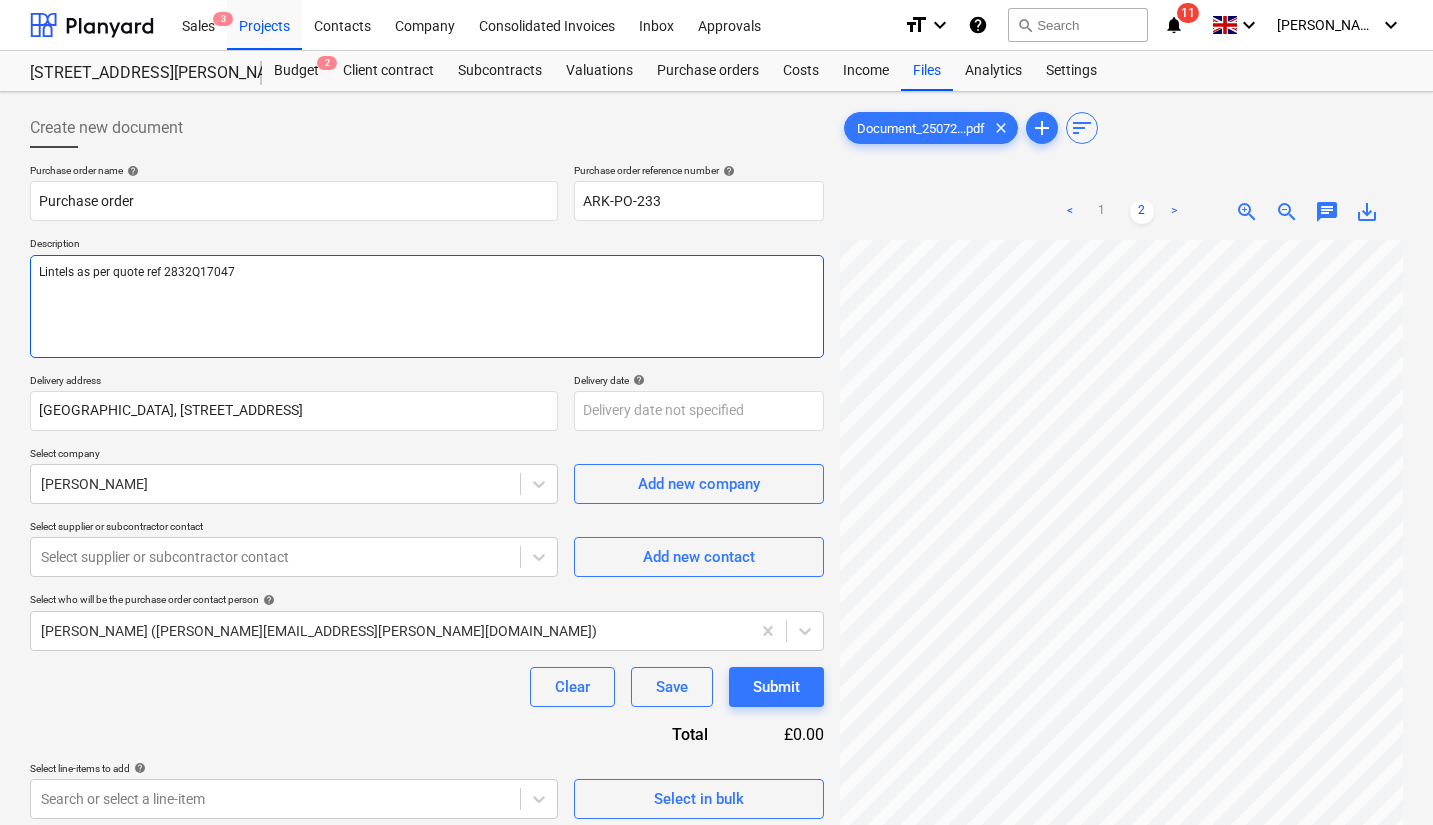 type on "x" 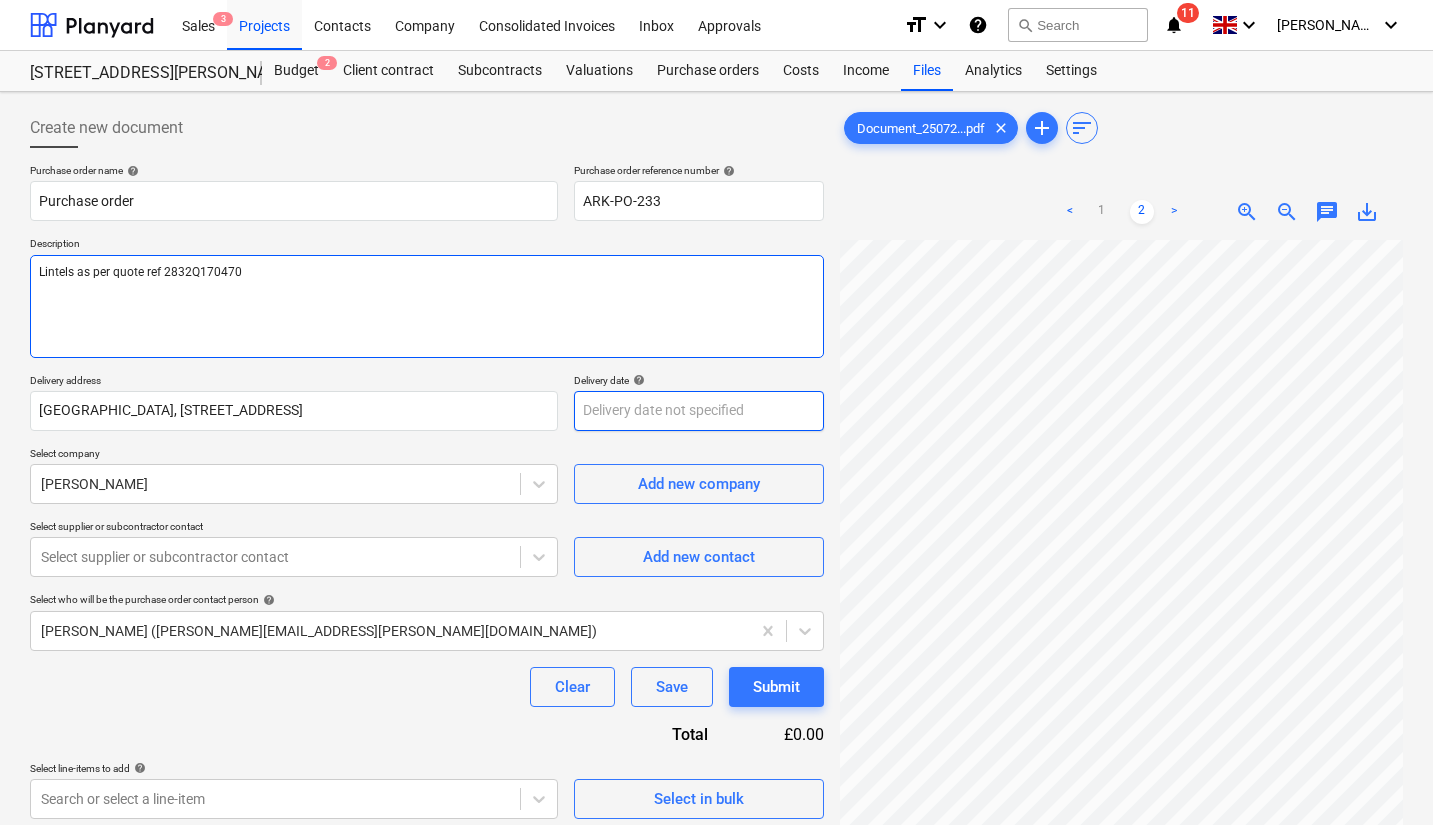 type on "Lintels as per quote ref 2832Q170470" 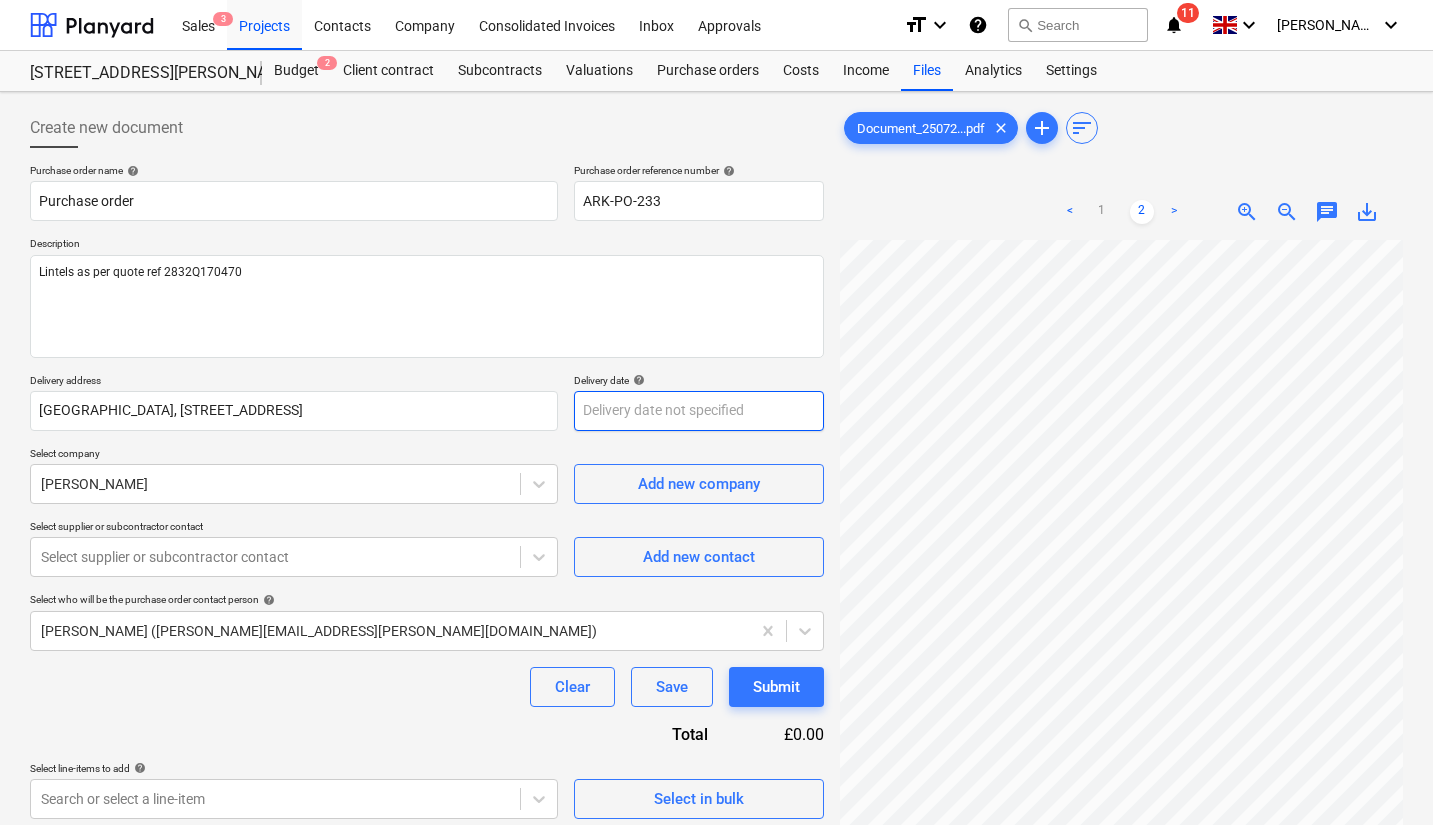 click on "Sales 3 Projects Contacts Company Consolidated Invoices Inbox Approvals format_size keyboard_arrow_down help search Search notifications 11 keyboard_arrow_down [PERSON_NAME] keyboard_arrow_down 2 Galley [PERSON_NAME] Budget 2 Client contract Subcontracts Valuations Purchase orders Costs Income Files Analytics Settings Create new document Purchase order name help Purchase order Purchase order reference number help ARK-PO-233 Description Lintels as per quote ref 2832Q170470 Delivery address [GEOGRAPHIC_DATA][STREET_ADDRESS] Delivery date help Press the down arrow key to interact with the calendar and
select a date. Press the question mark key to get the keyboard shortcuts for changing dates. Select company [PERSON_NAME]   Add new company Select supplier or subcontractor contact Select supplier or subcontractor contact Add new contact Select who will be the purchase order contact person help [PERSON_NAME] ([PERSON_NAME][EMAIL_ADDRESS][PERSON_NAME][DOMAIN_NAME]) Clear Save Submit Total £0.00 Select line-items to add help clear" at bounding box center [716, 412] 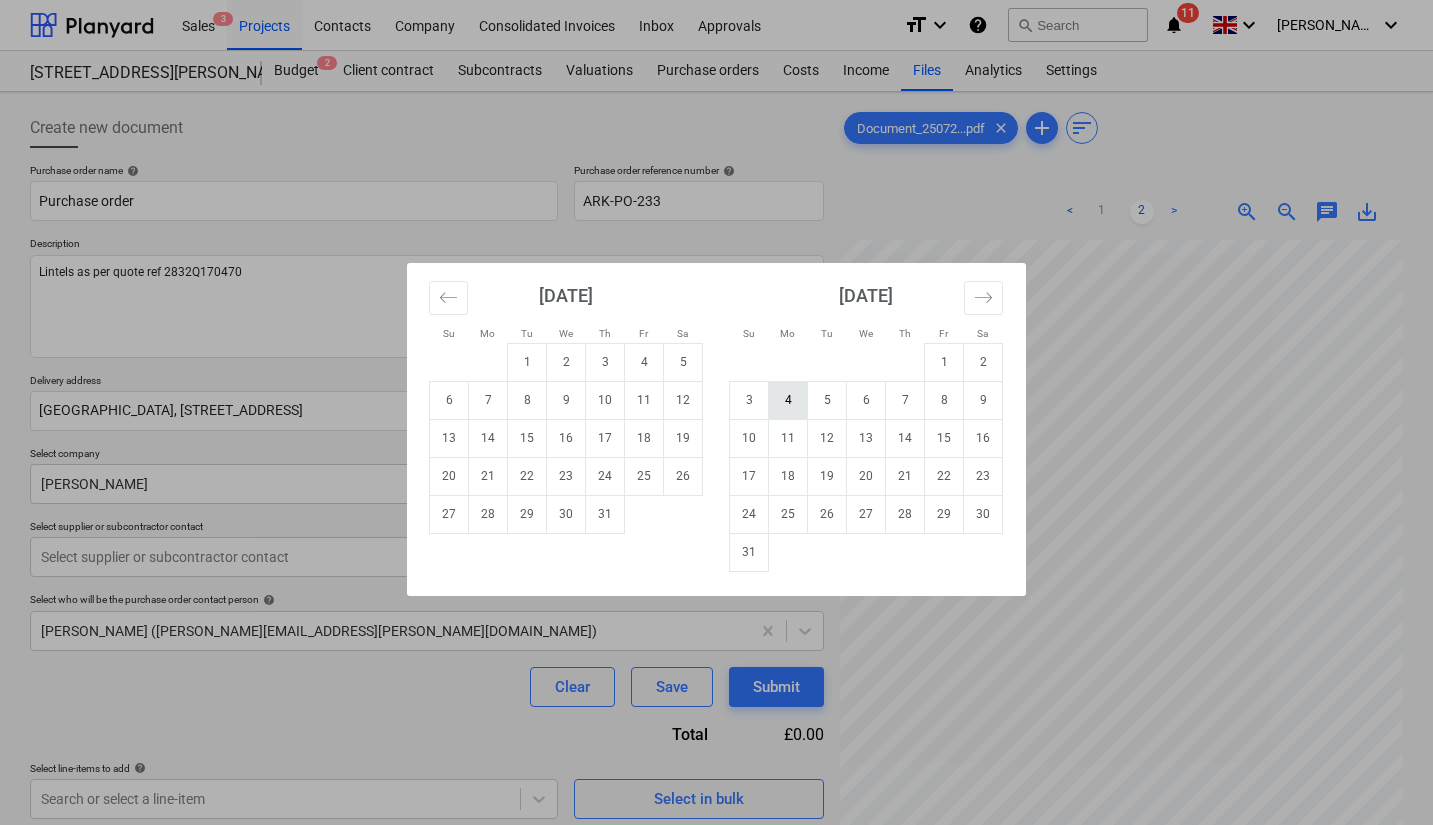 click on "4" at bounding box center [788, 400] 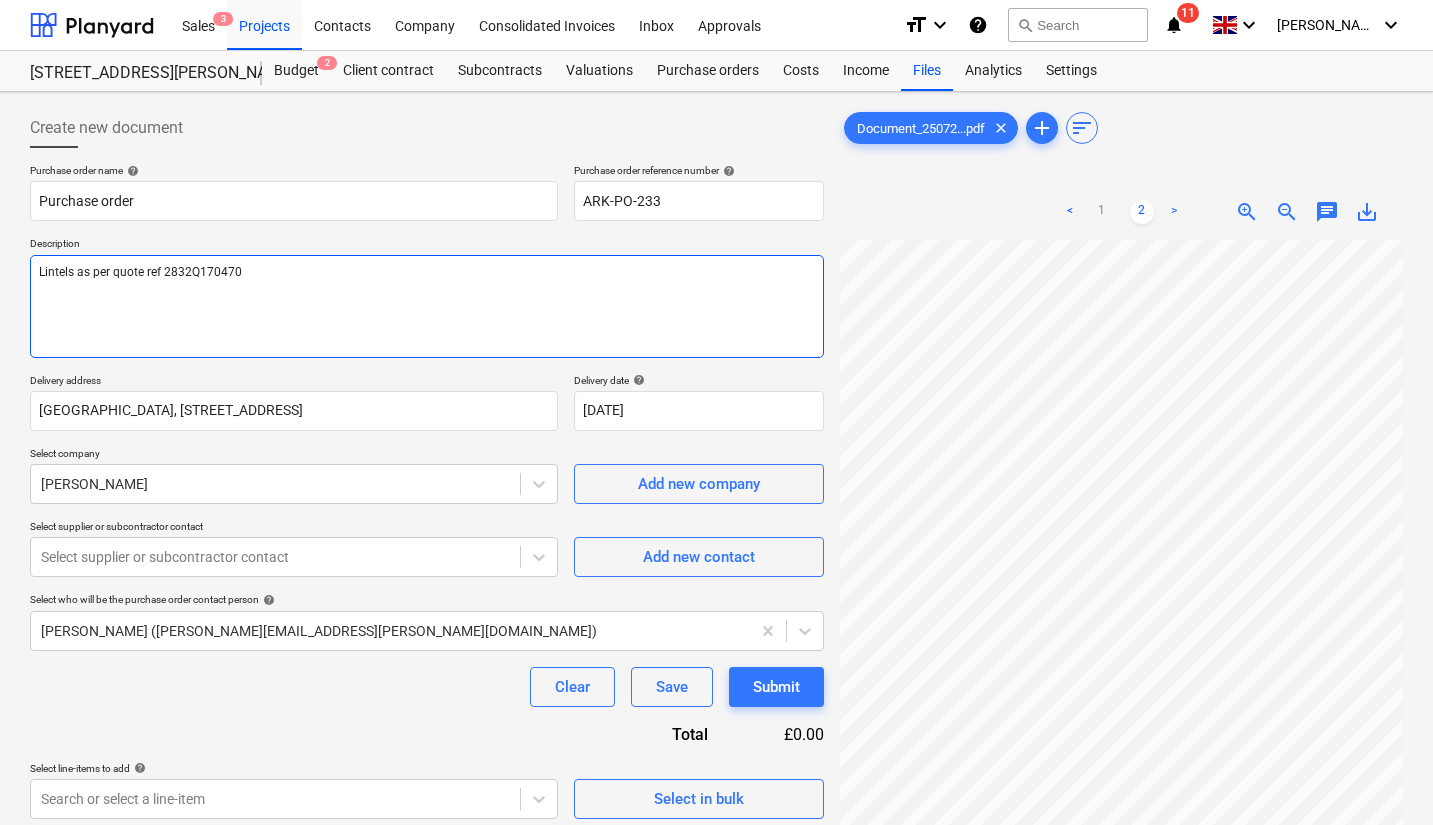 click on "Lintels as per quote ref 2832Q170470" at bounding box center [427, 306] 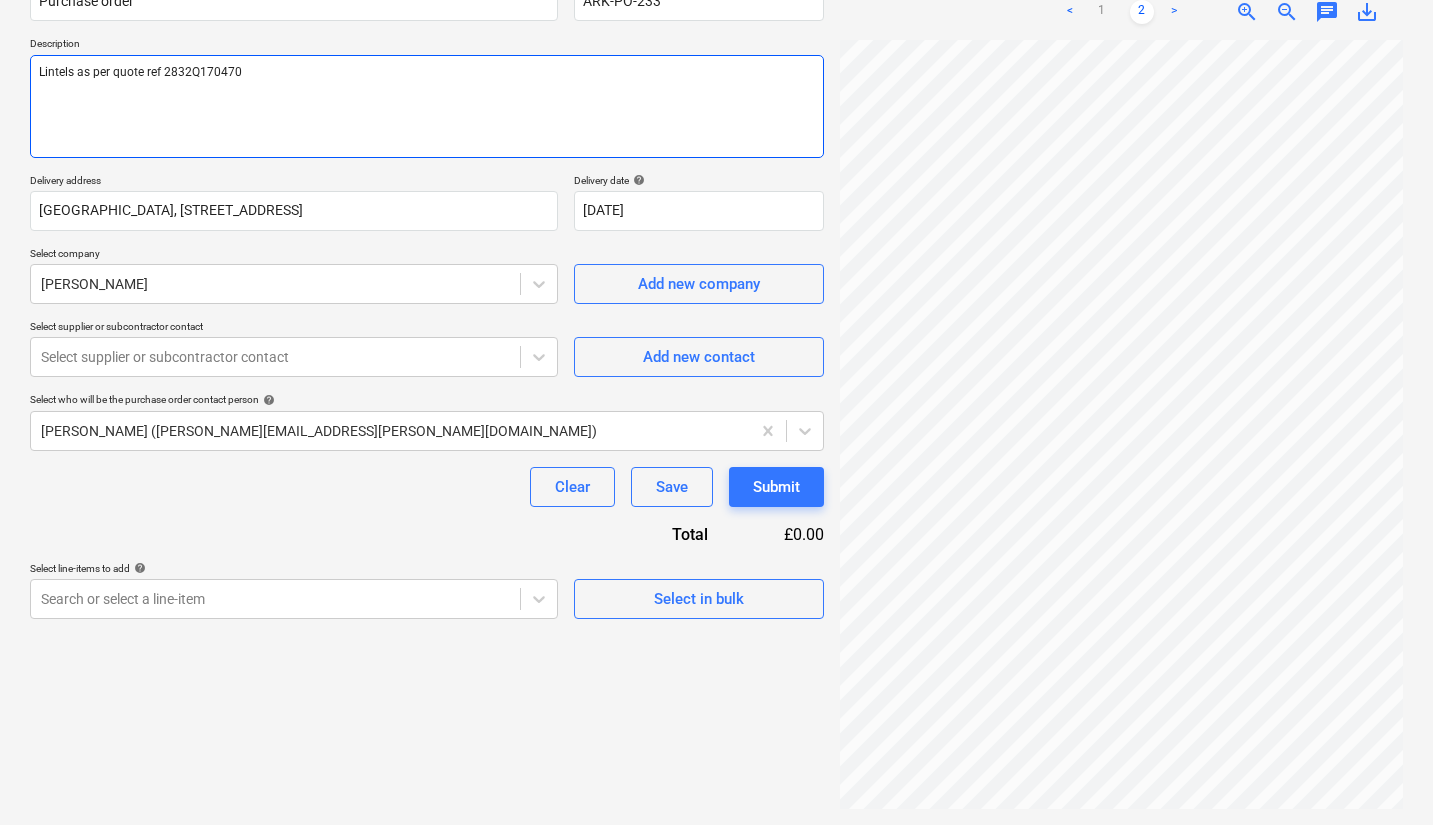 scroll, scrollTop: 199, scrollLeft: 0, axis: vertical 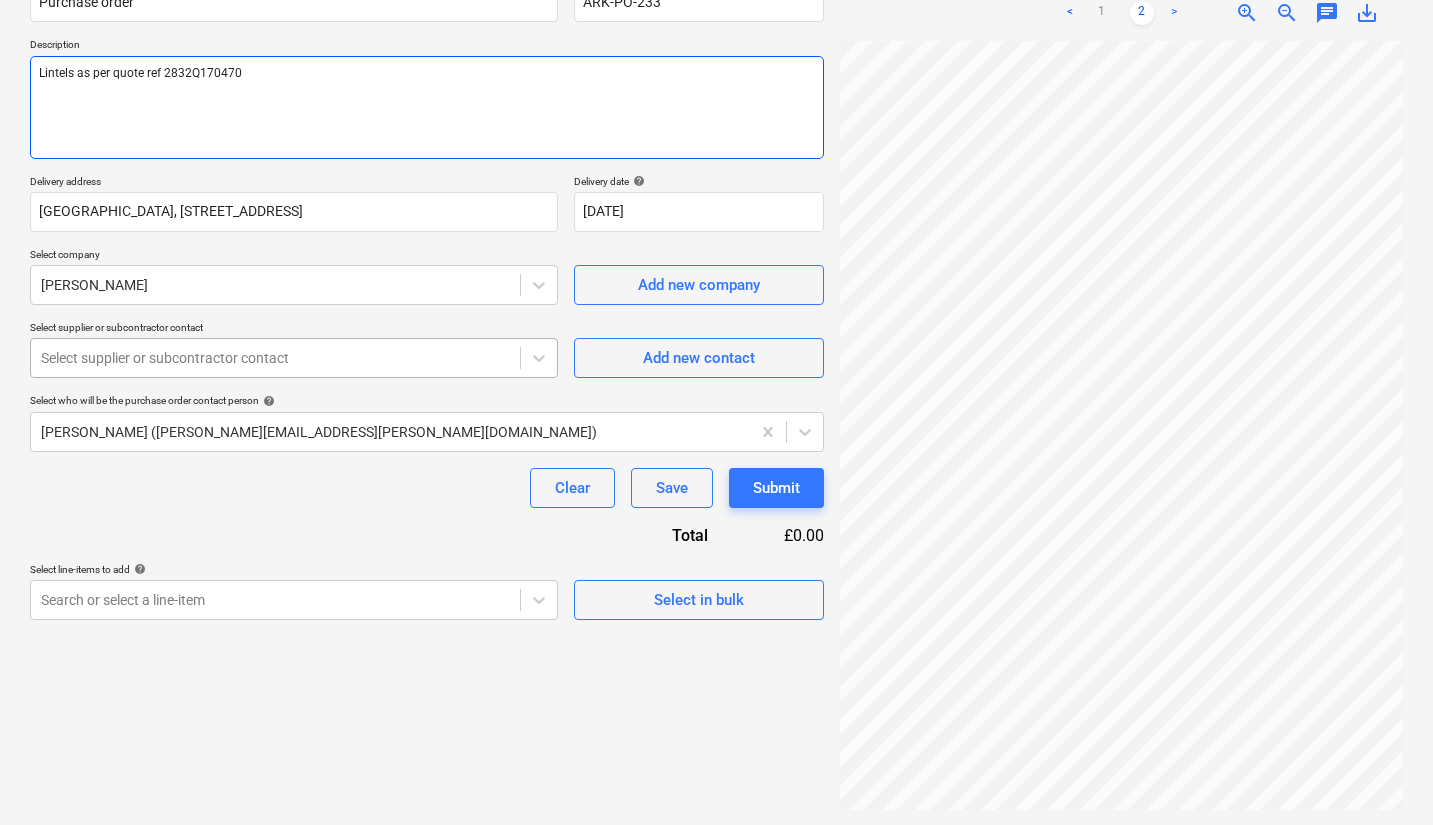type on "Lintels as per quote ref 2832Q170470" 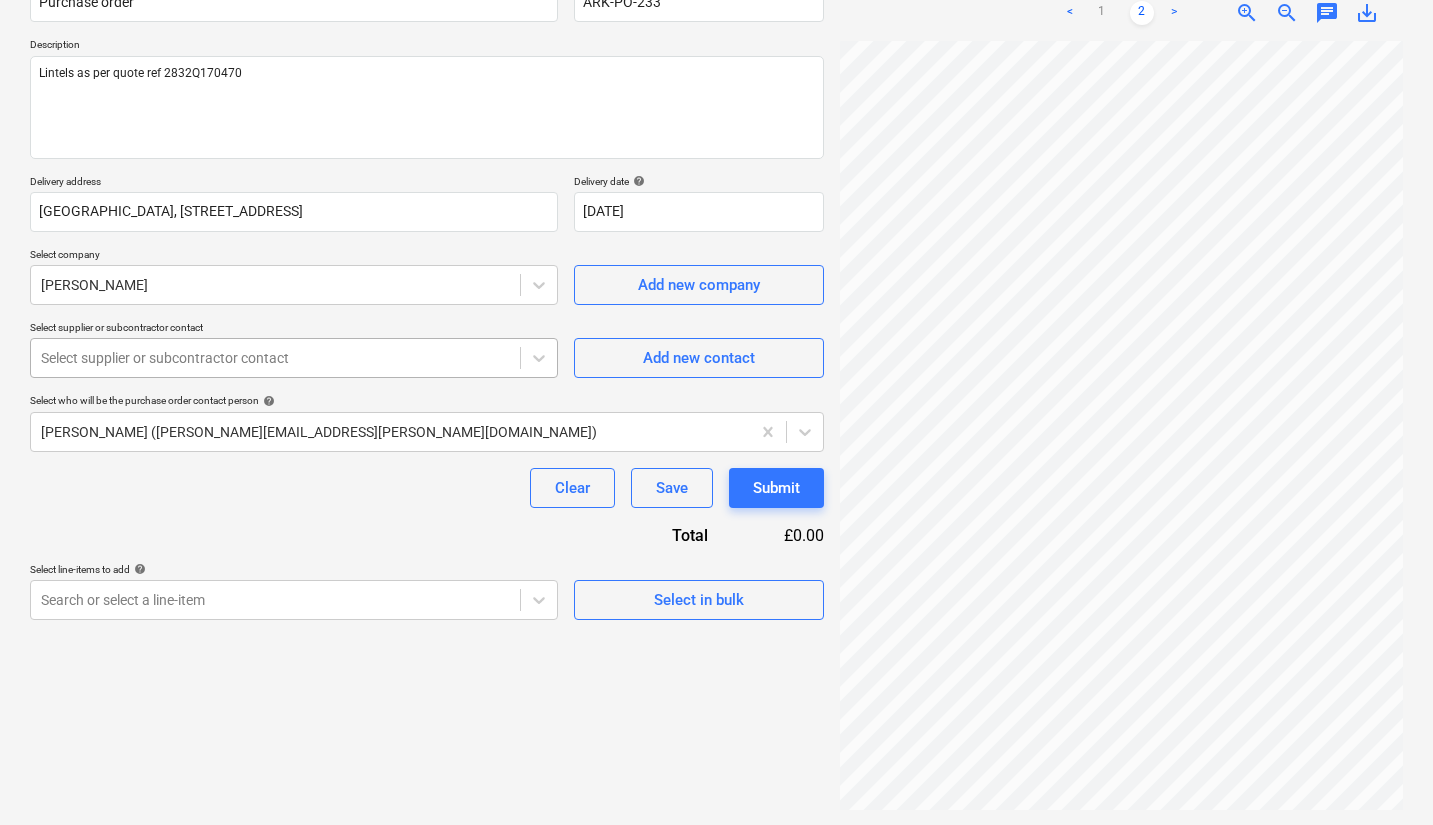 click on "Select supplier or subcontractor contact" at bounding box center (275, 358) 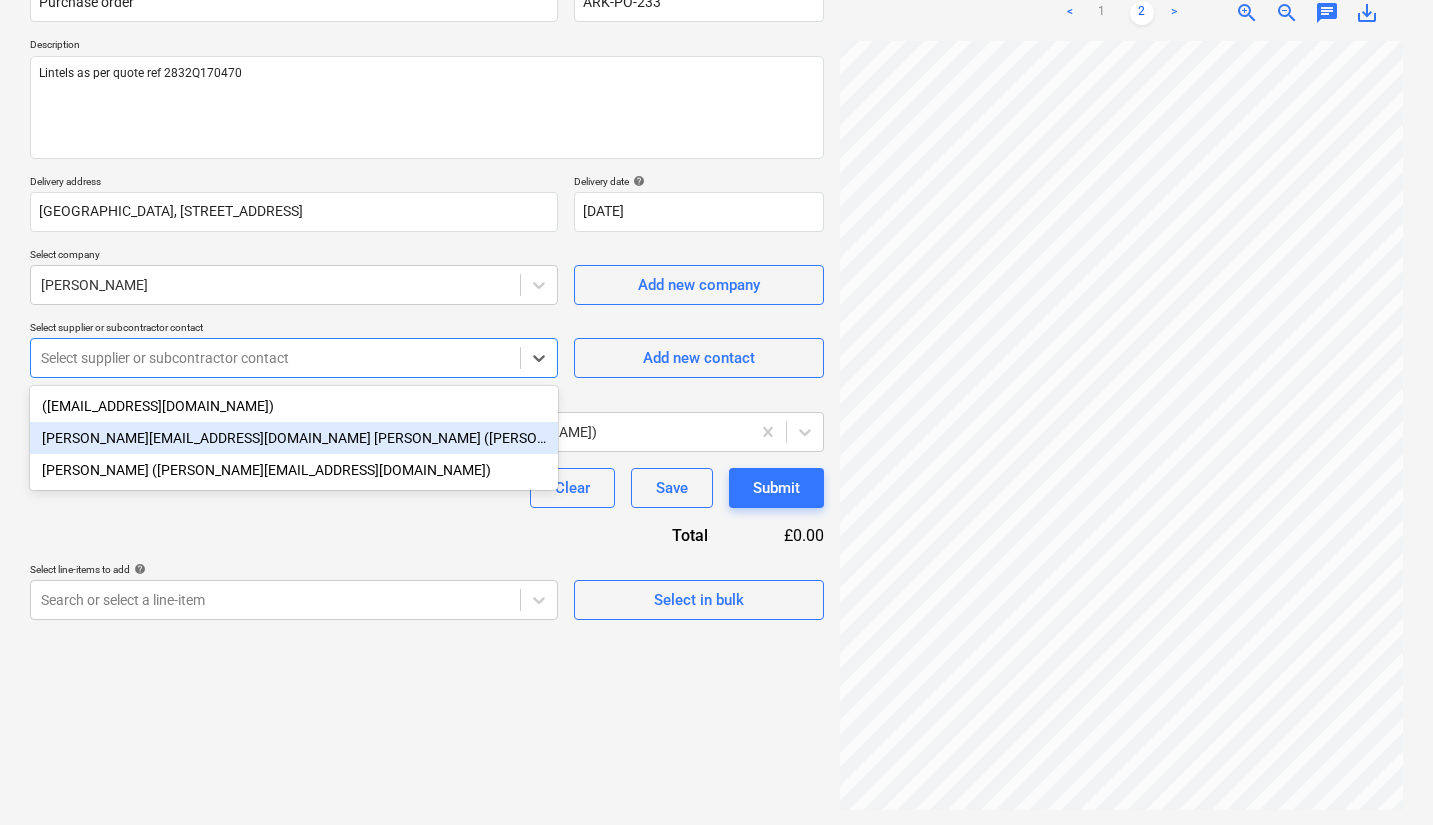 click on "[PERSON_NAME][EMAIL_ADDRESS][DOMAIN_NAME] [PERSON_NAME] ([PERSON_NAME][EMAIL_ADDRESS][DOMAIN_NAME])" at bounding box center [294, 438] 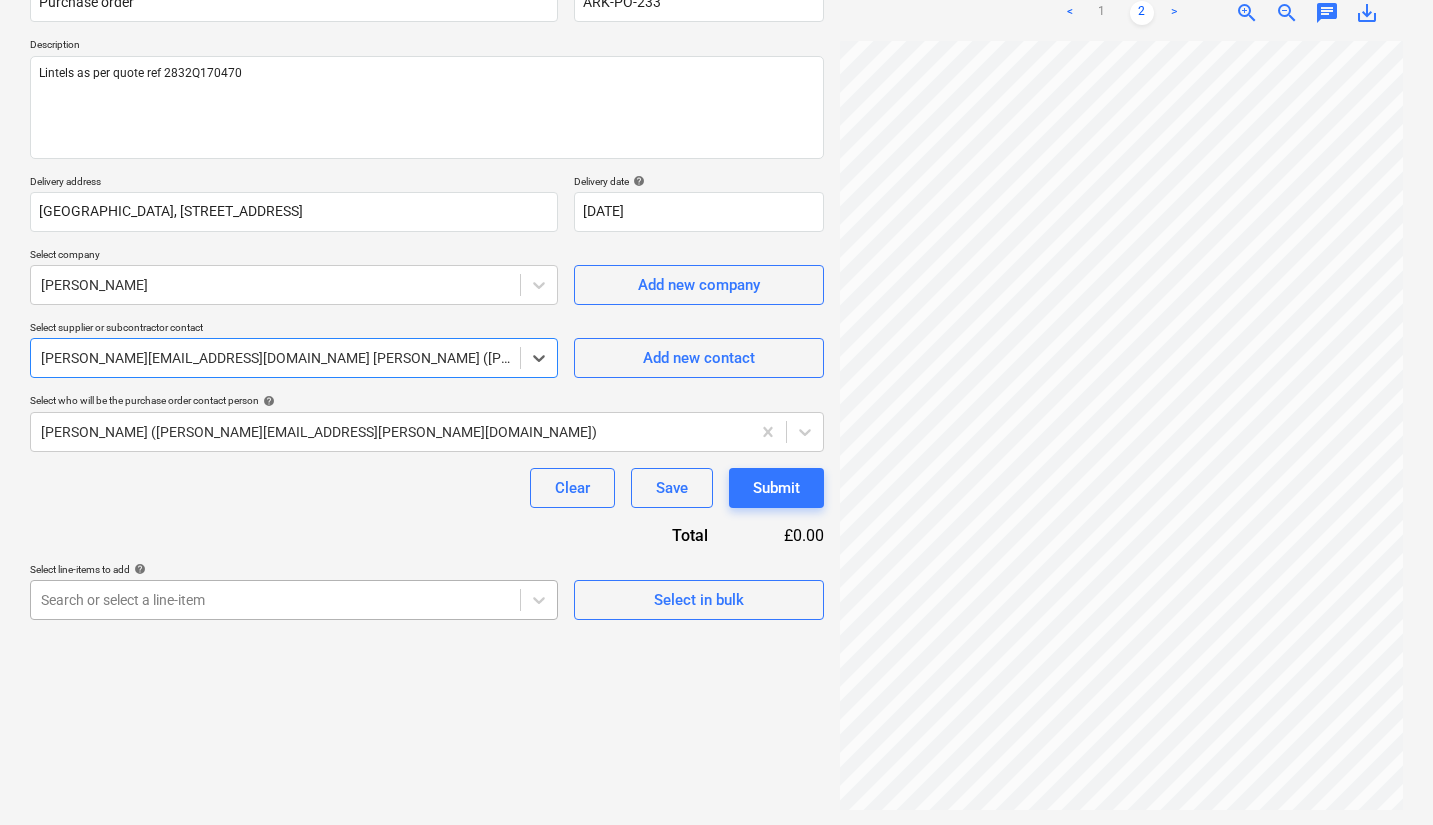 type on "x" 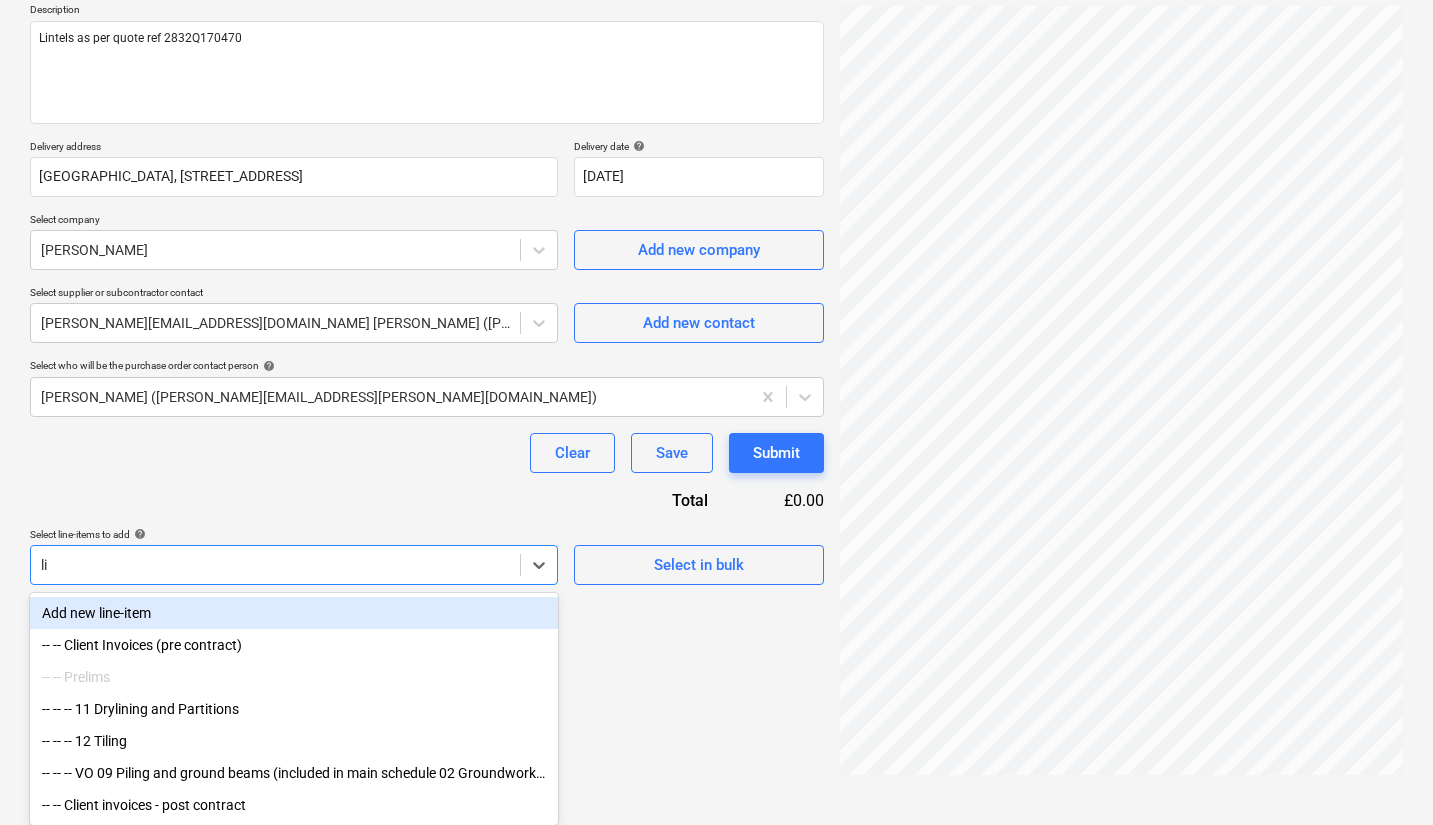 scroll, scrollTop: 200, scrollLeft: 0, axis: vertical 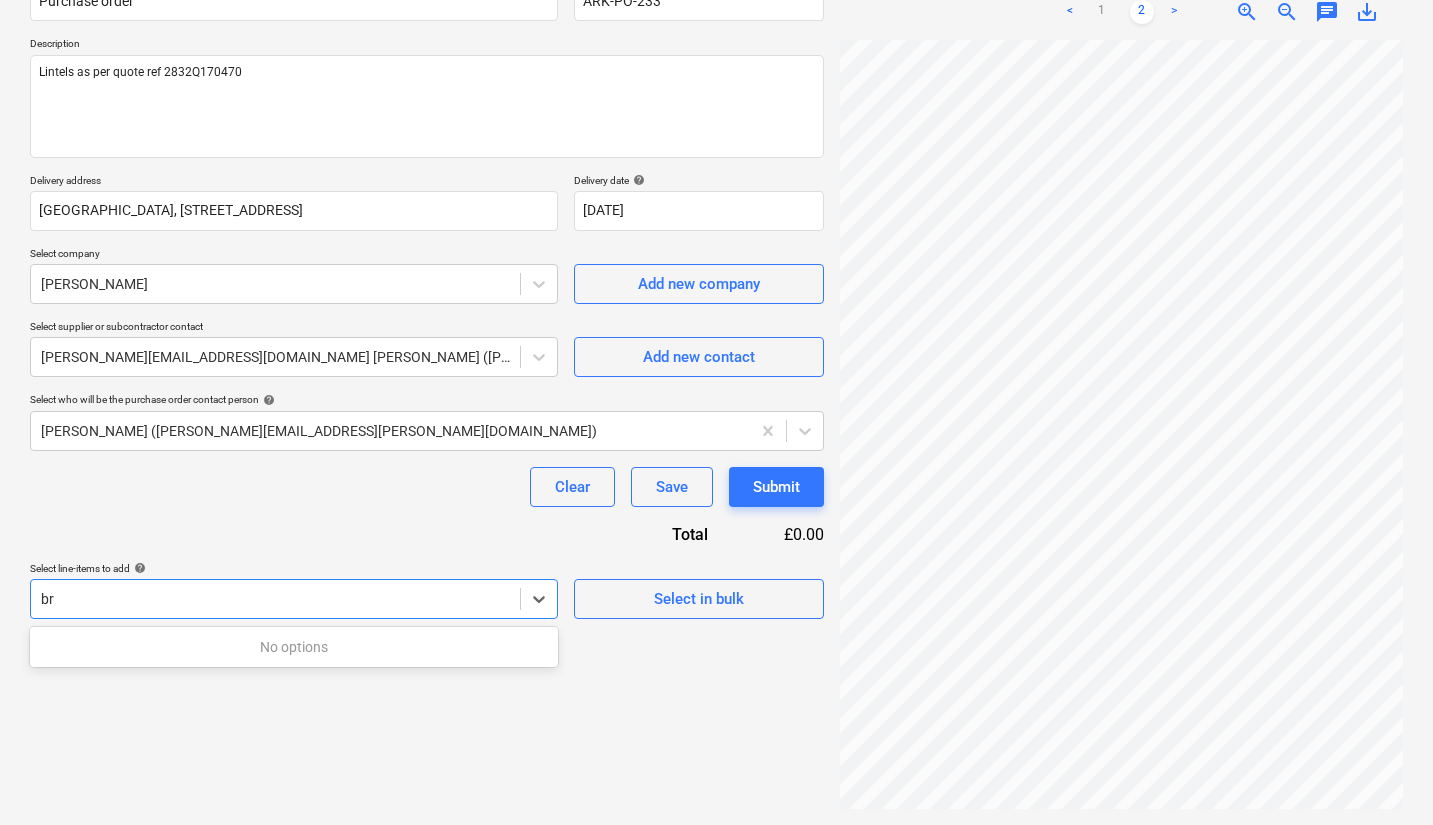 type on "b" 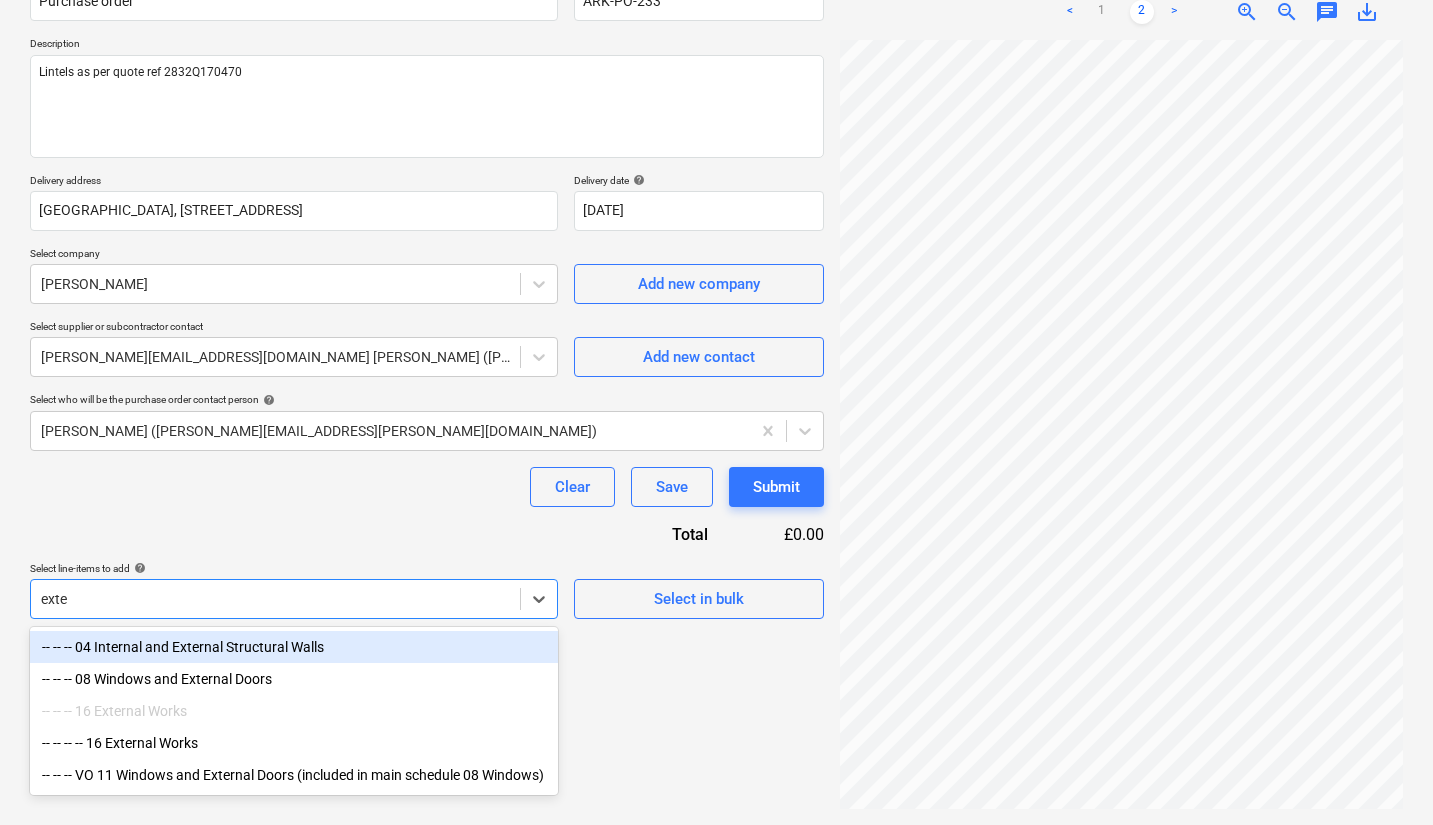 scroll, scrollTop: 200, scrollLeft: 0, axis: vertical 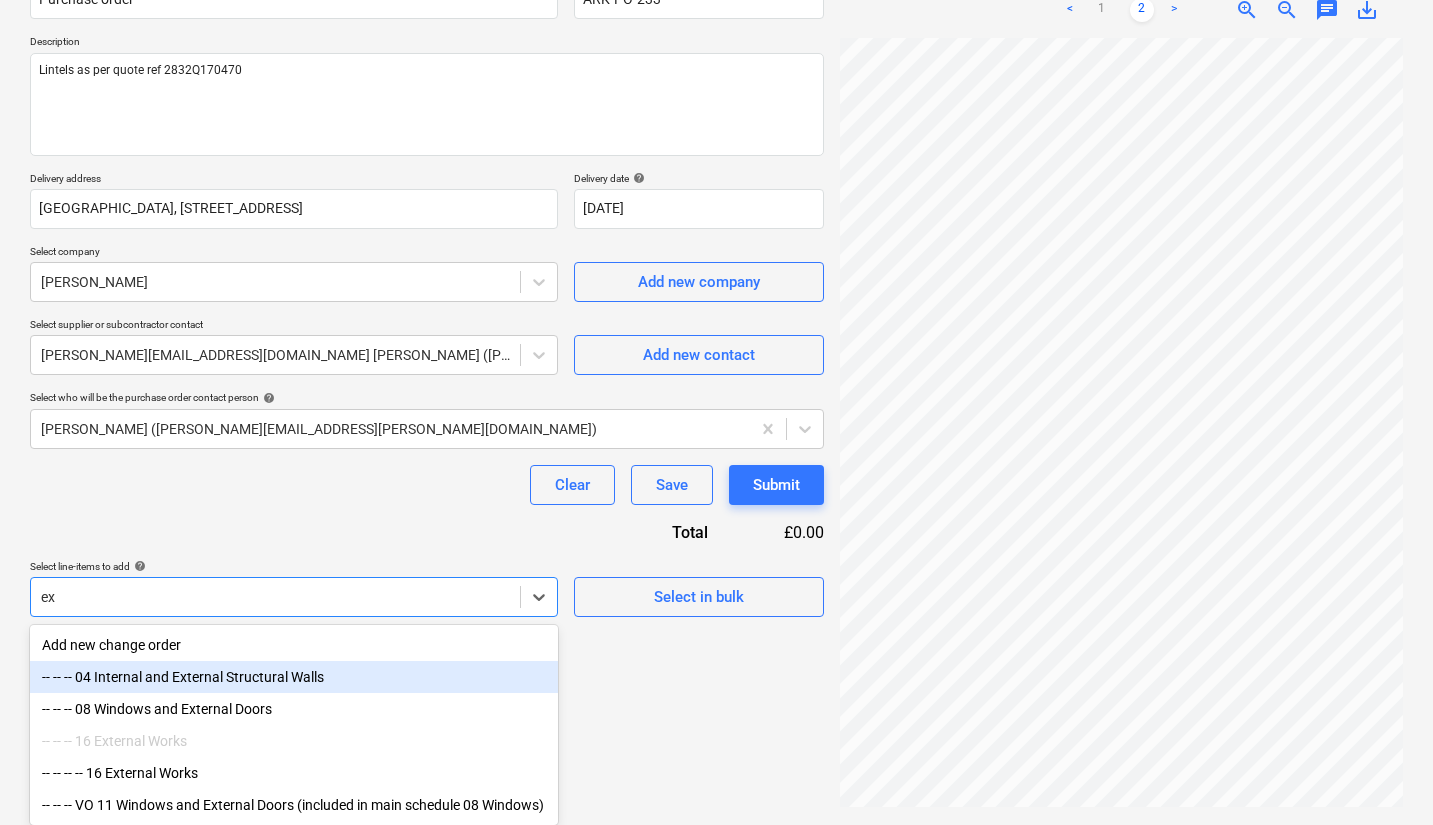 type on "e" 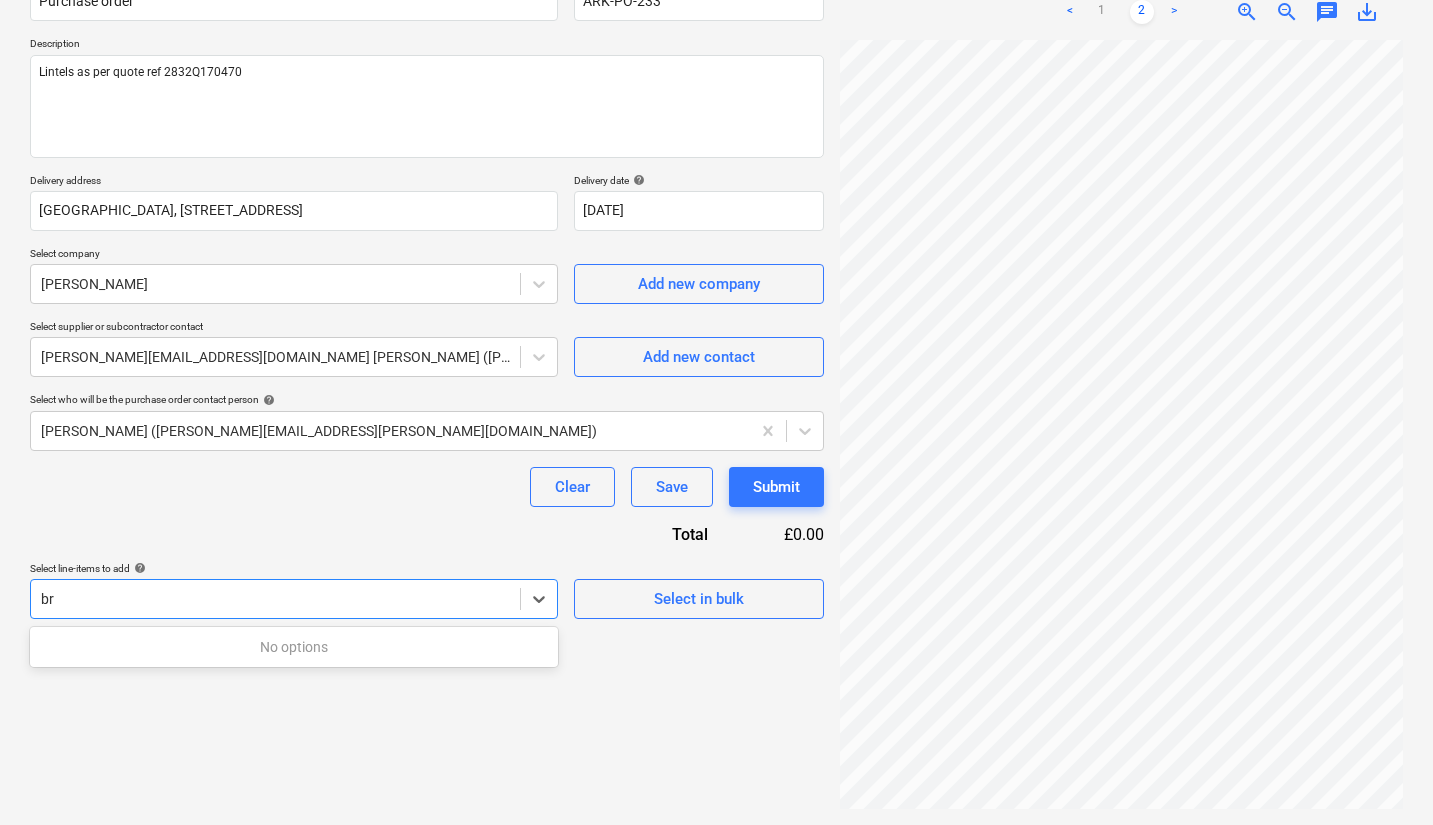 scroll, scrollTop: 200, scrollLeft: 0, axis: vertical 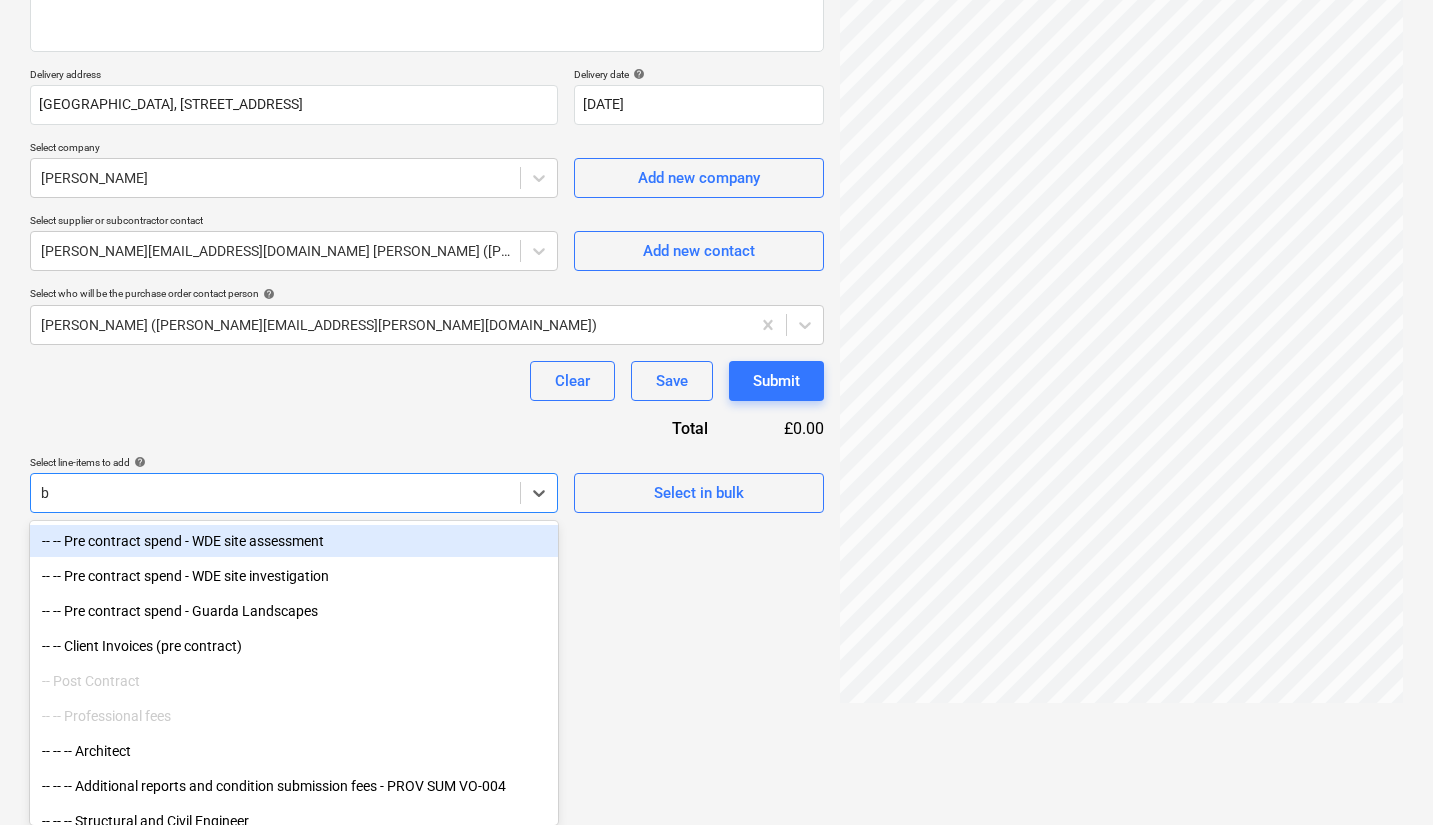type 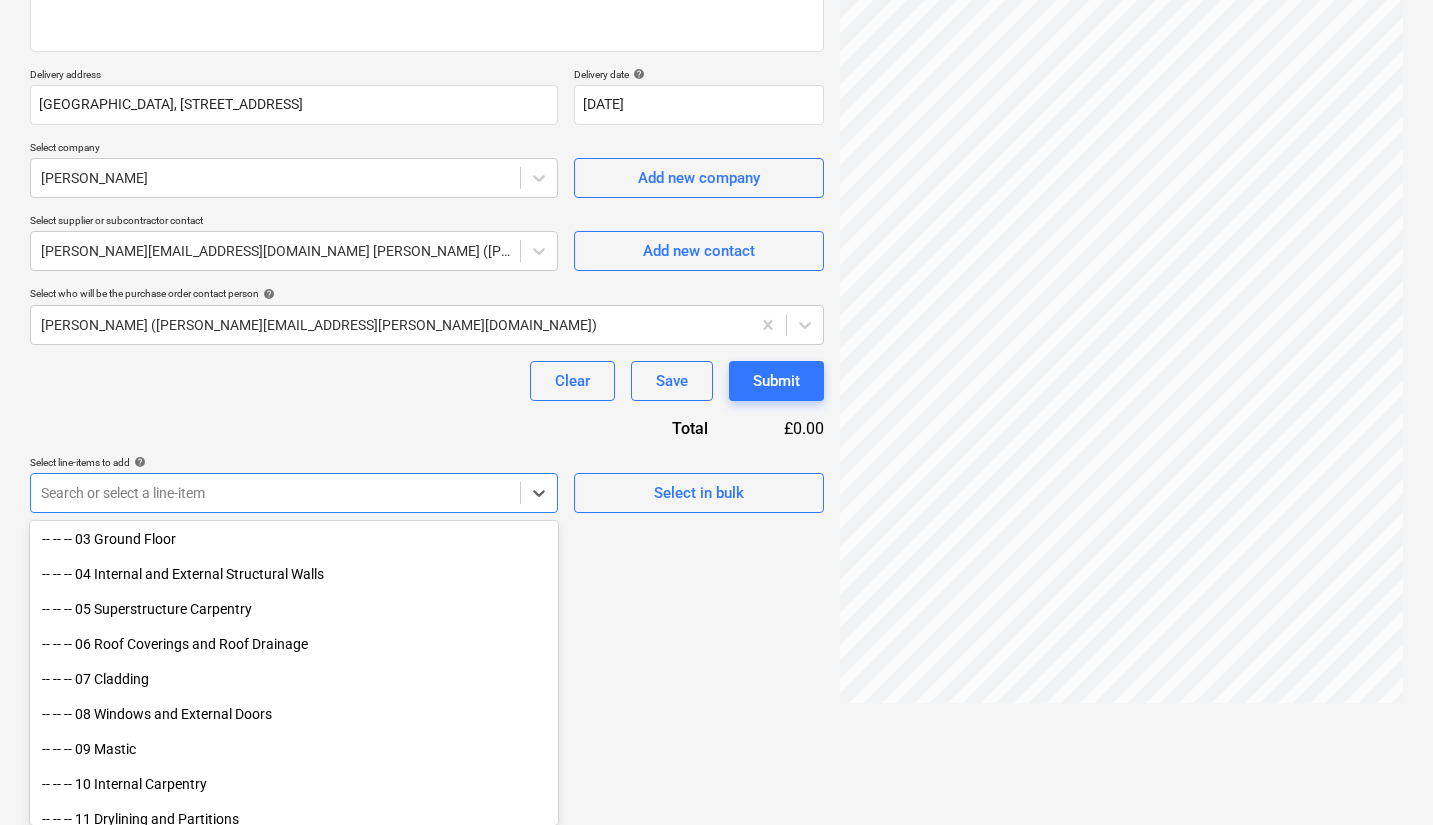 scroll, scrollTop: 1364, scrollLeft: 0, axis: vertical 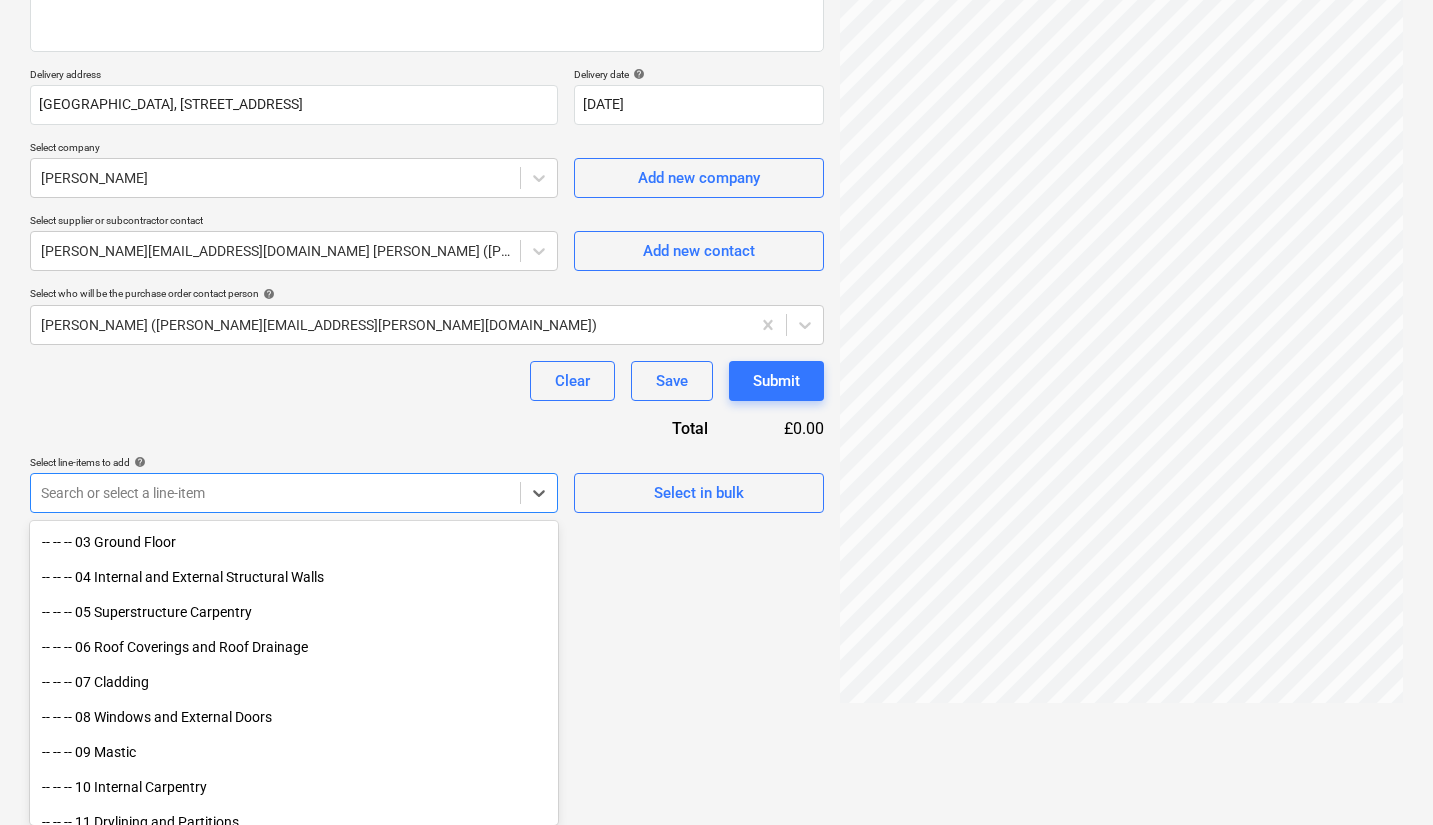 click on "-- -- --   04 Internal and External Structural Walls" at bounding box center (294, 577) 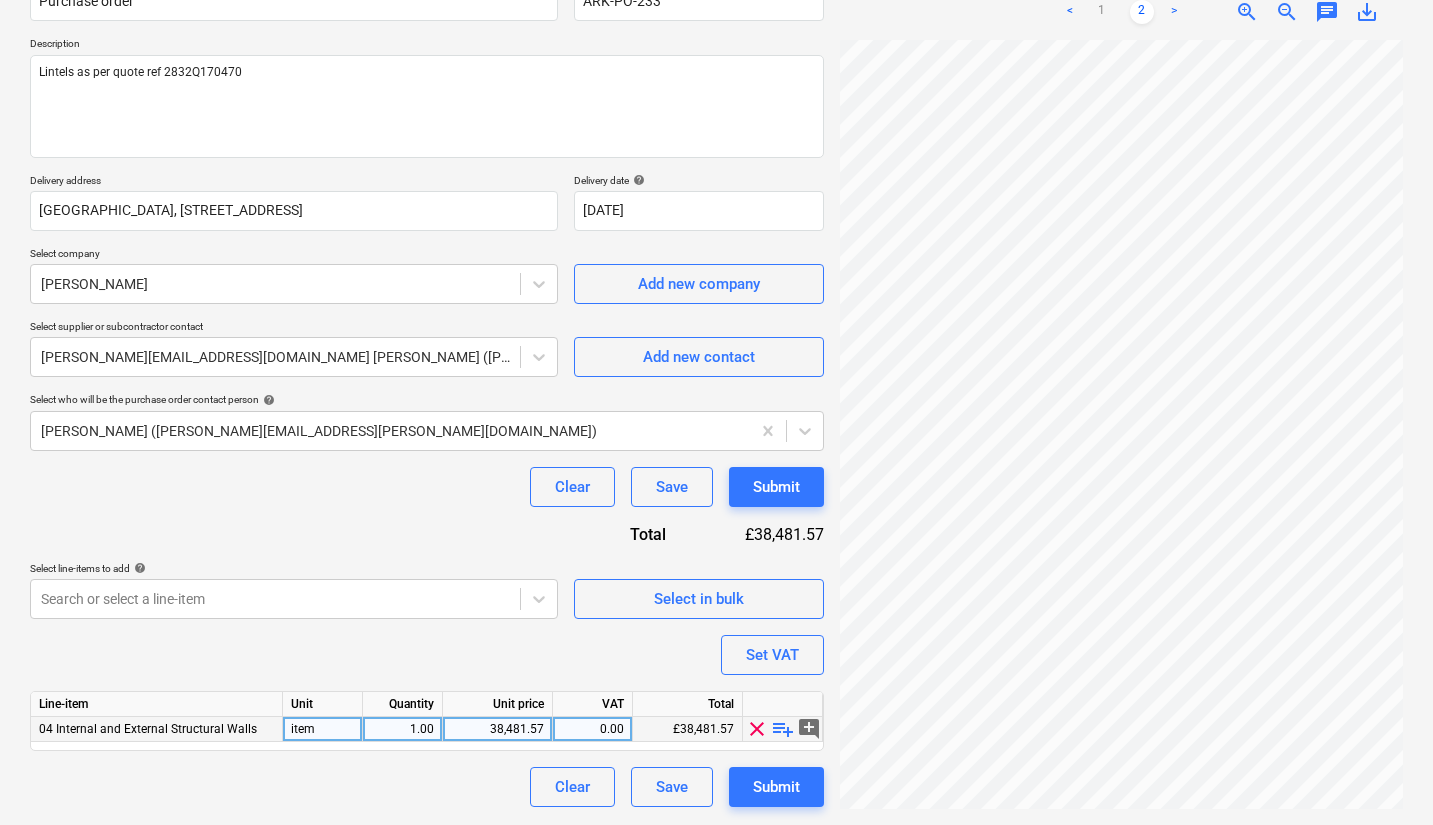 scroll, scrollTop: 184, scrollLeft: 0, axis: vertical 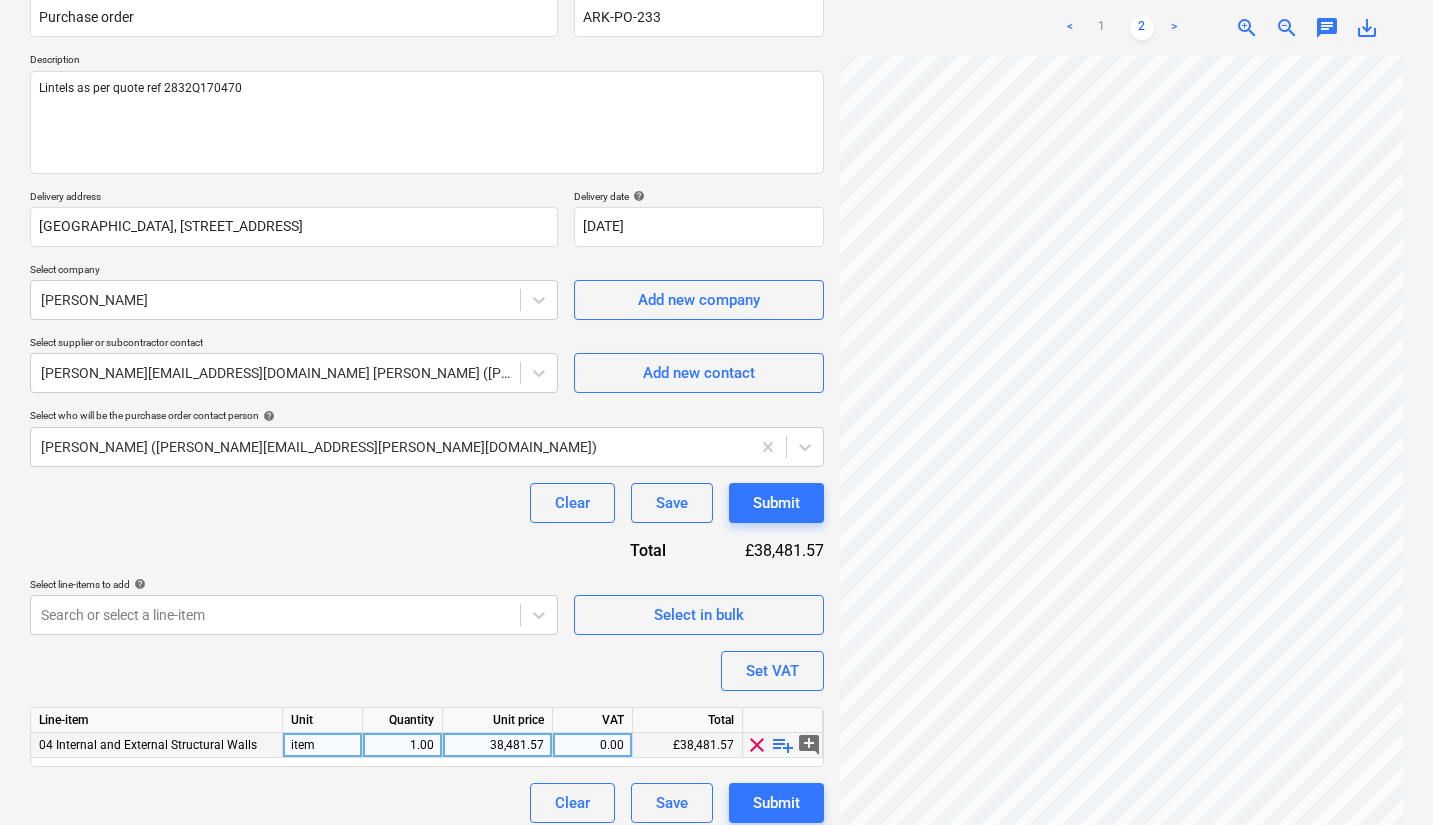 click on "zoom_out" at bounding box center (1287, 28) 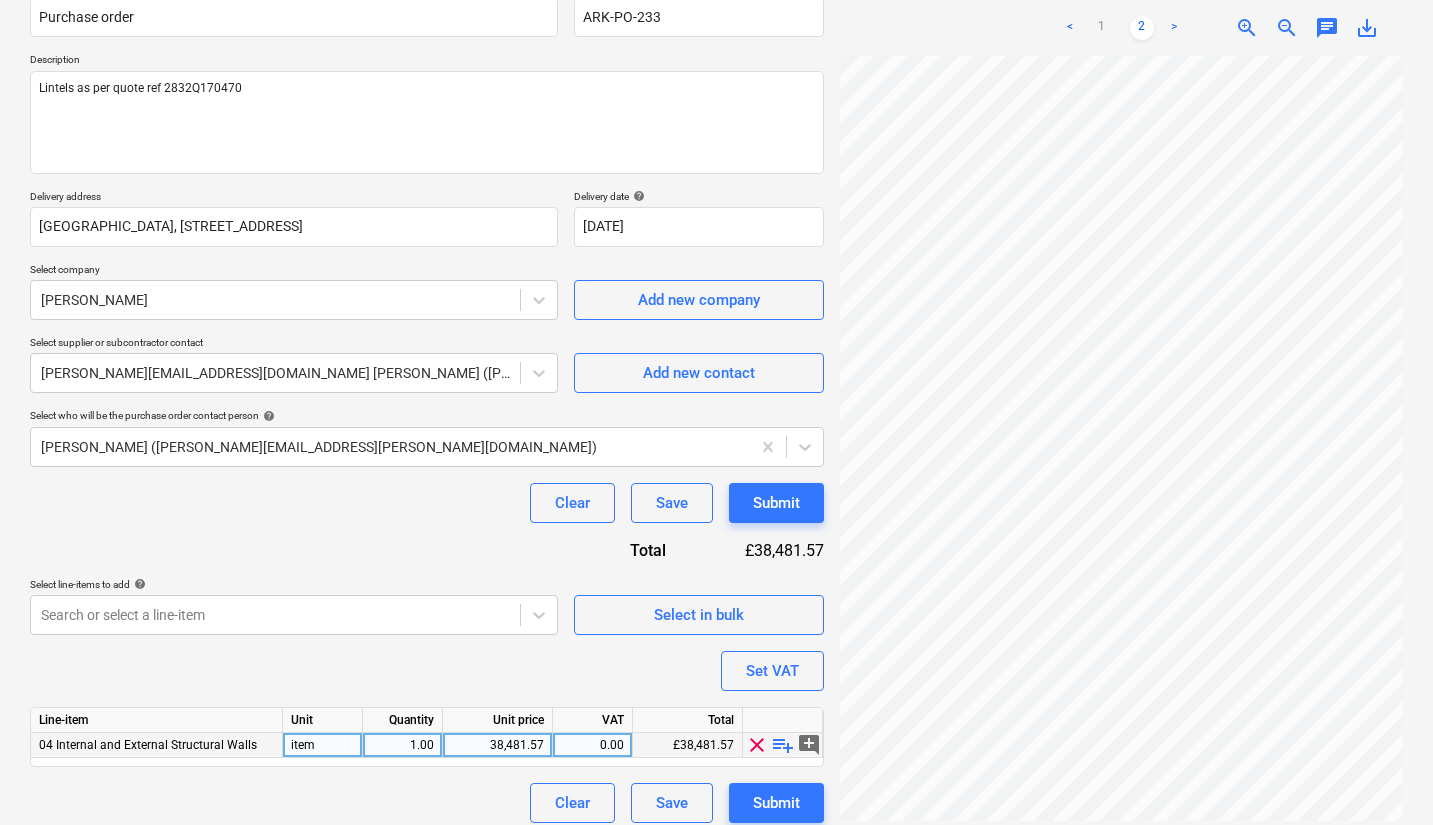 scroll, scrollTop: 716, scrollLeft: 490, axis: both 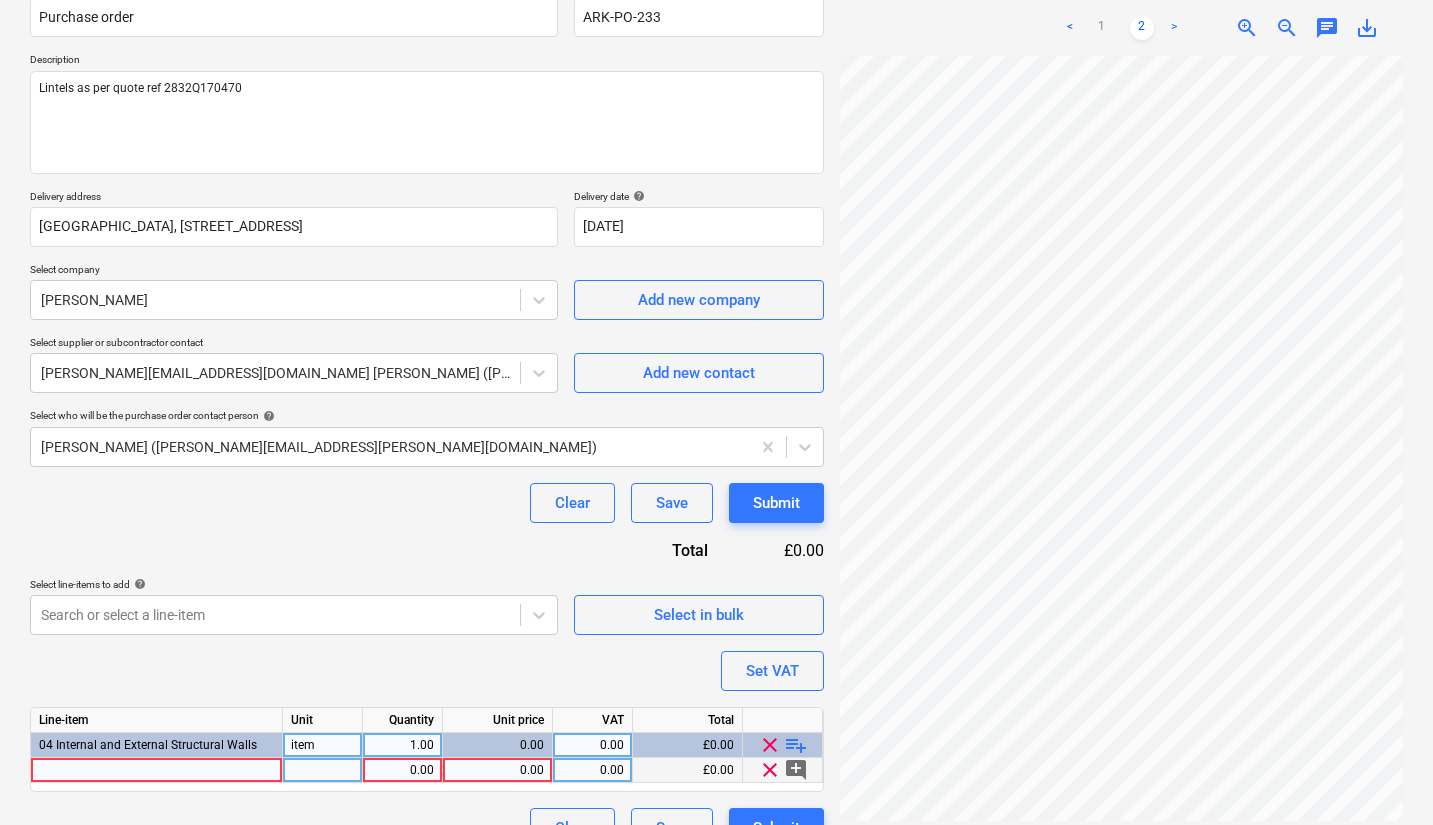 click at bounding box center [157, 770] 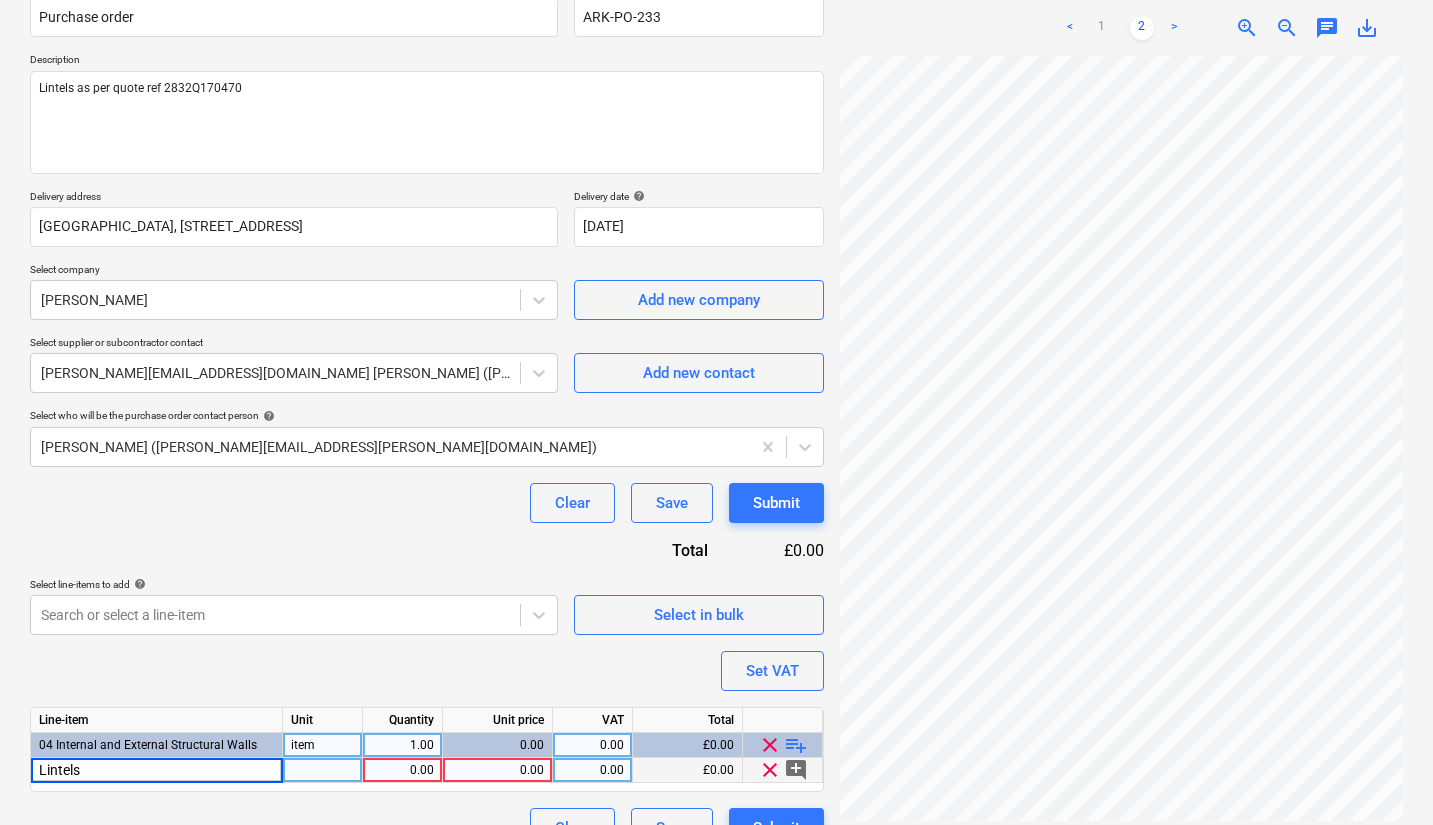 type on "Lintels" 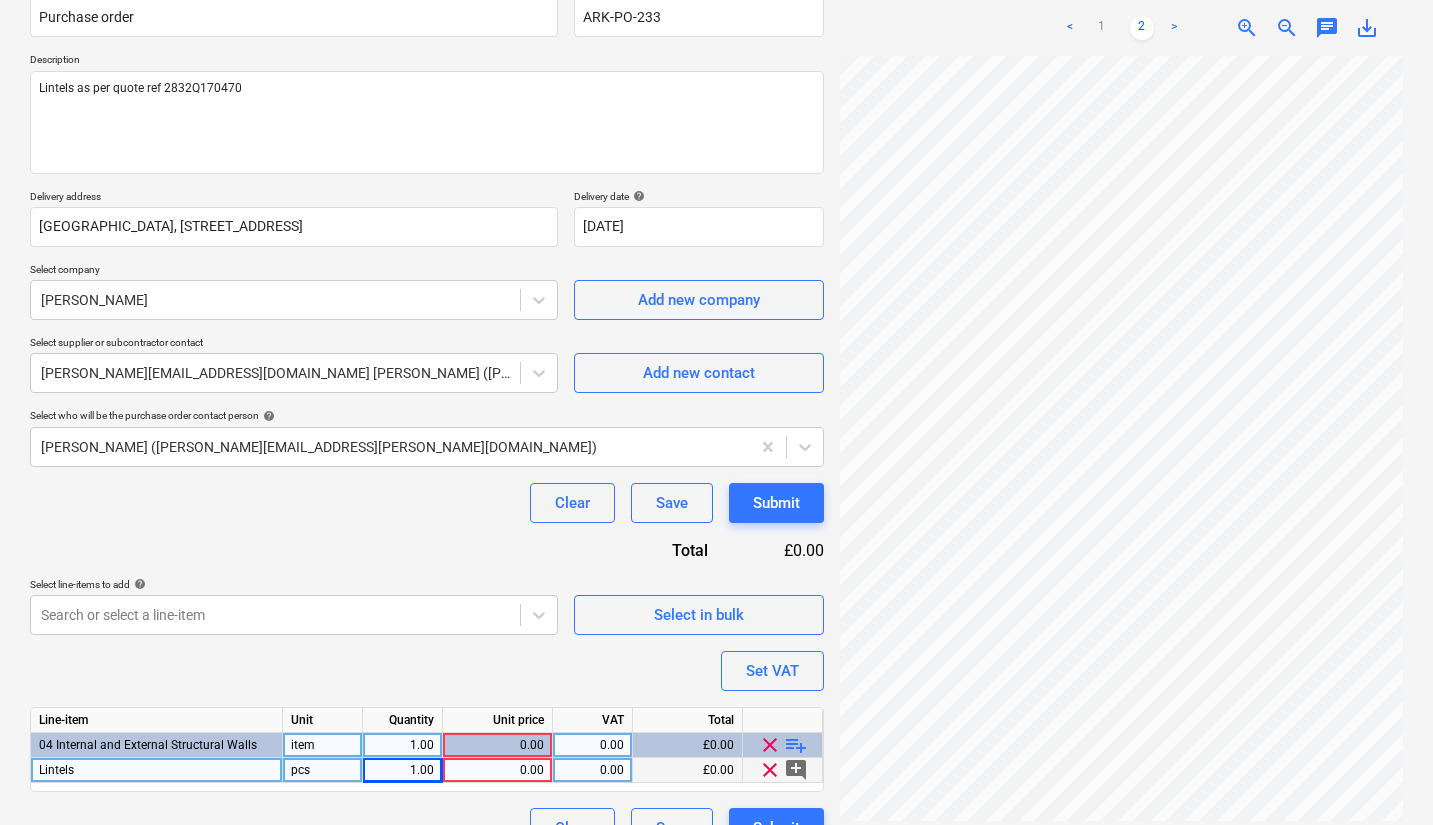 click on "0.00" at bounding box center (497, 770) 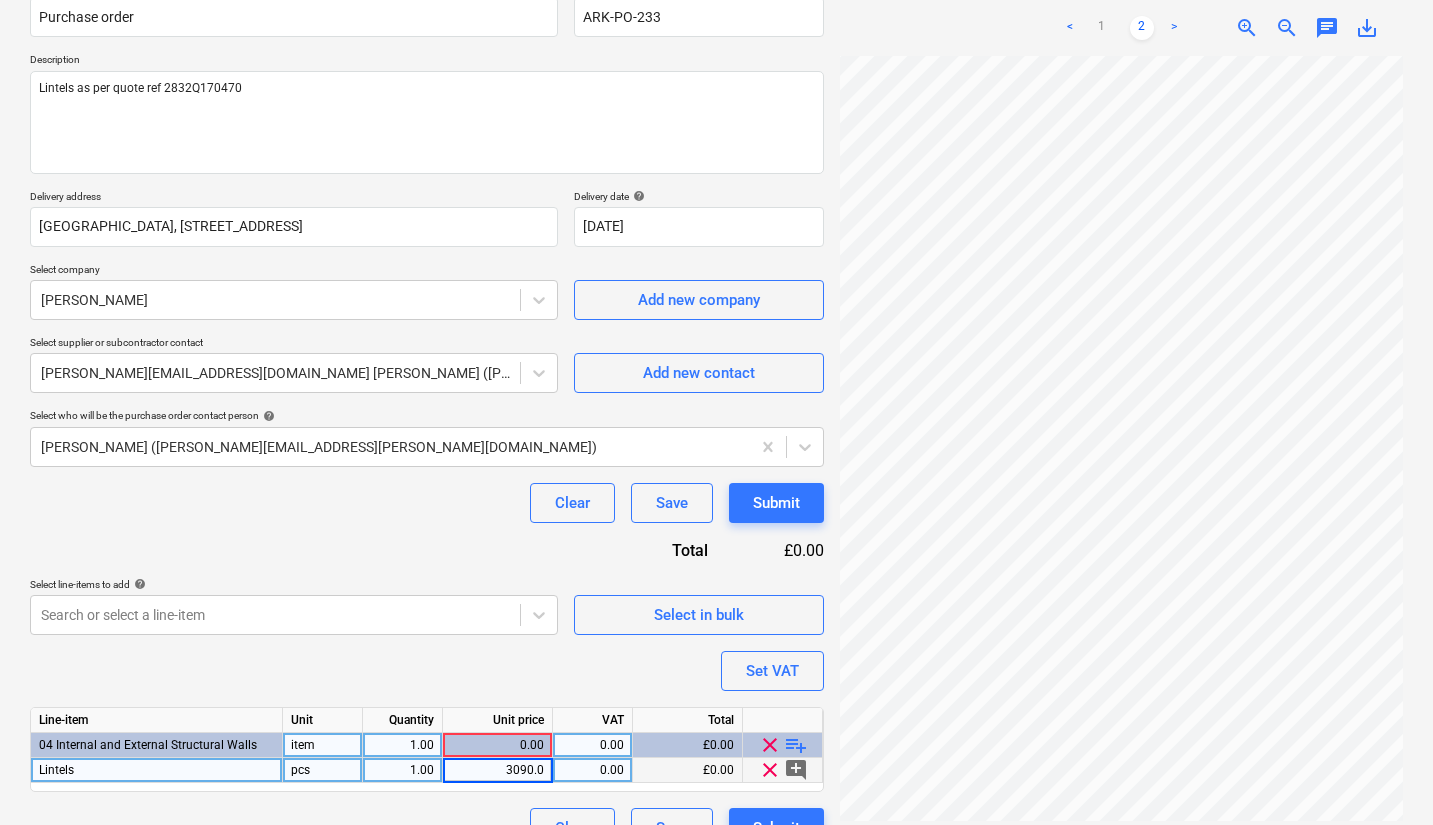 type on "3090.07" 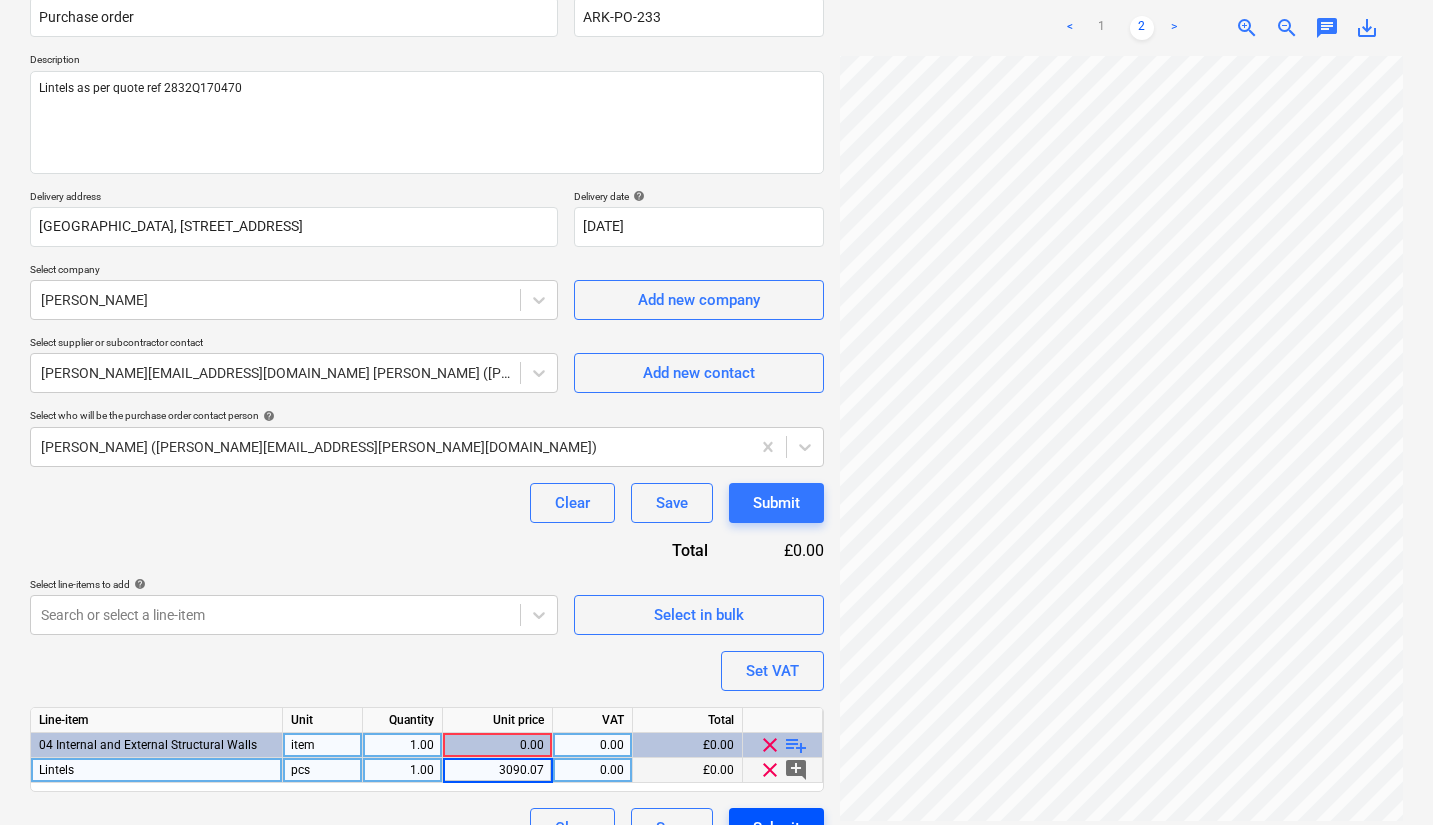 click on "Submit" at bounding box center (776, 828) 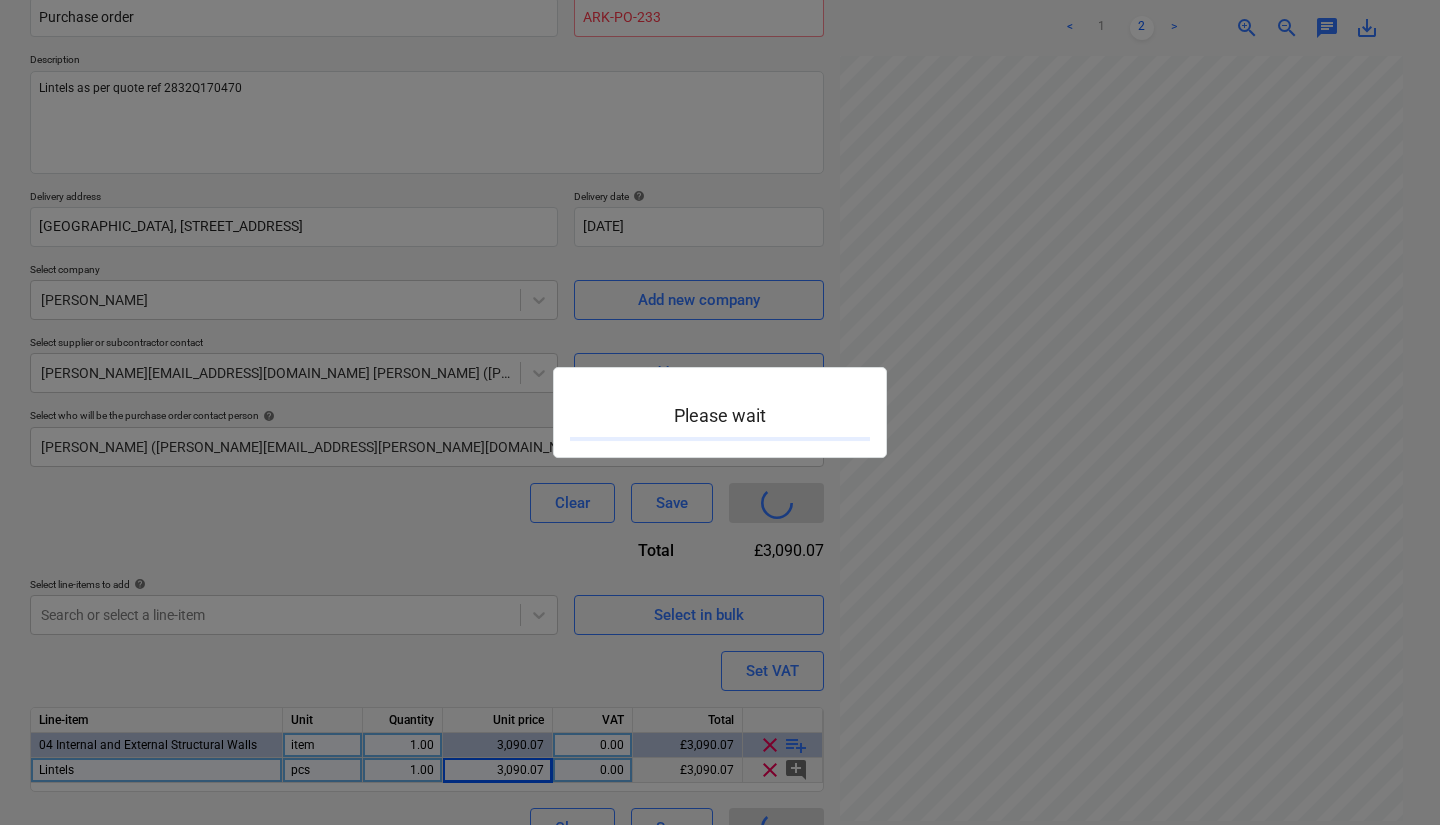 type on "x" 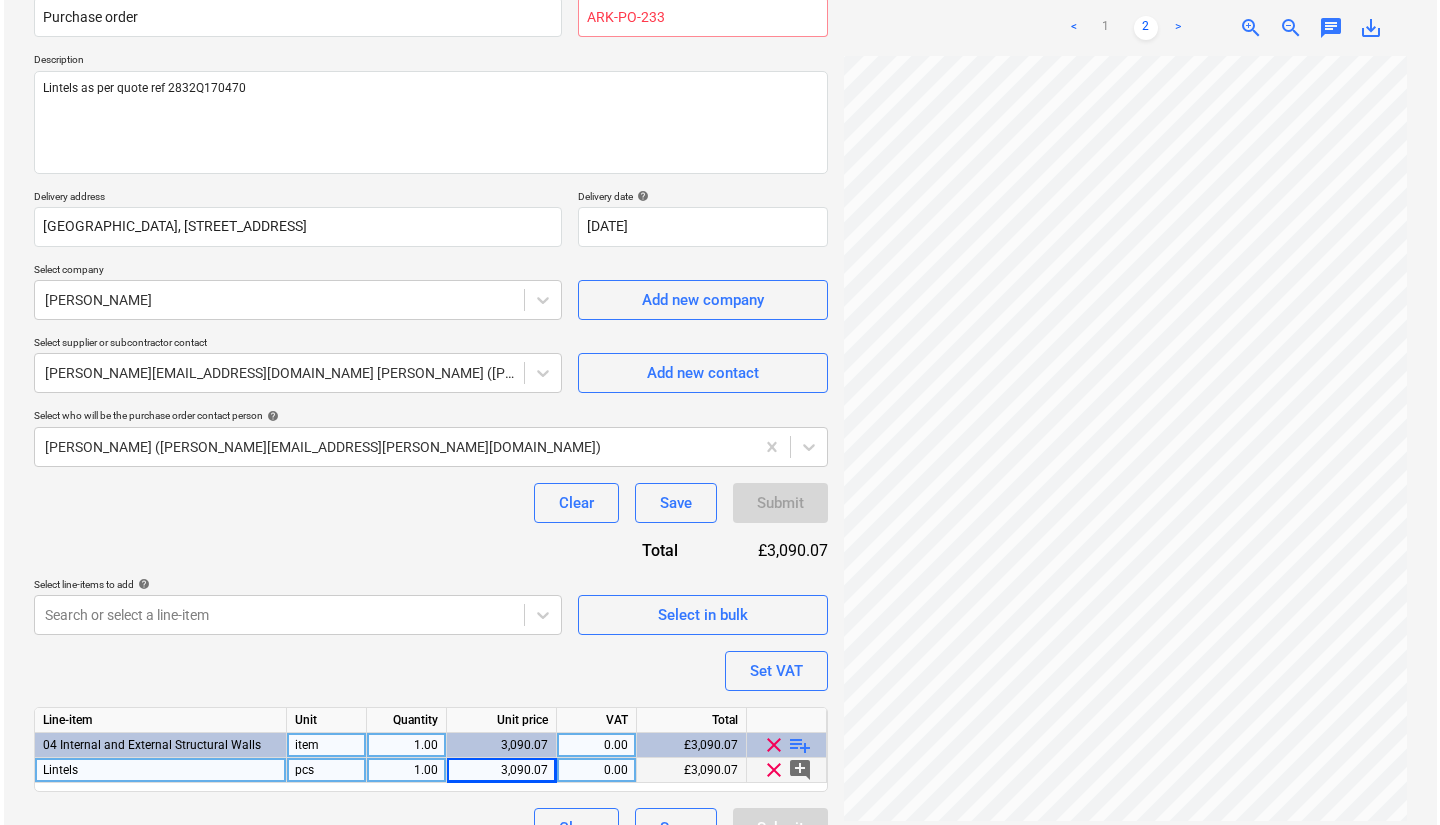 scroll, scrollTop: 716, scrollLeft: 487, axis: both 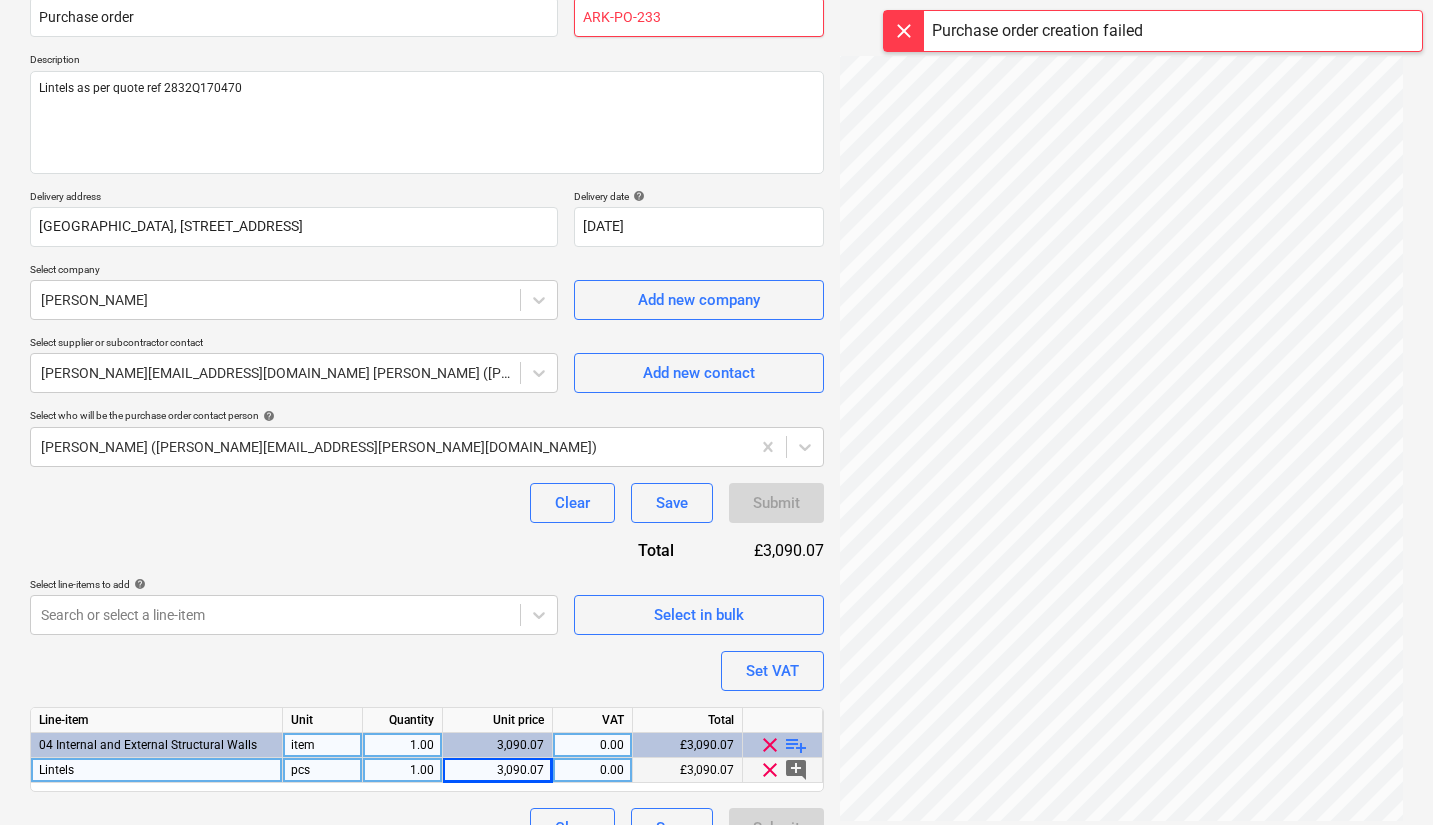 click on "ARK-PO-233" at bounding box center (699, 17) 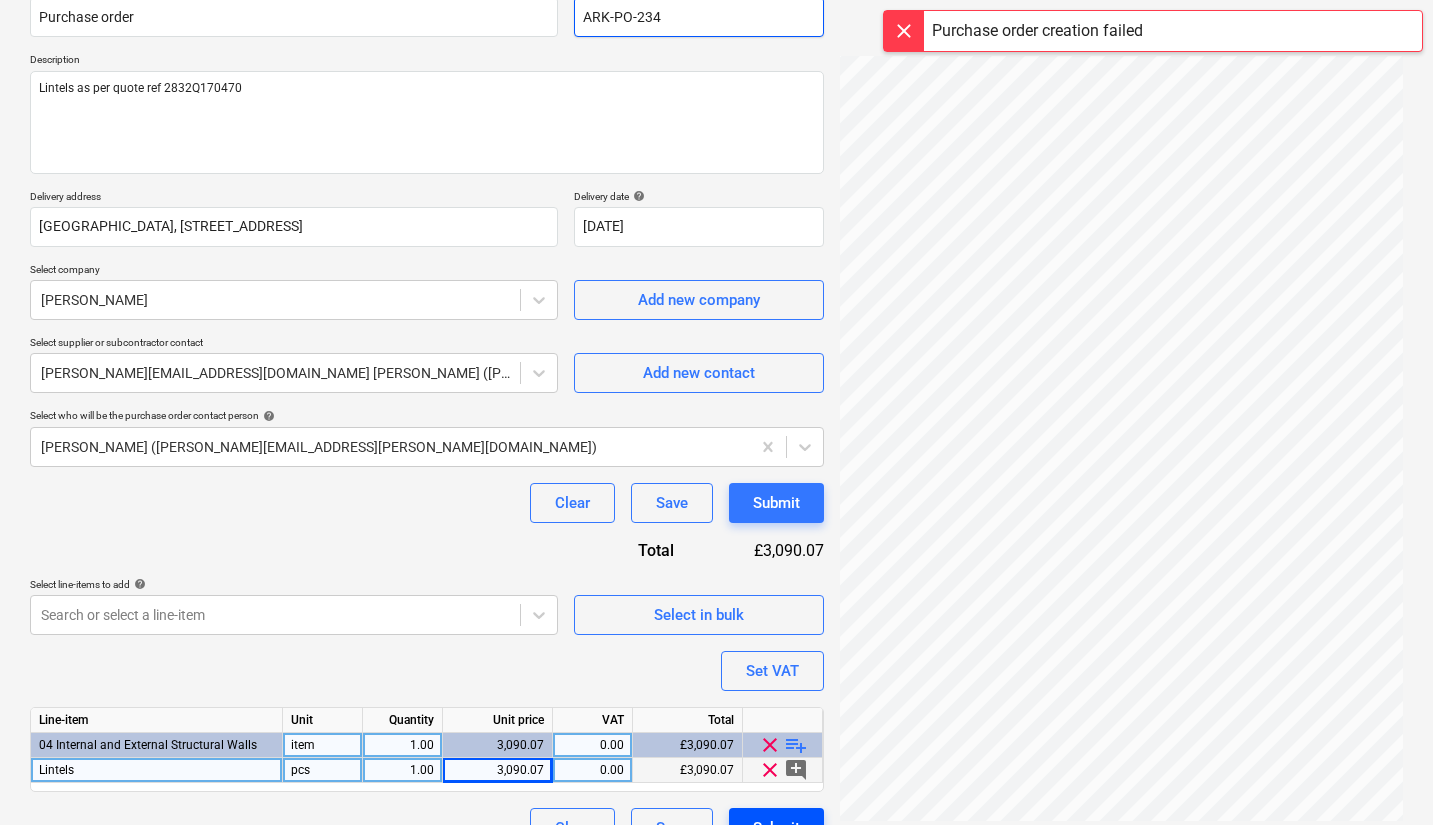 type on "ARK-PO-234" 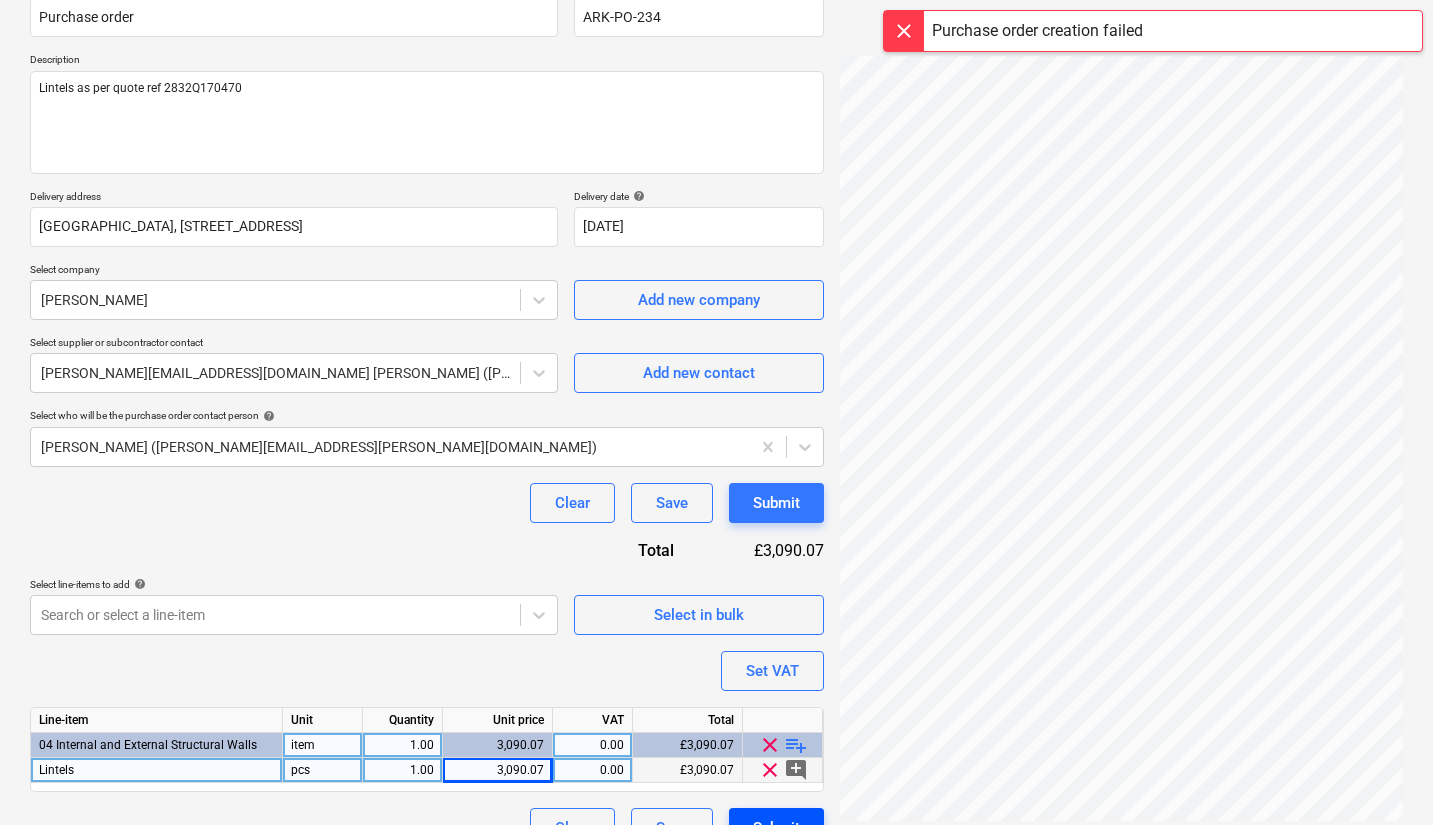 click on "Submit" at bounding box center [776, 828] 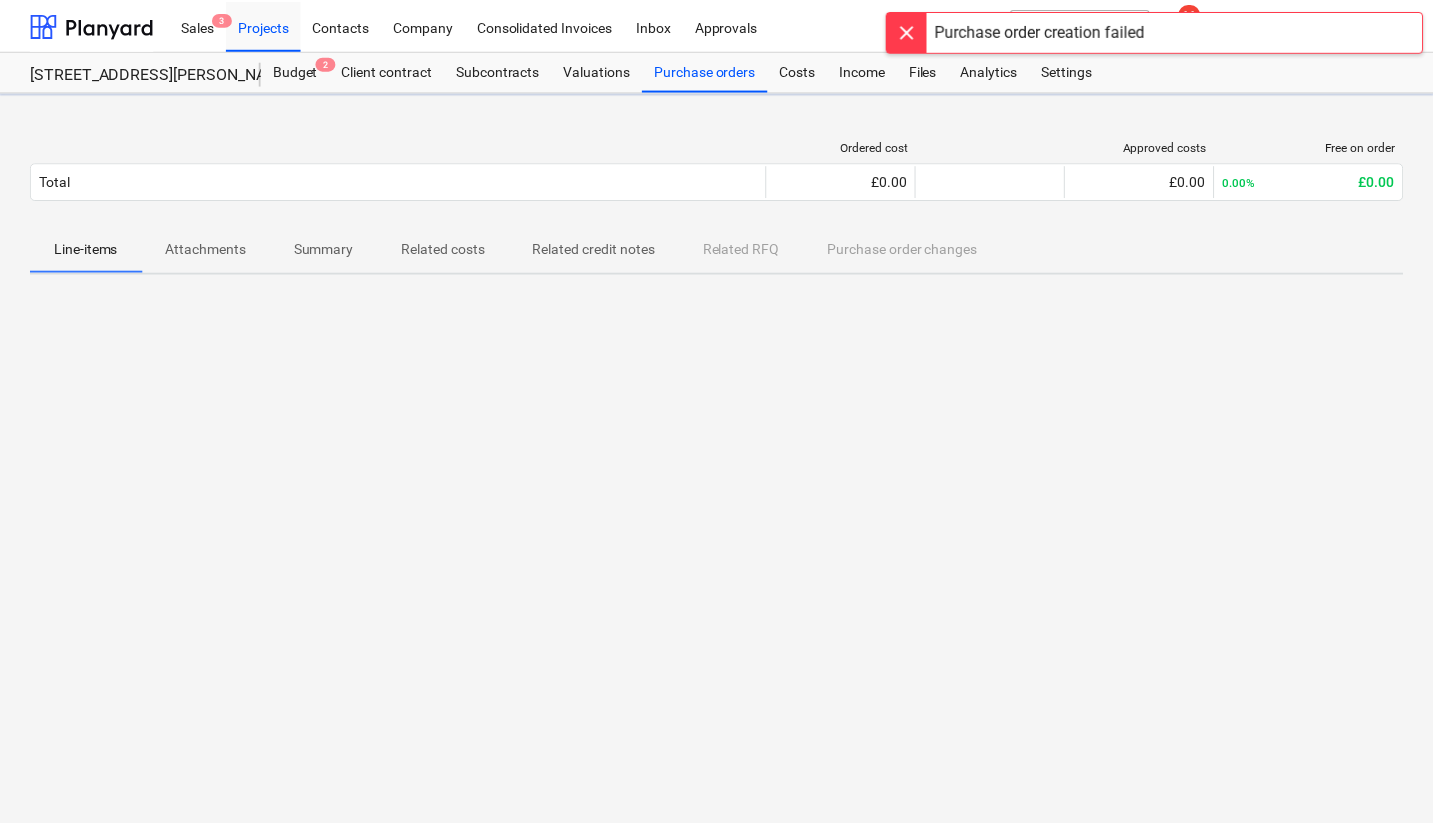 scroll, scrollTop: 0, scrollLeft: 0, axis: both 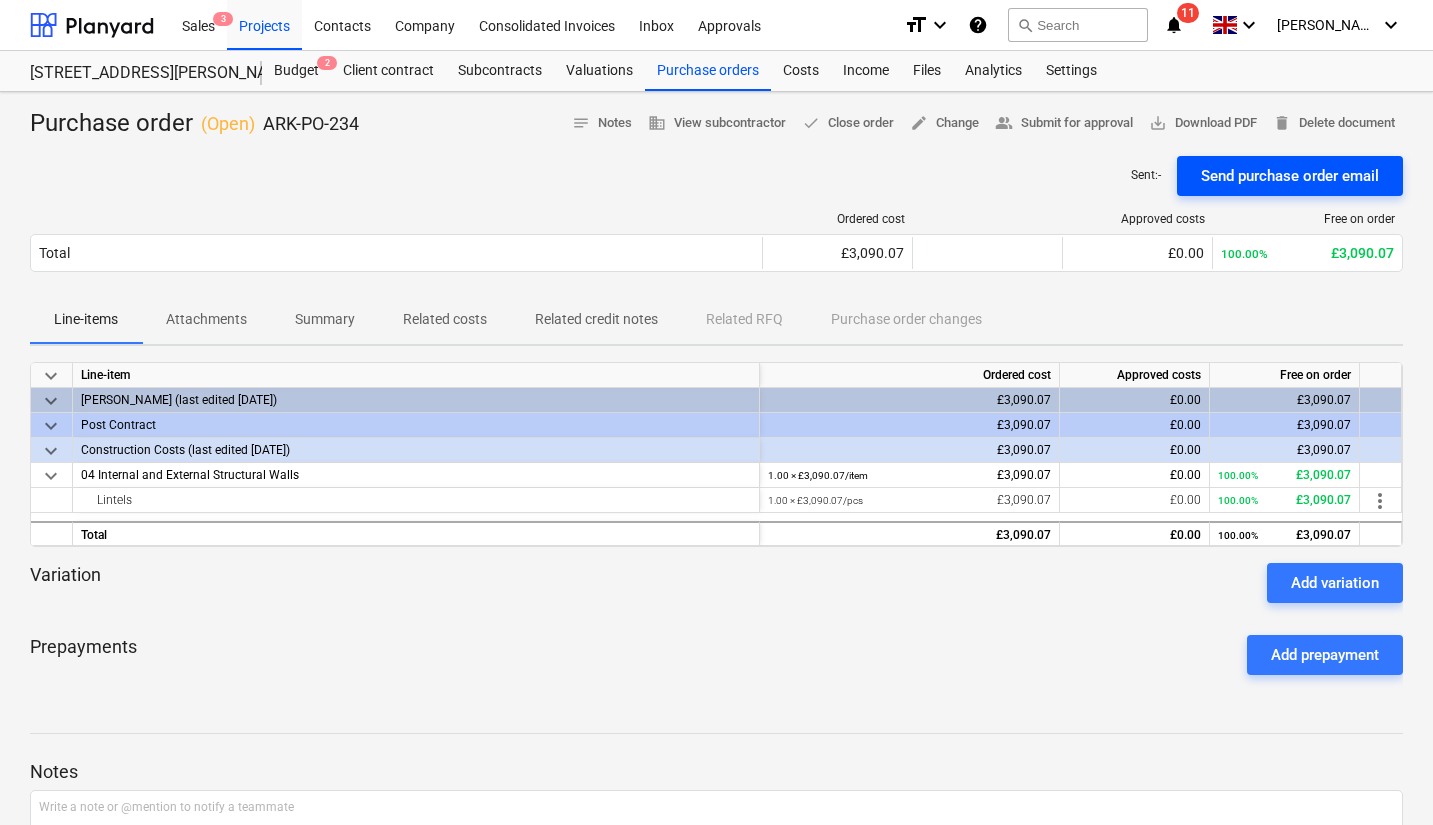 click on "Send purchase order email" at bounding box center (1290, 176) 